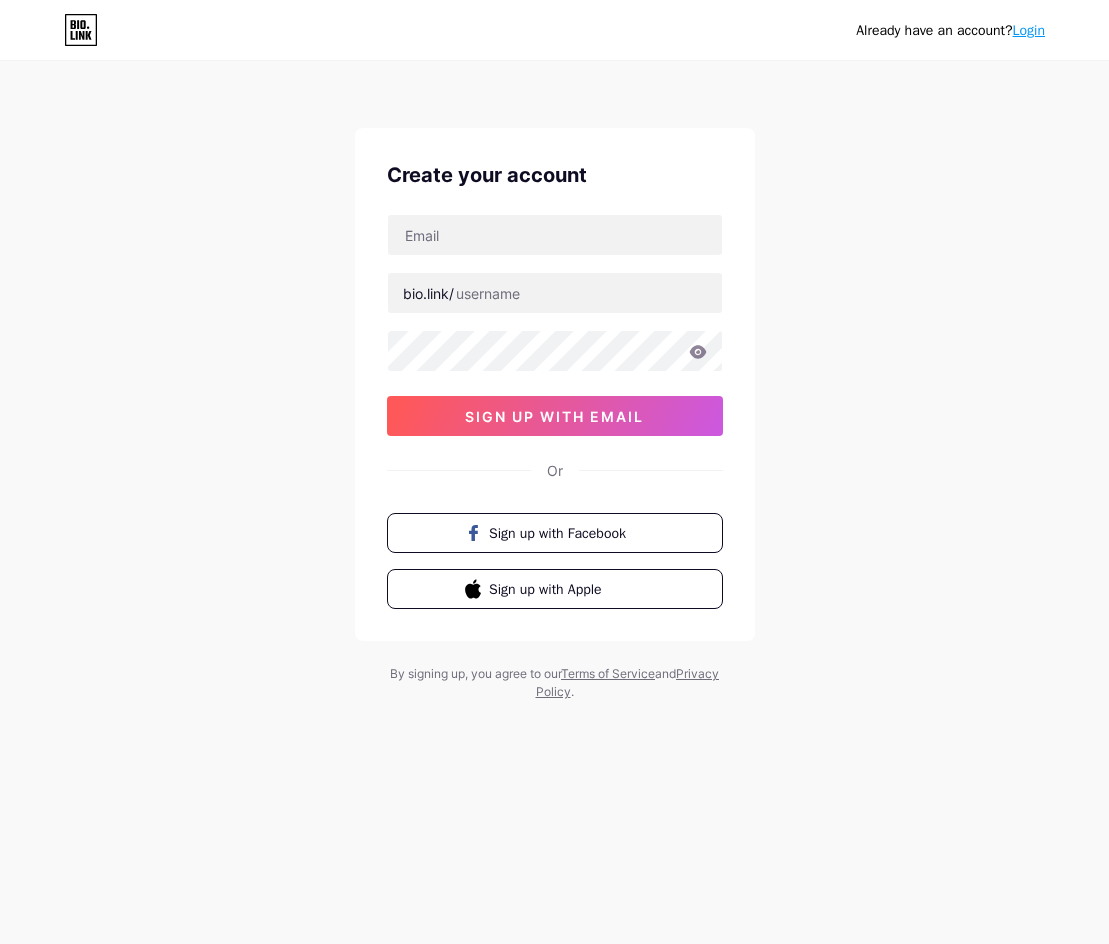 scroll, scrollTop: 0, scrollLeft: 0, axis: both 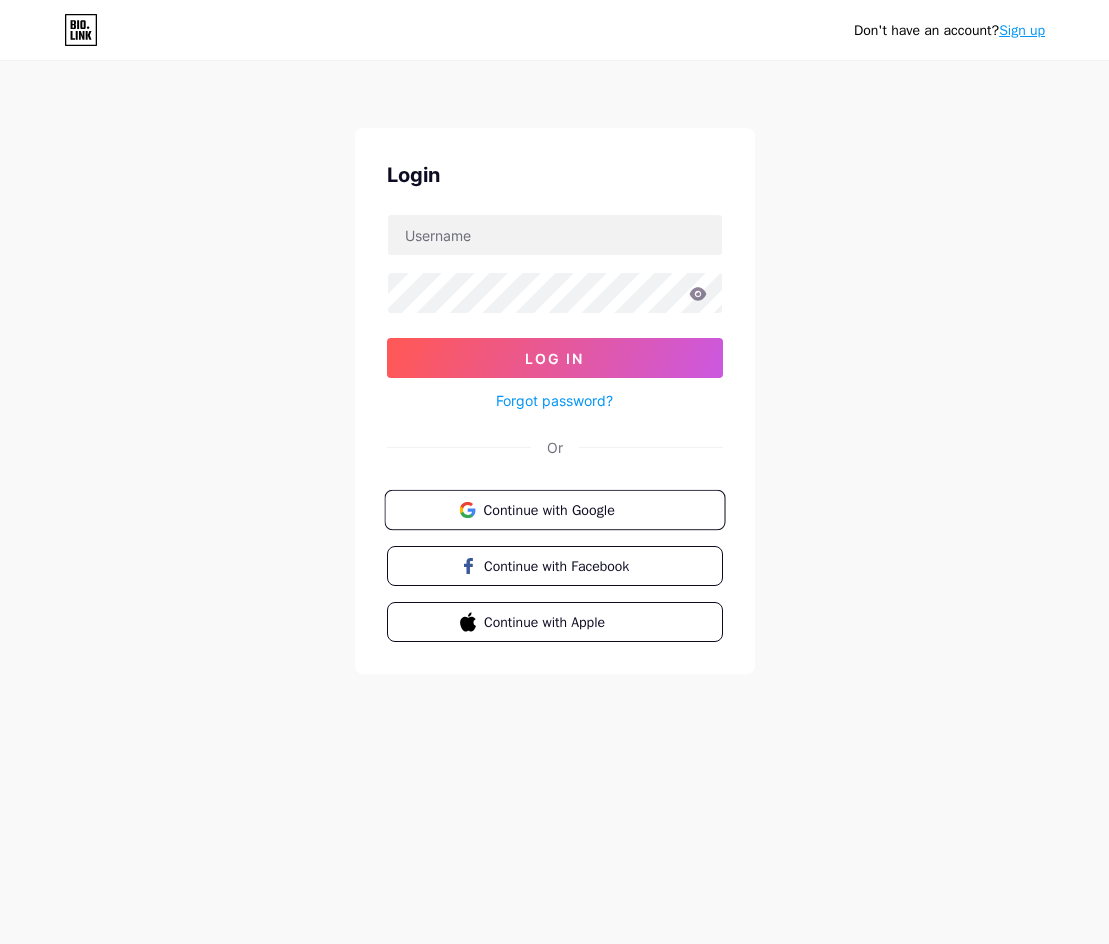 click on "Continue with Google" at bounding box center (554, 510) 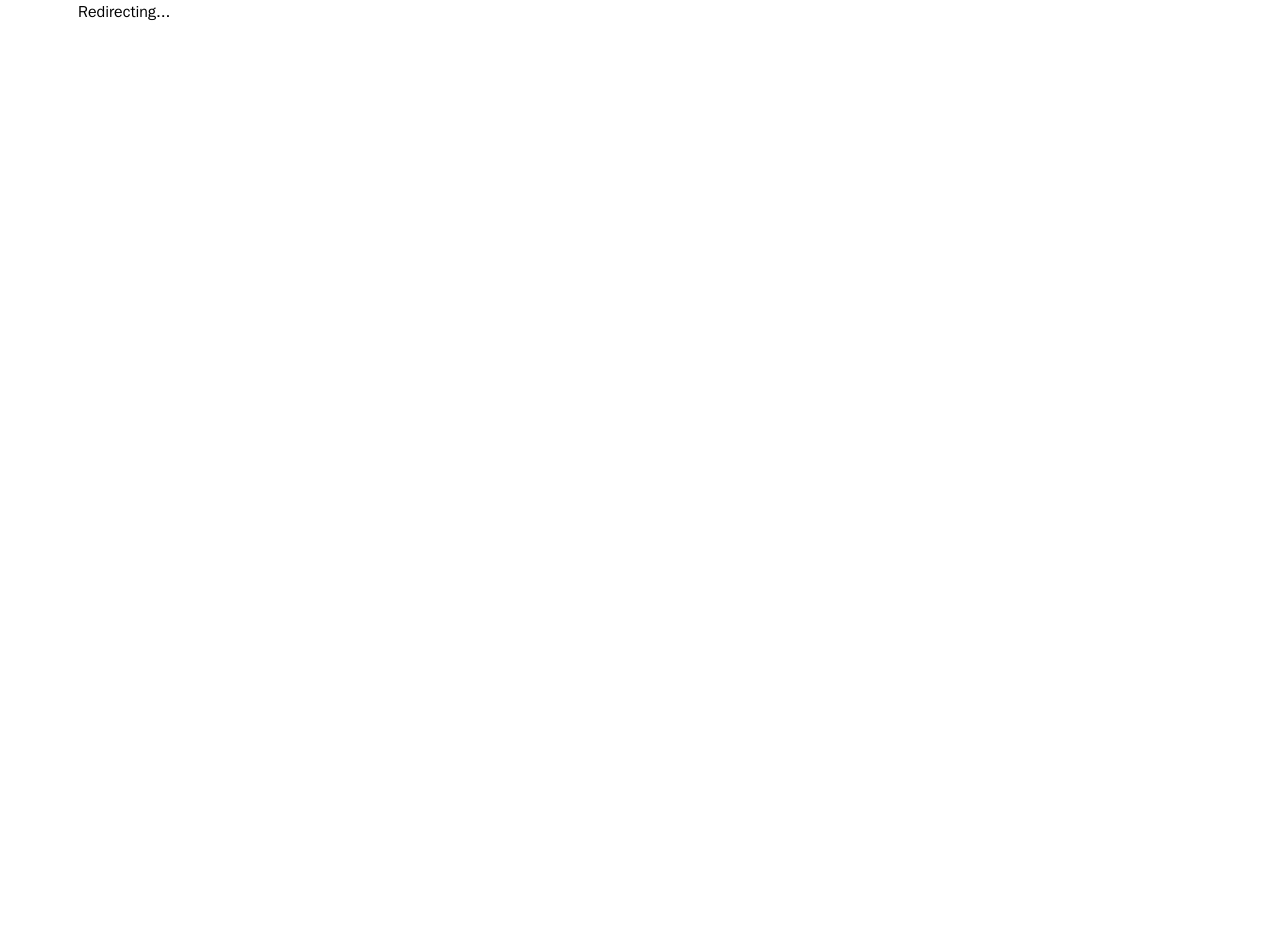 scroll, scrollTop: 0, scrollLeft: 0, axis: both 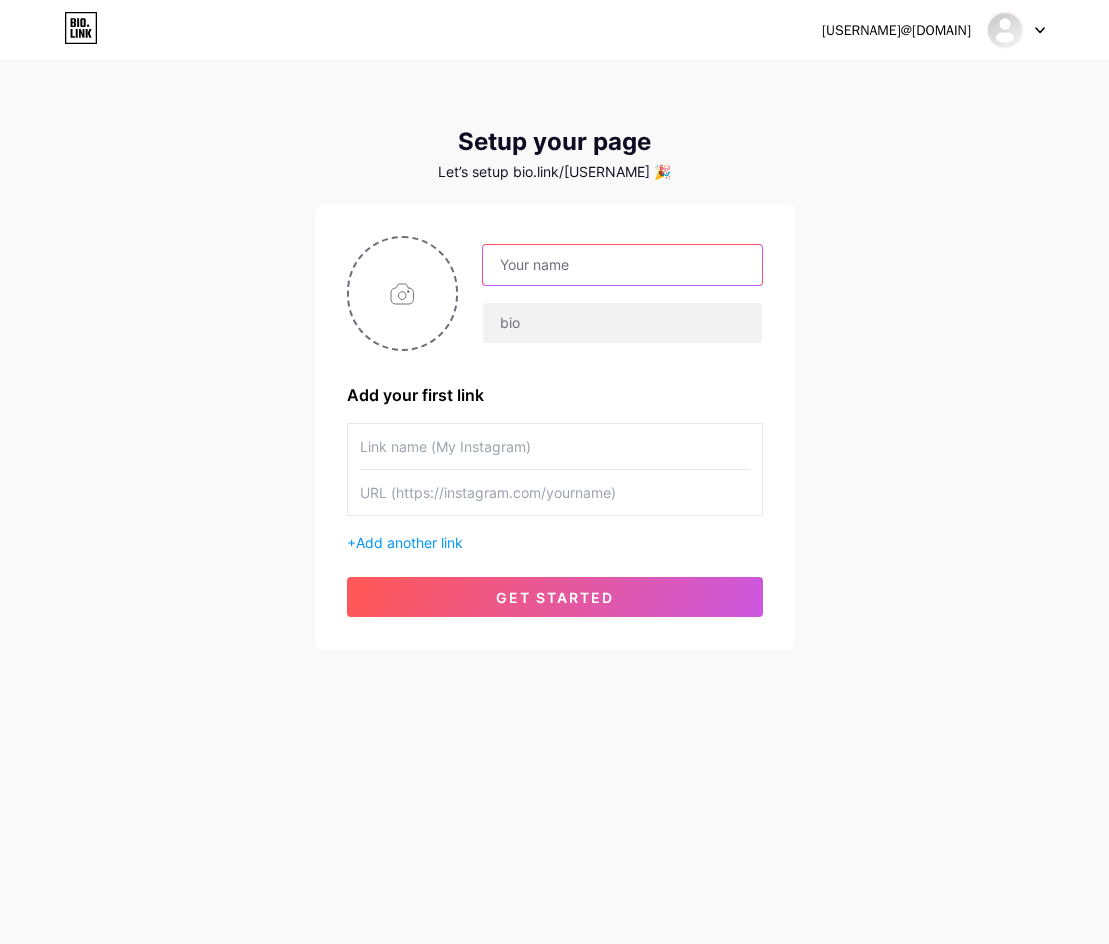 click at bounding box center [622, 265] 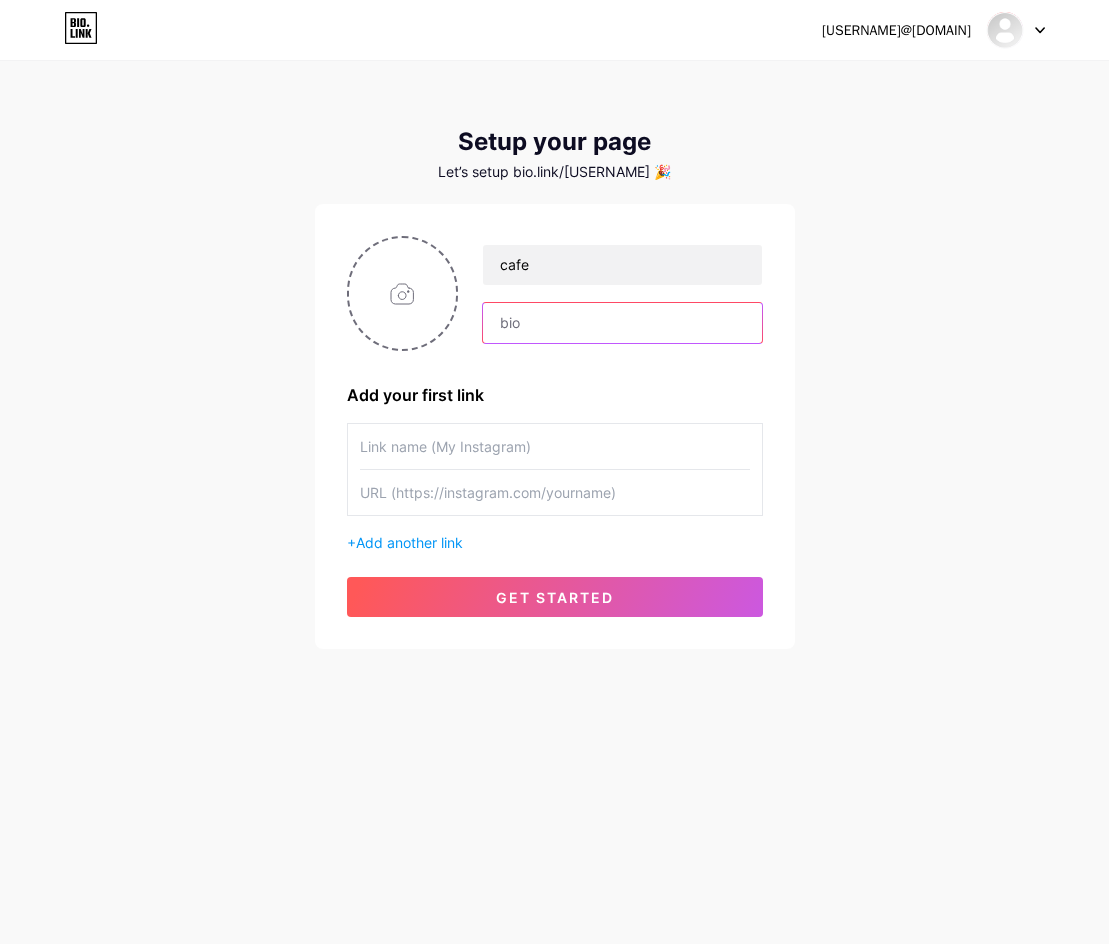 click at bounding box center (622, 323) 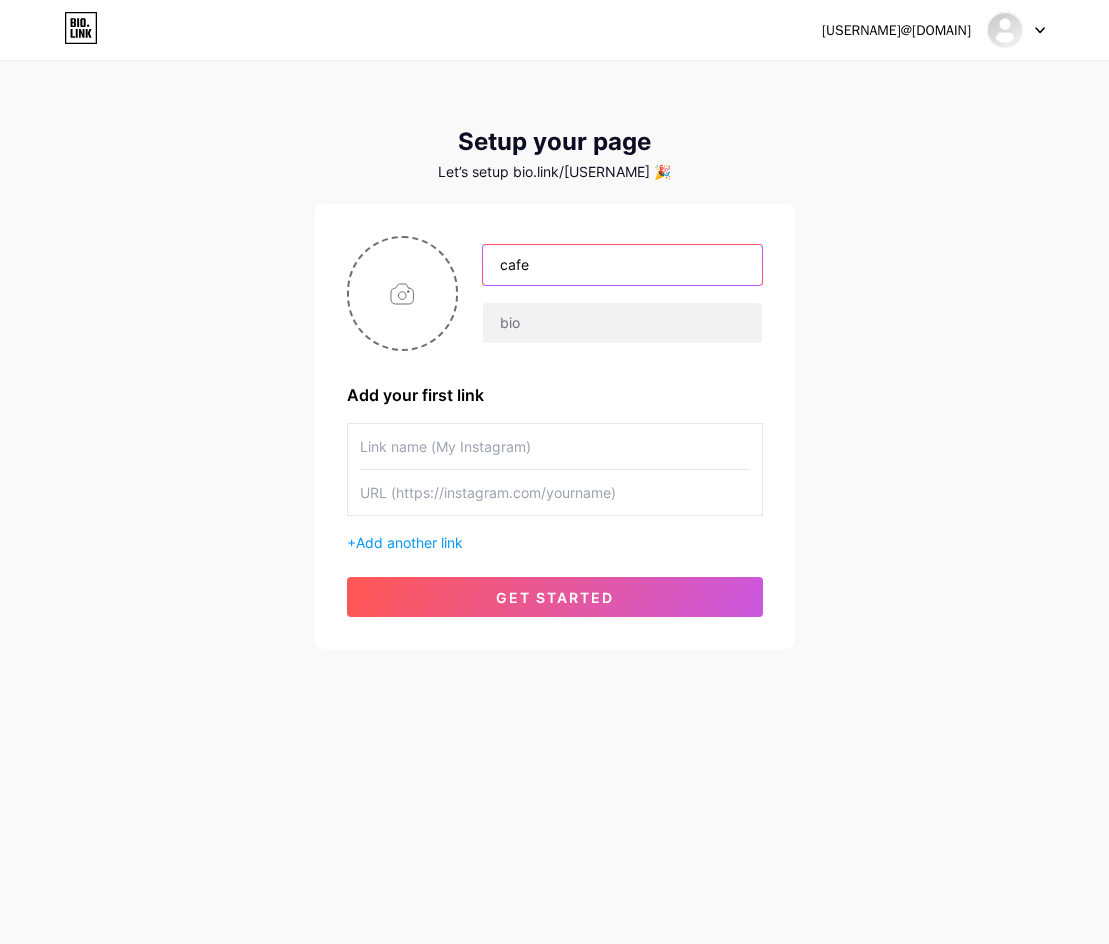 click on "cafe" at bounding box center (622, 265) 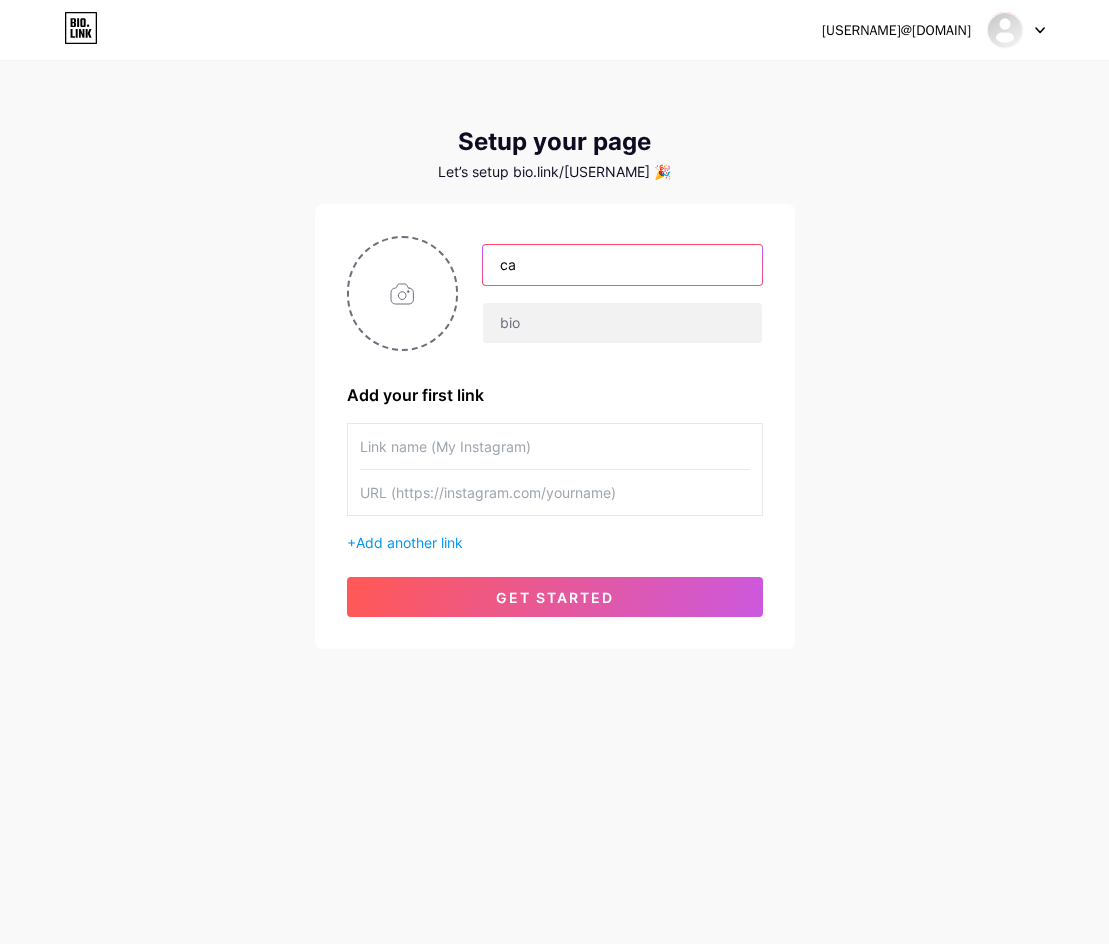 type on "c" 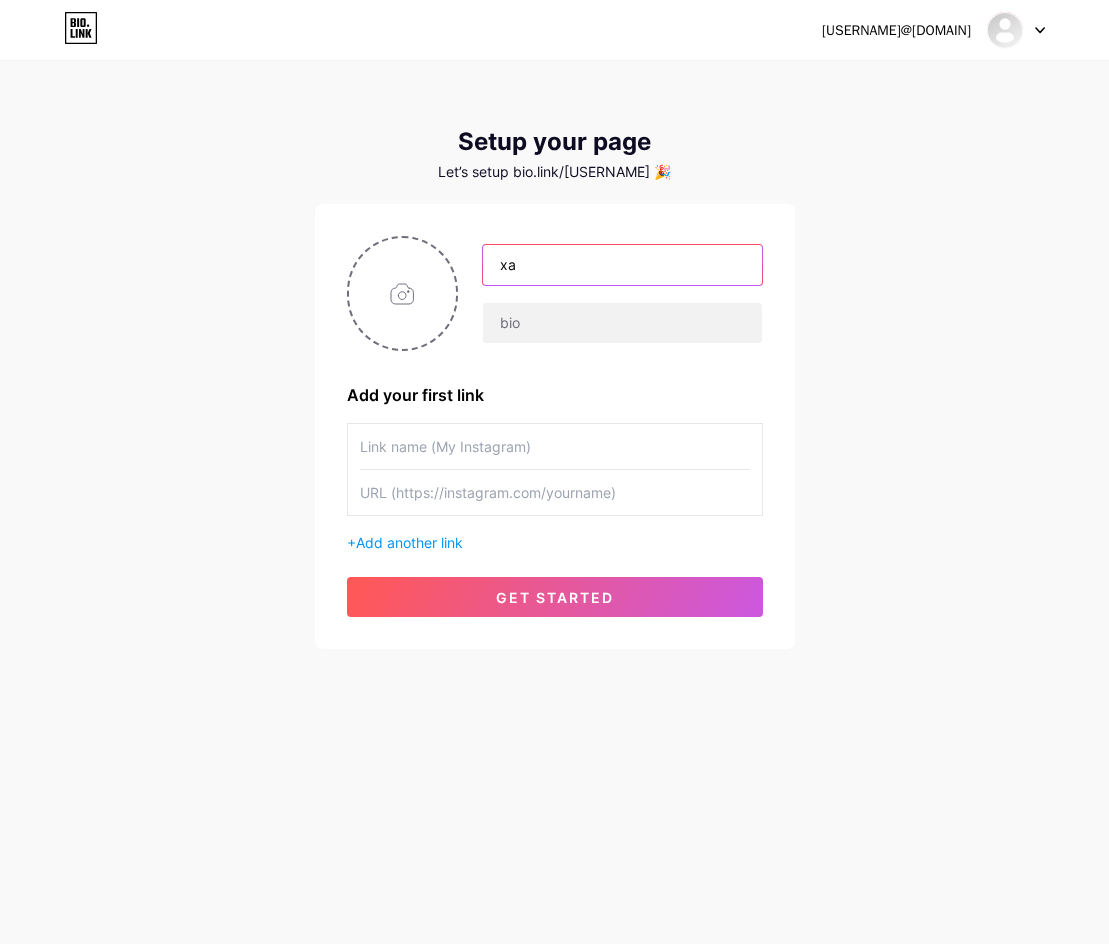 type on "x" 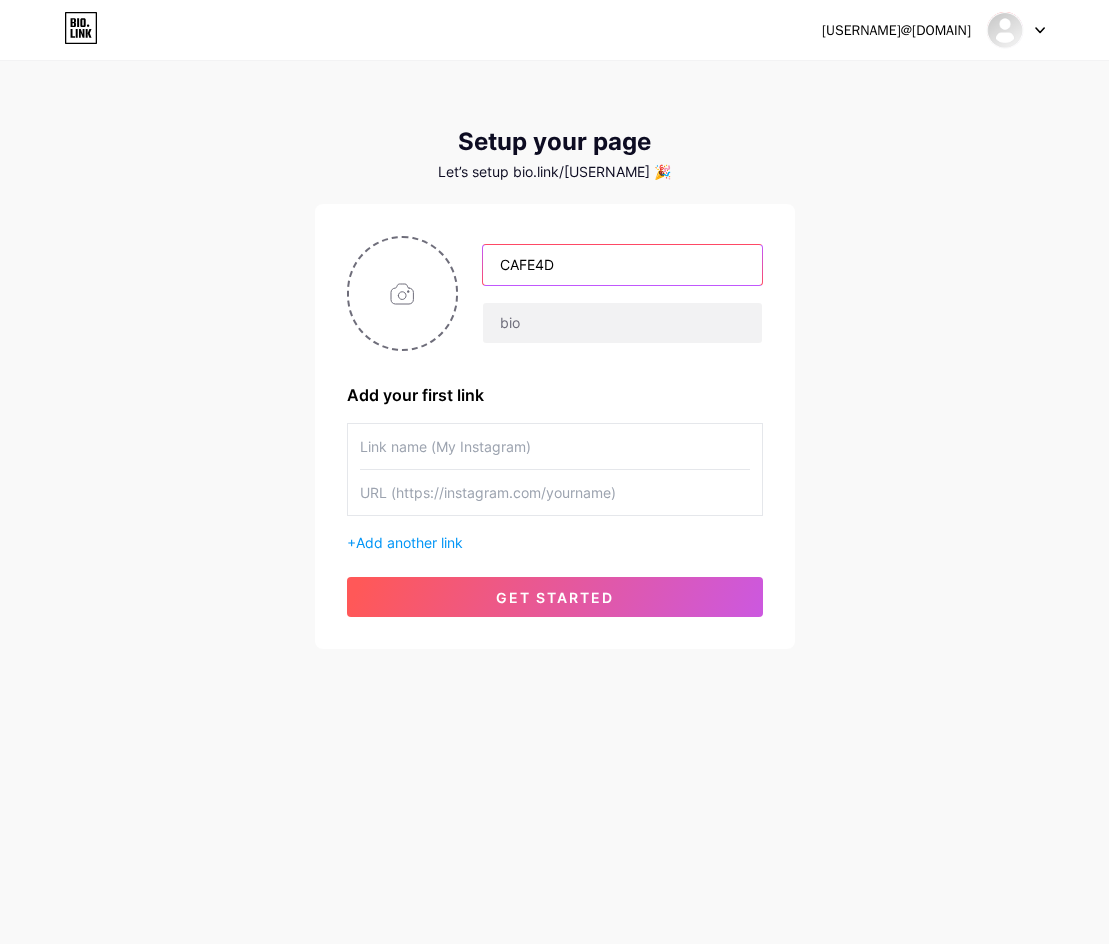type on "CAFE4D" 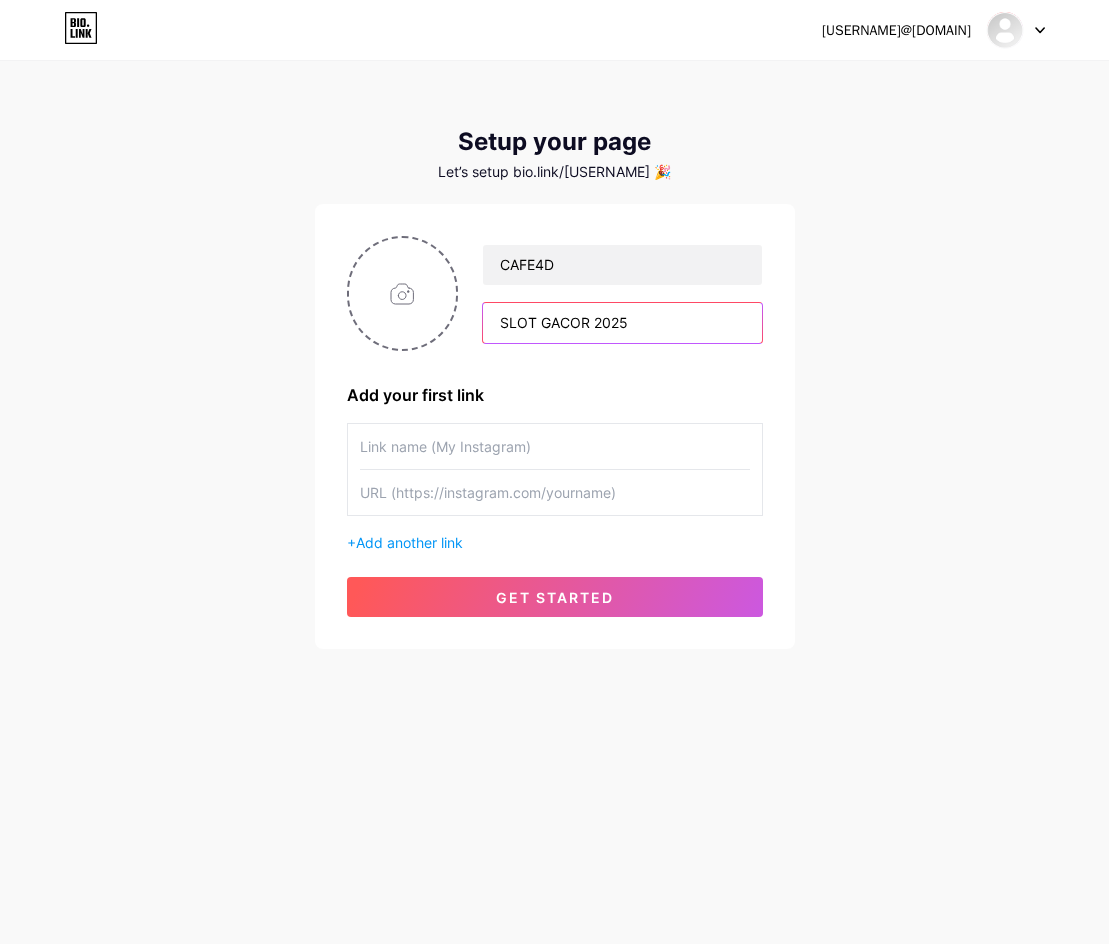 type on "SLOT GACOR 2025" 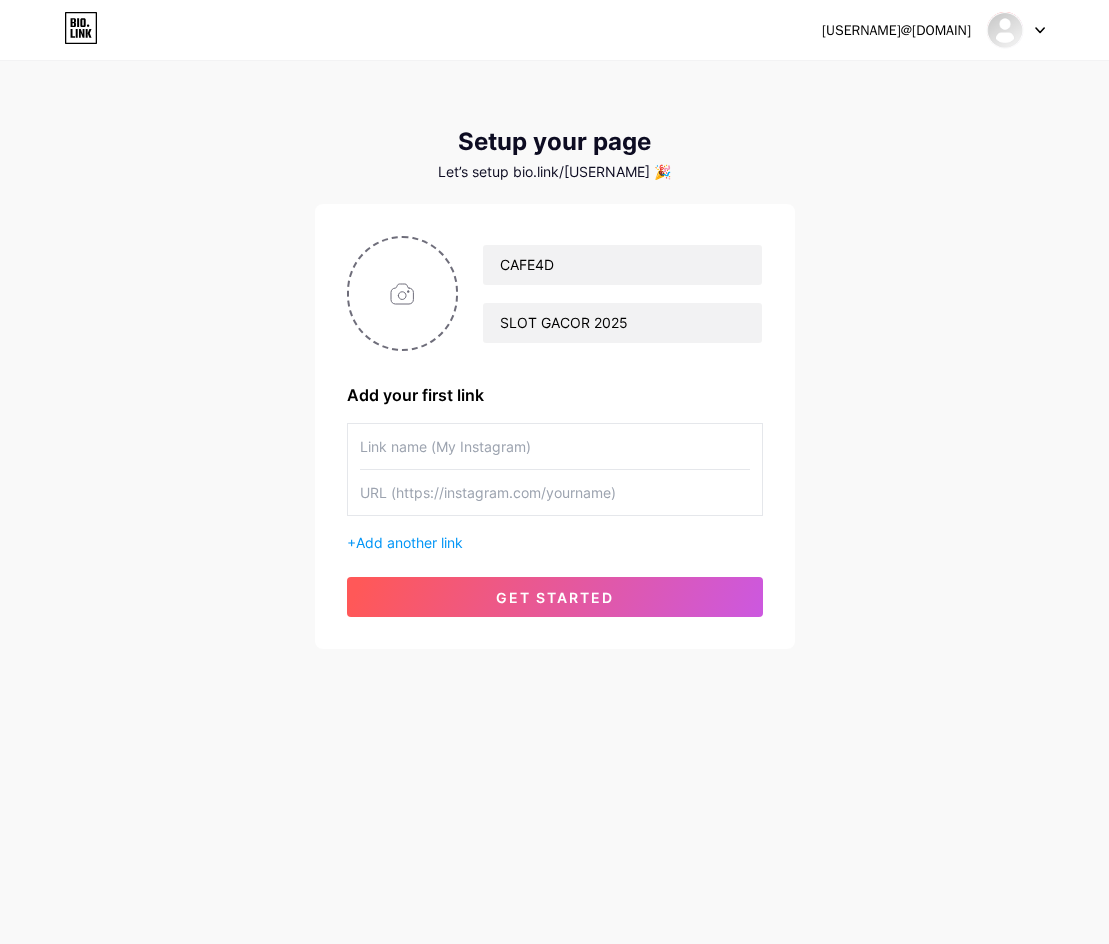 click at bounding box center (555, 446) 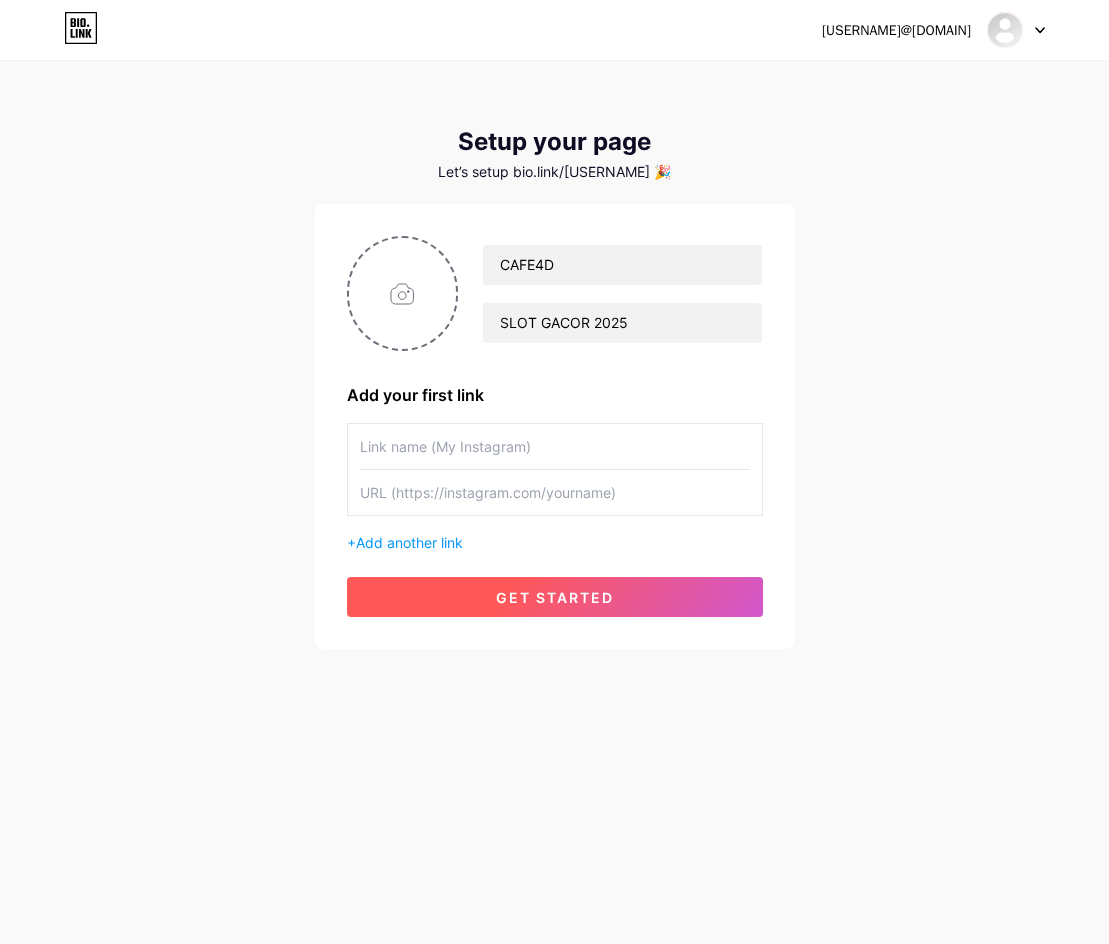 click on "get started" at bounding box center (555, 597) 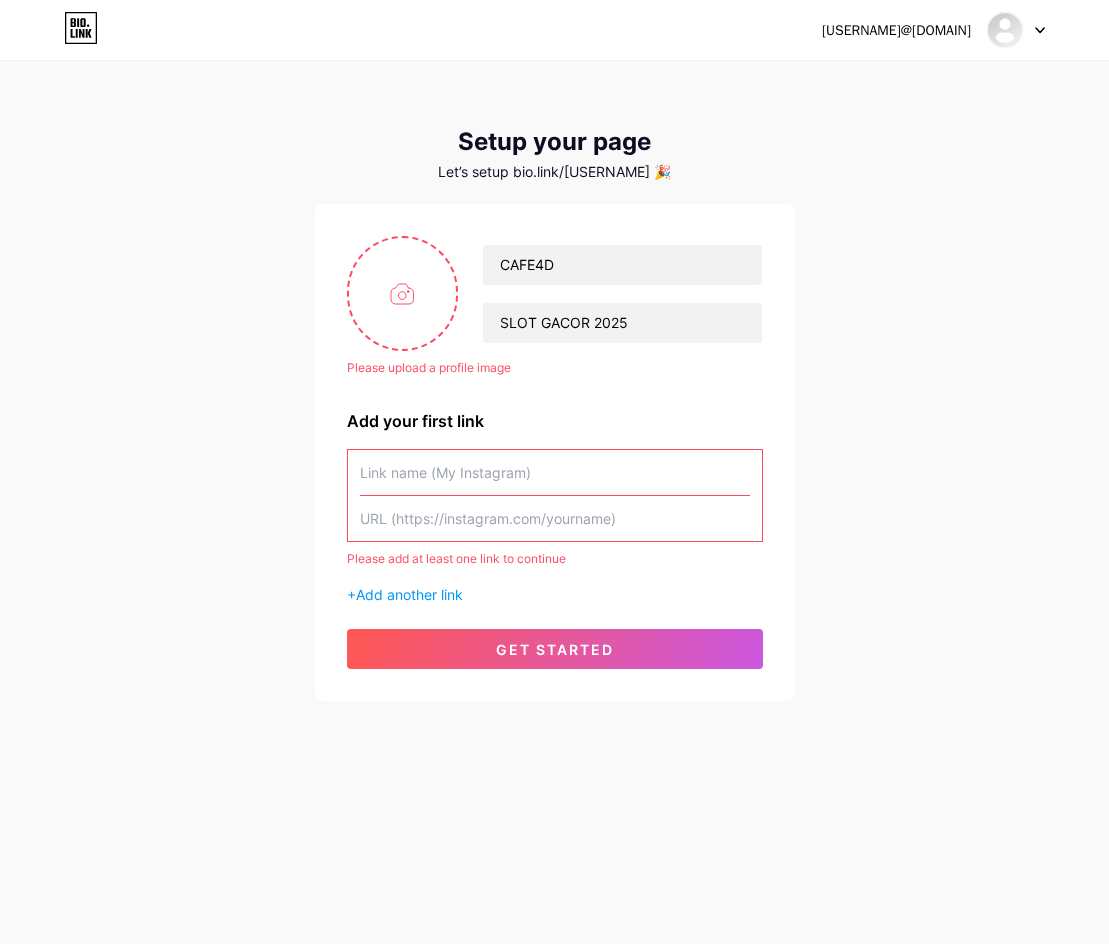 click at bounding box center [555, 472] 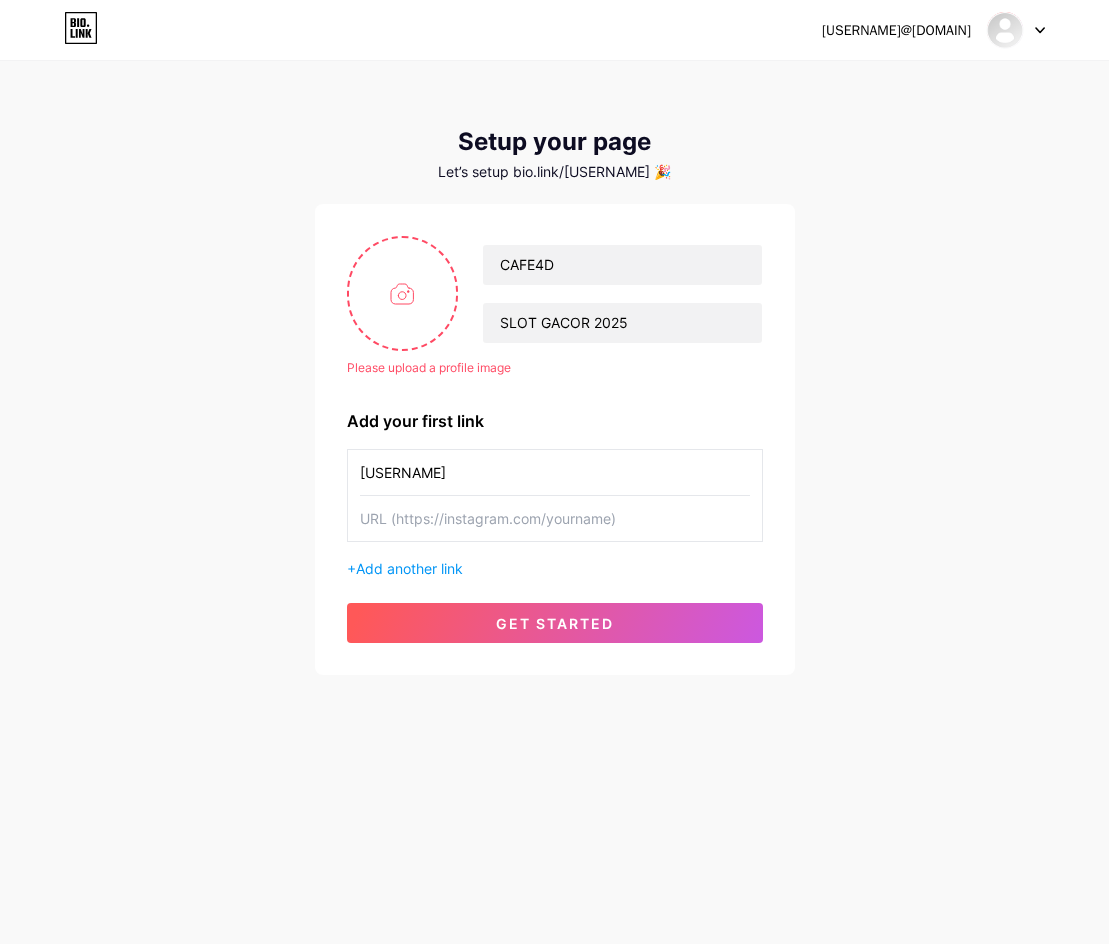 type on "[USERNAME]" 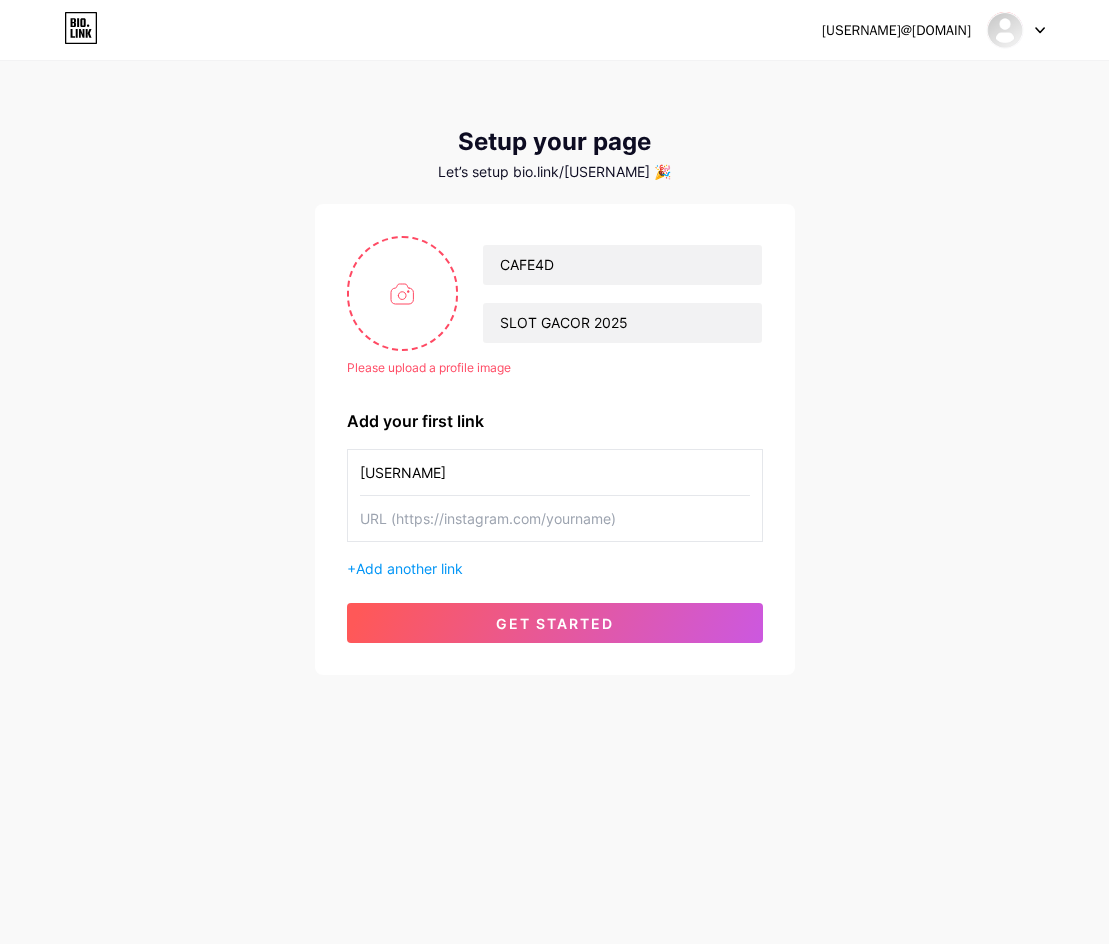 click at bounding box center (555, 518) 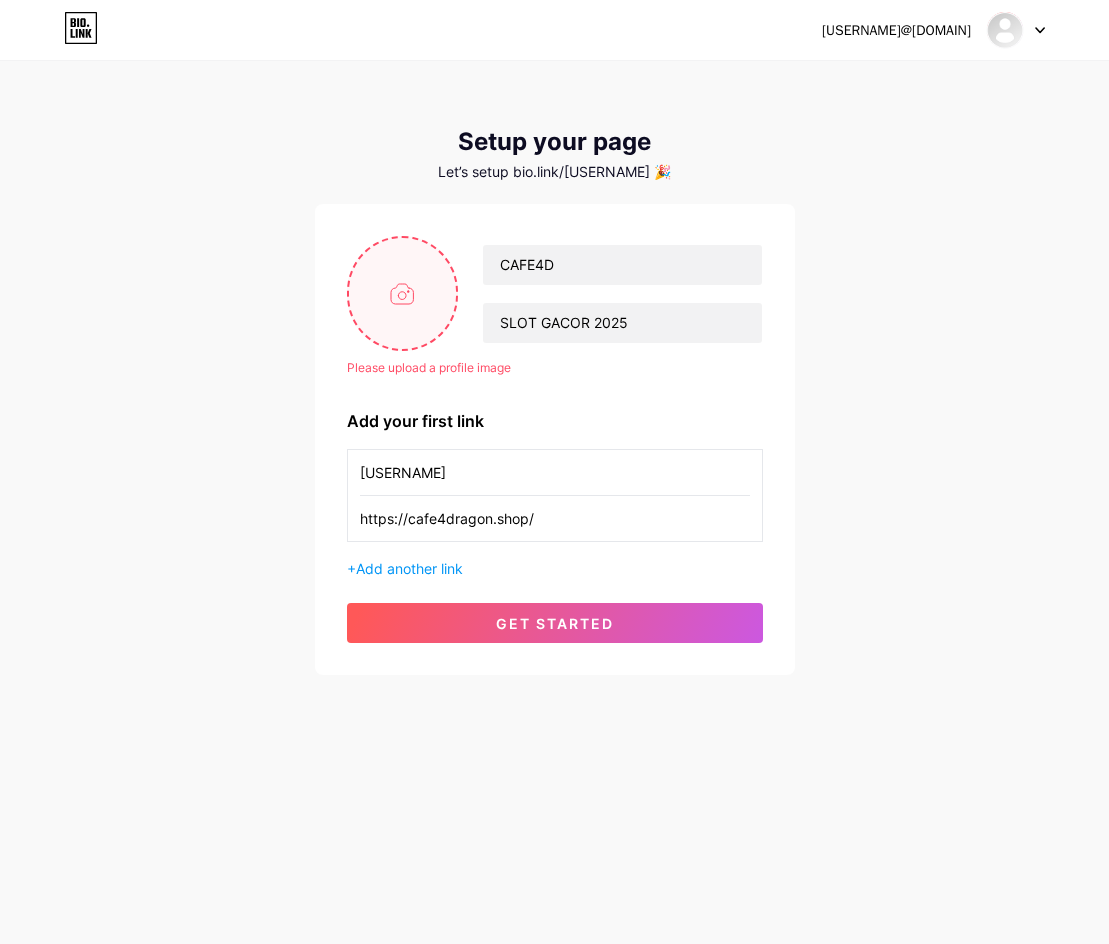 type on "https://cafe4dragon.shop/" 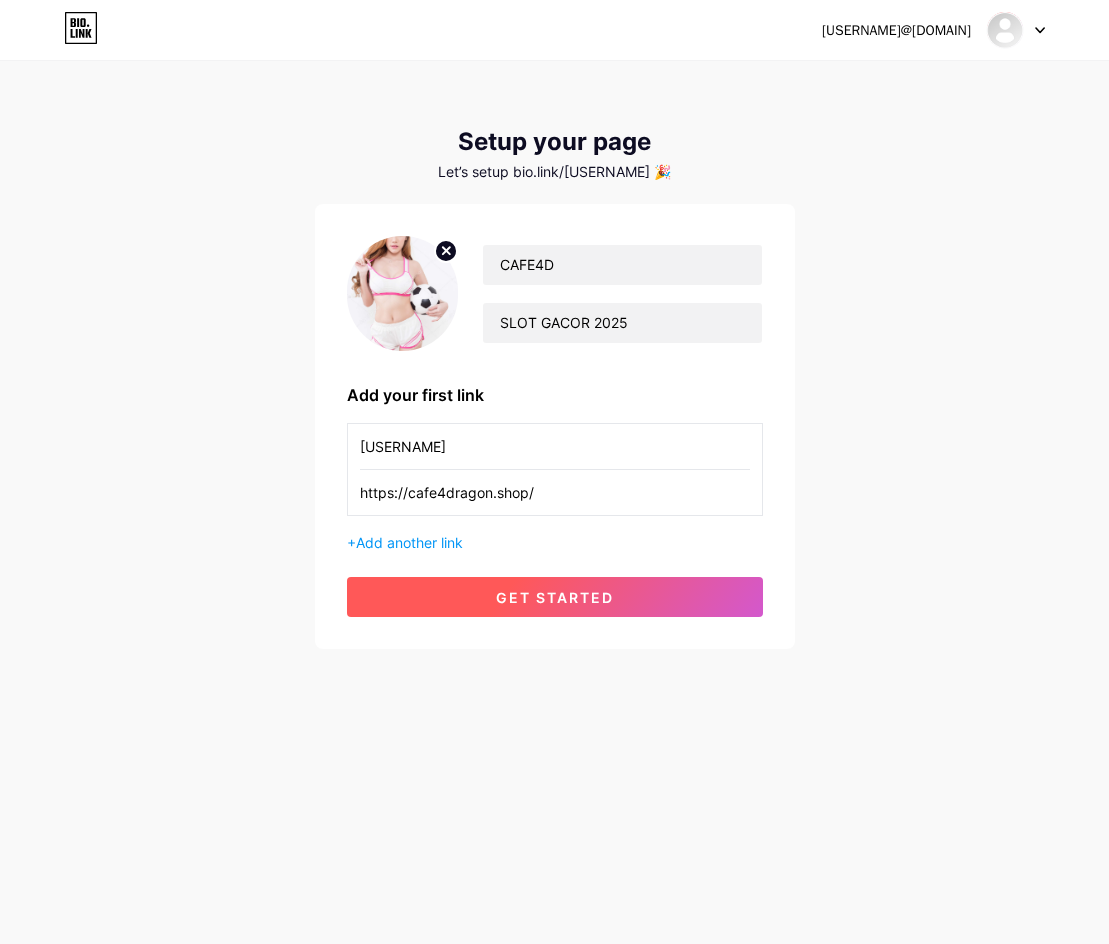 click on "get started" at bounding box center [555, 597] 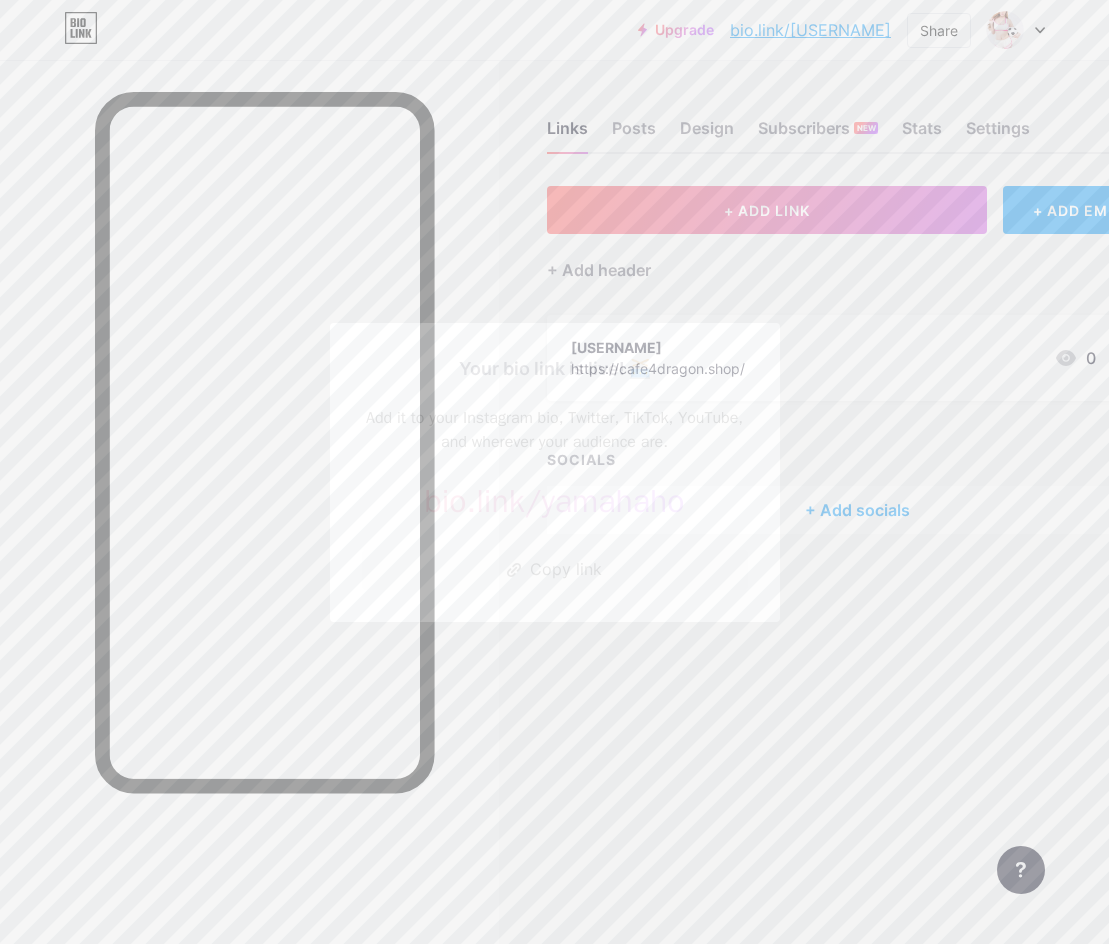 click on "yamahaho" at bounding box center (612, 501) 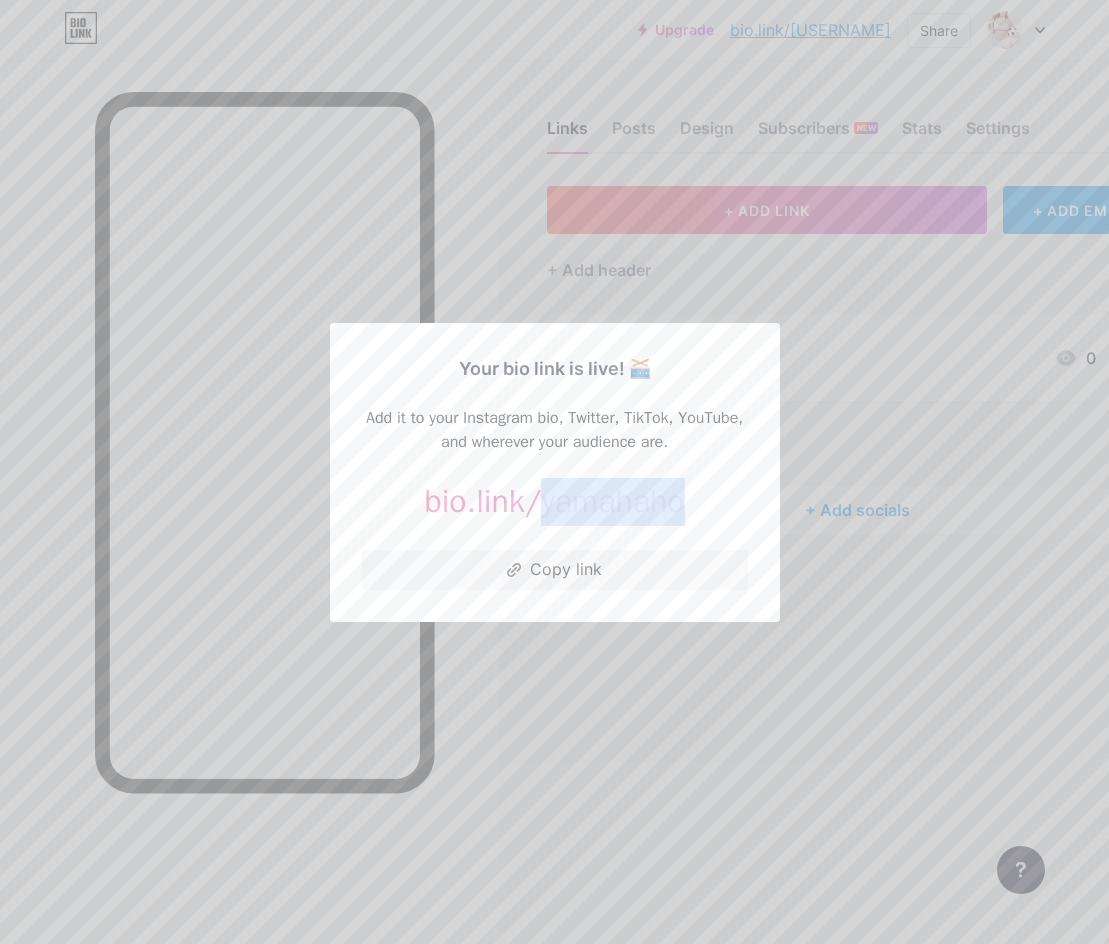 click on "yamahaho" at bounding box center [612, 501] 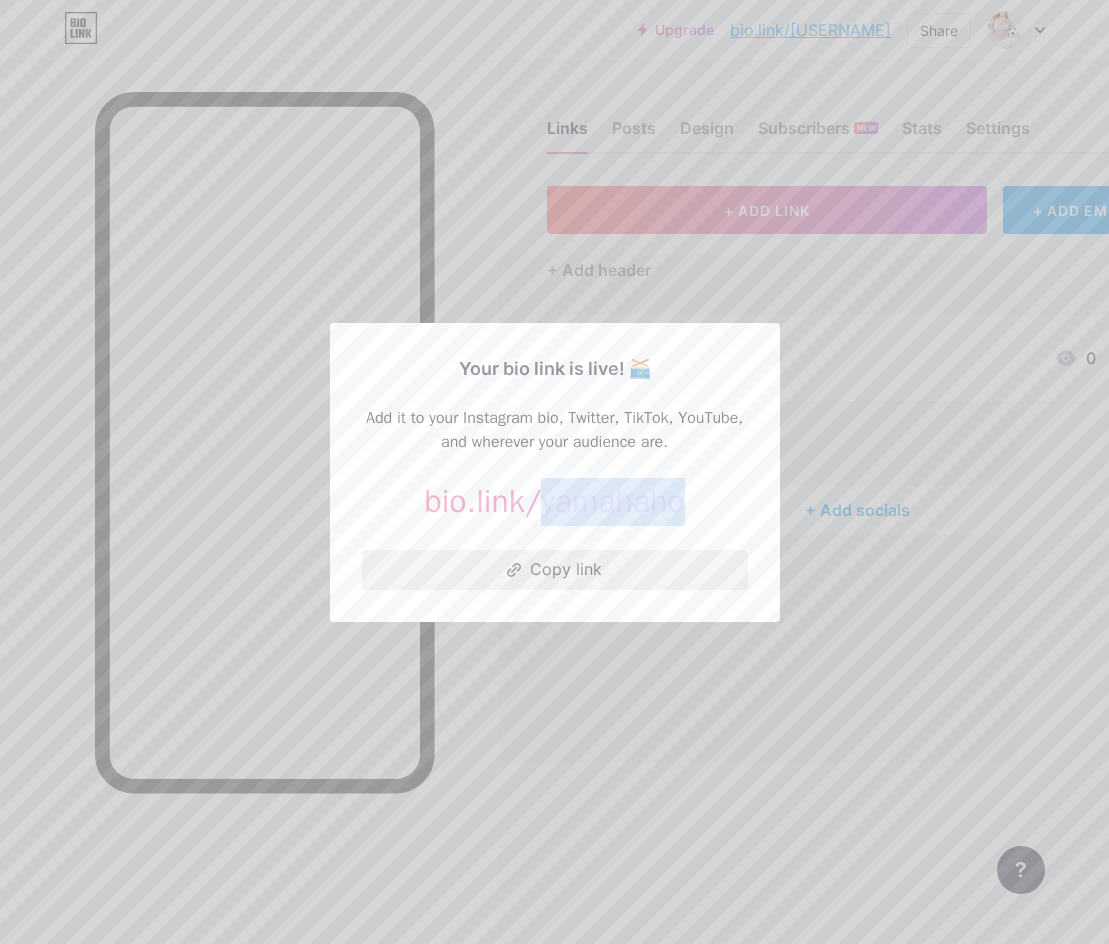 click on "Copy link" at bounding box center (555, 570) 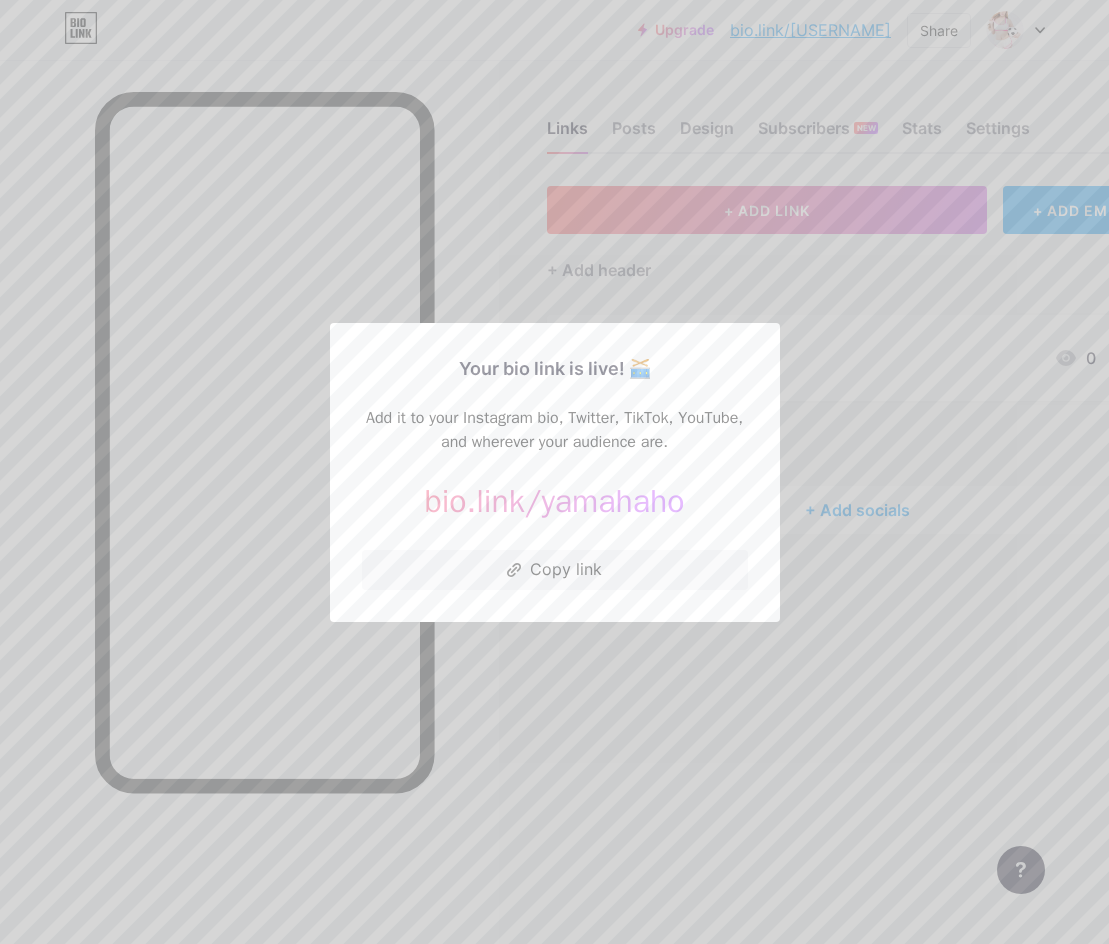 click on "Your bio link is live! 🥁 Add it to your Instagram bio, Twitter, TikTok, YouTube, and wherever your audience are. bio.link/[USERNAME] https://bio.link/[USERNAME] Copy link" at bounding box center (555, 472) 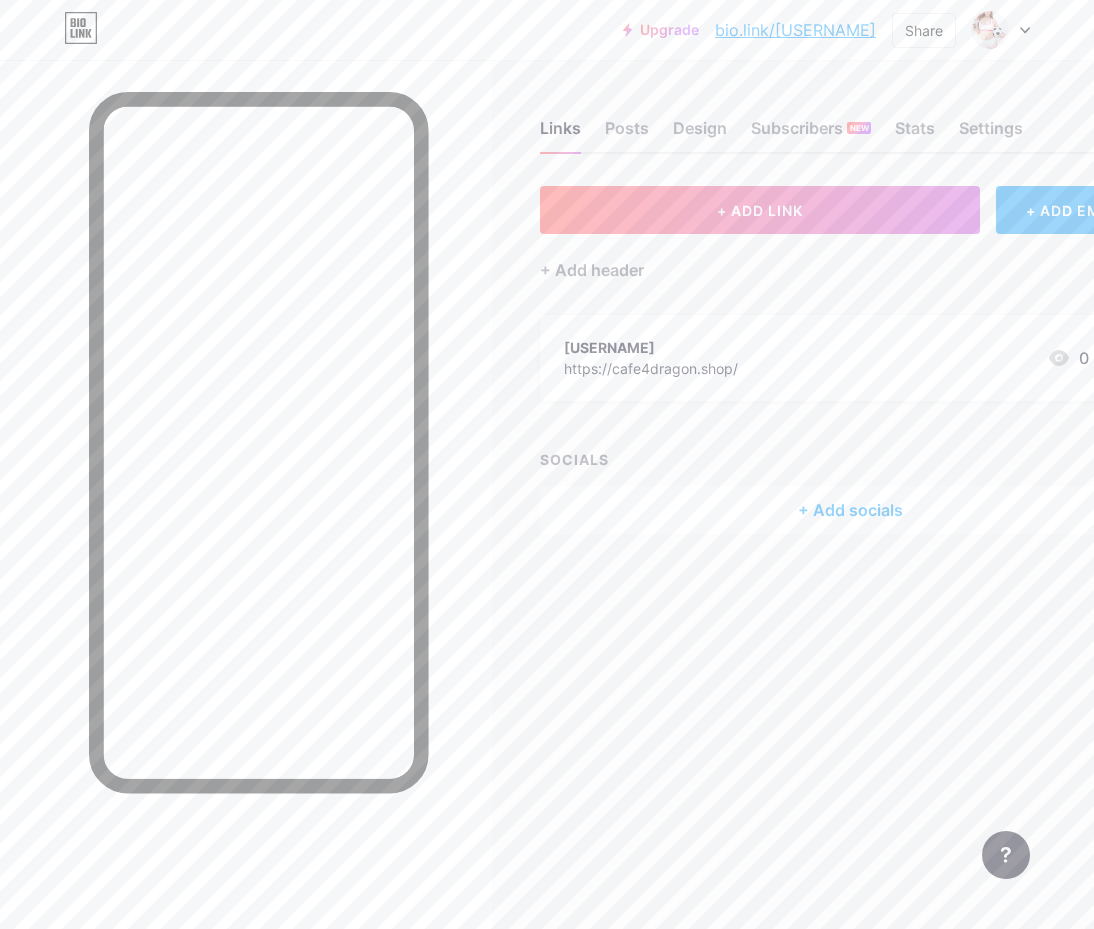 click on "+ ADD EMBED" at bounding box center [1078, 210] 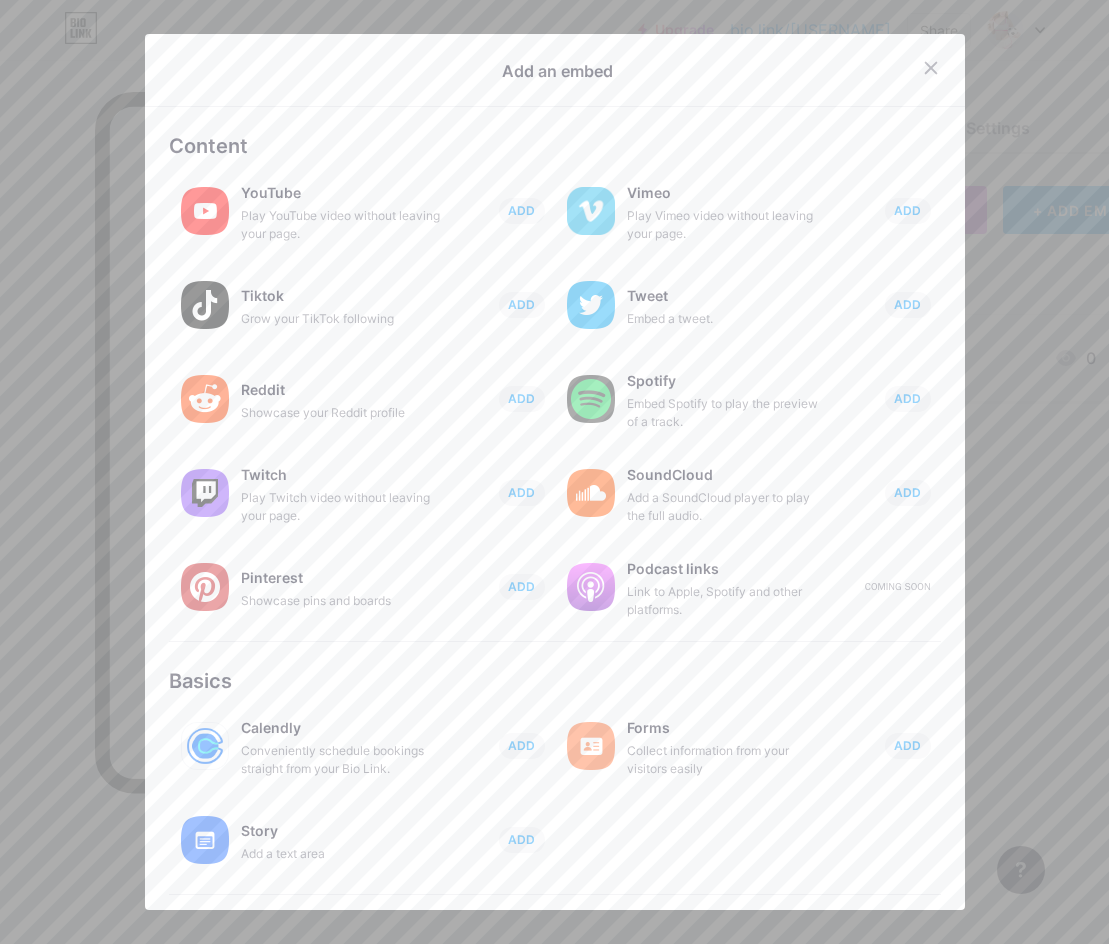 click at bounding box center [931, 68] 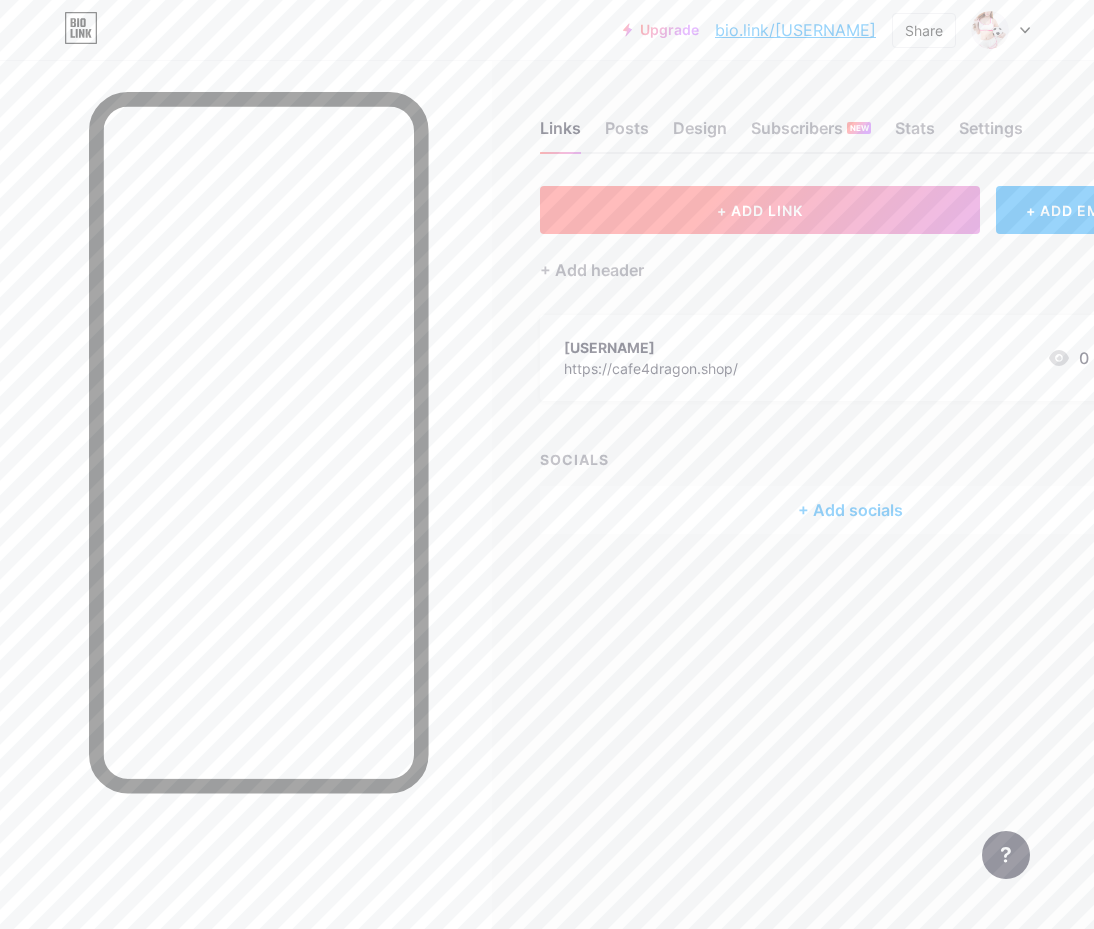 click on "+ ADD LINK" at bounding box center [760, 210] 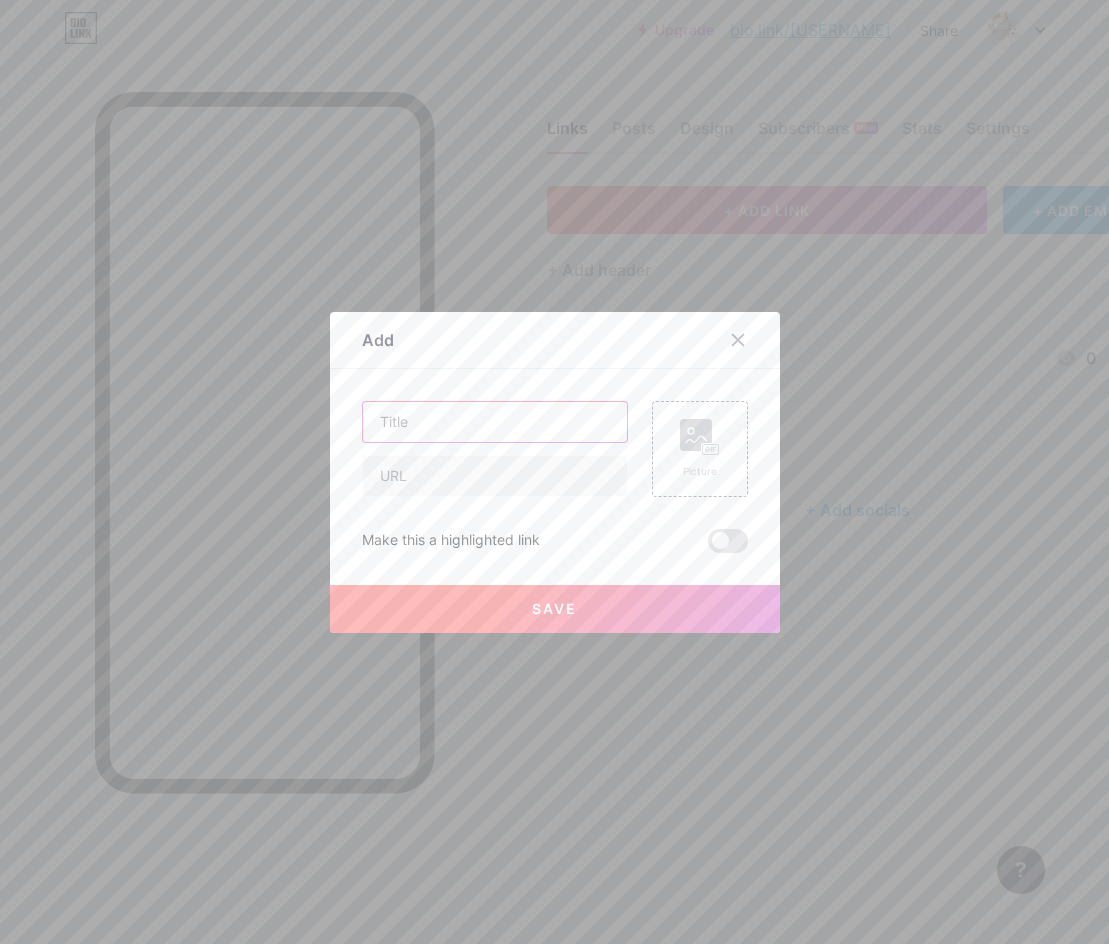 click at bounding box center (495, 422) 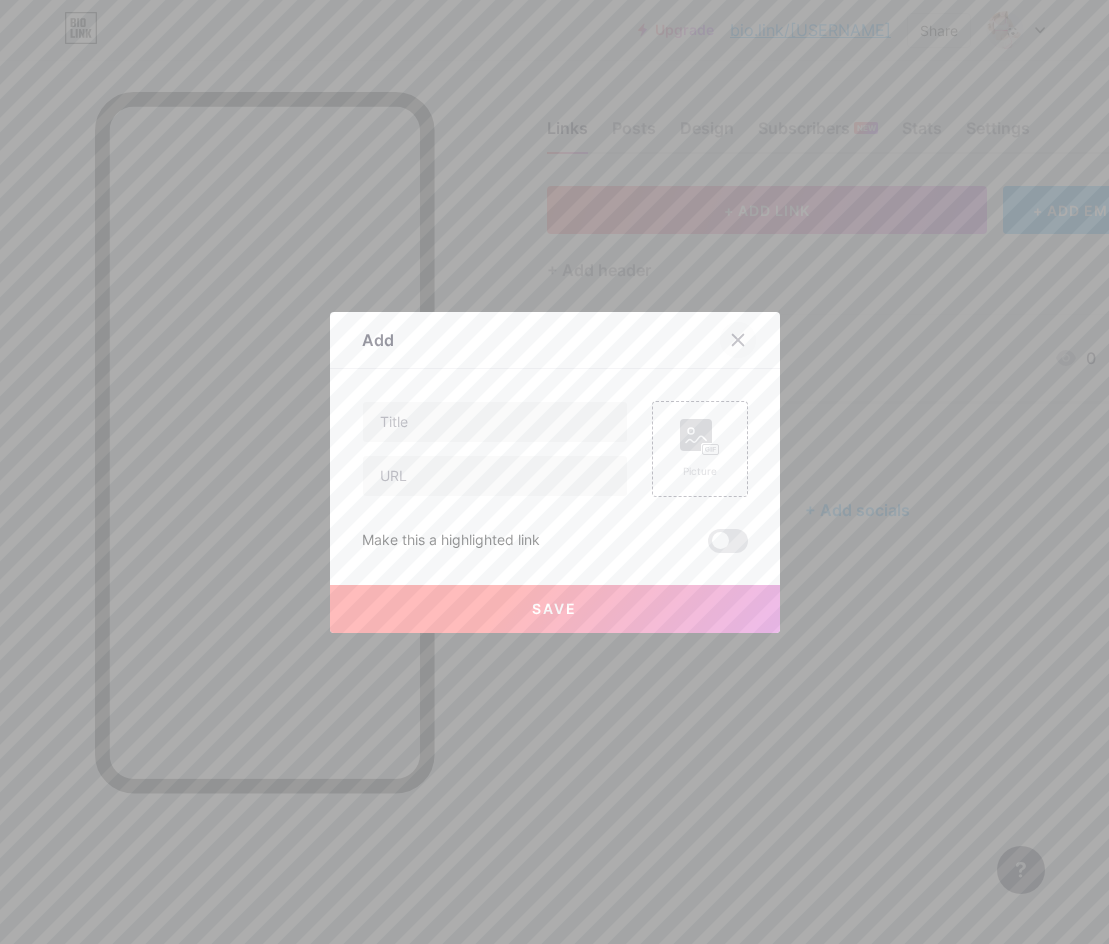 click 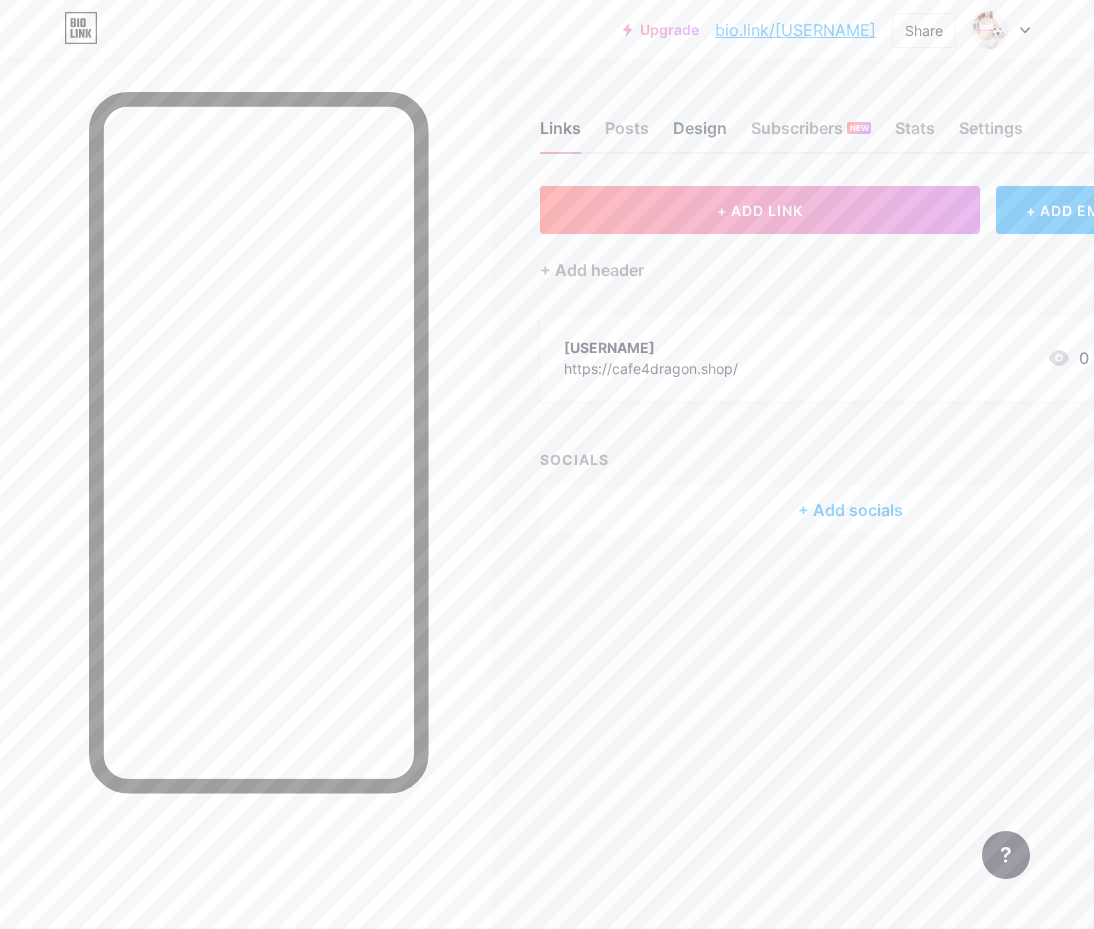 click on "Design" at bounding box center (700, 134) 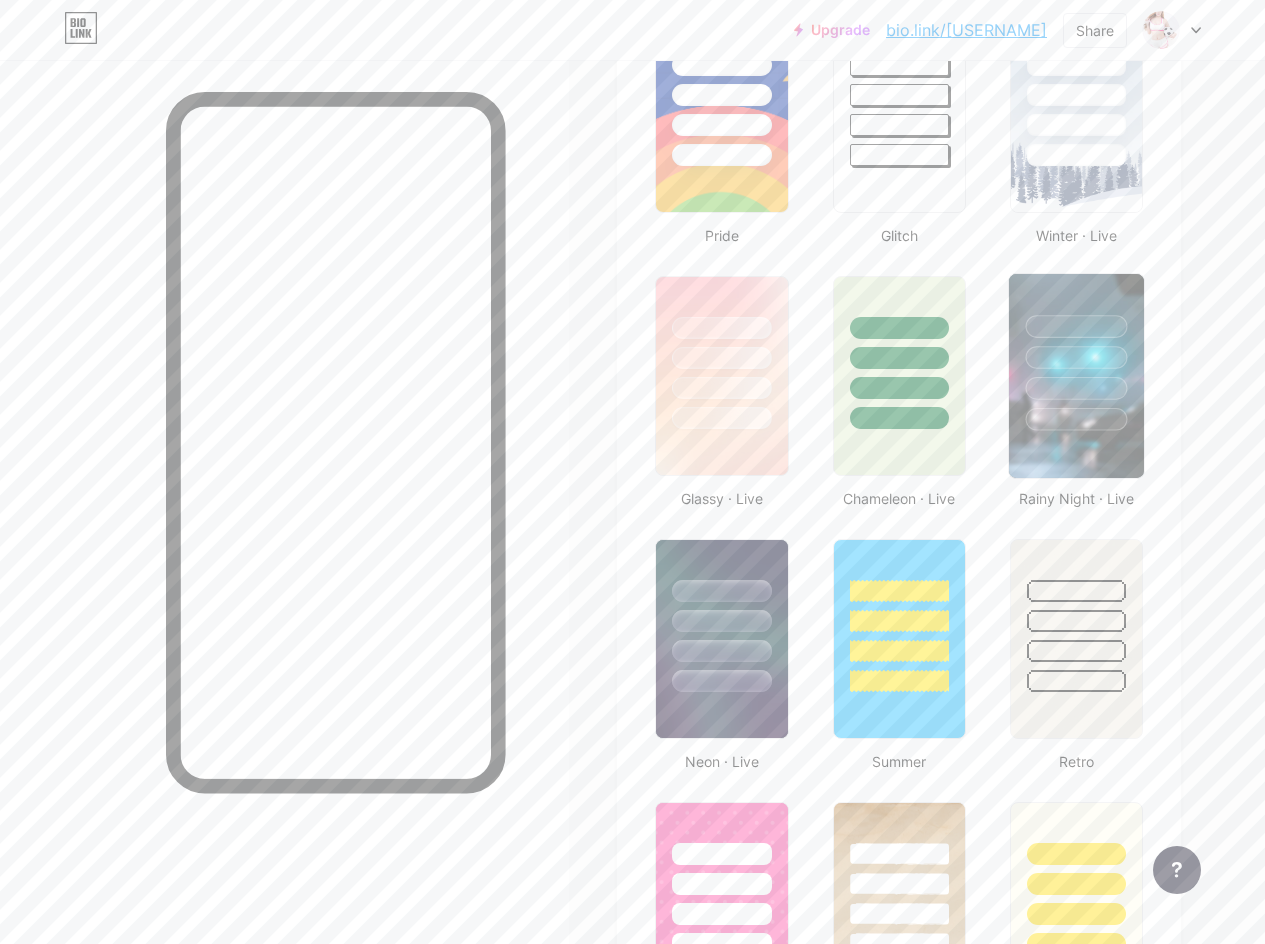 scroll, scrollTop: 1000, scrollLeft: 0, axis: vertical 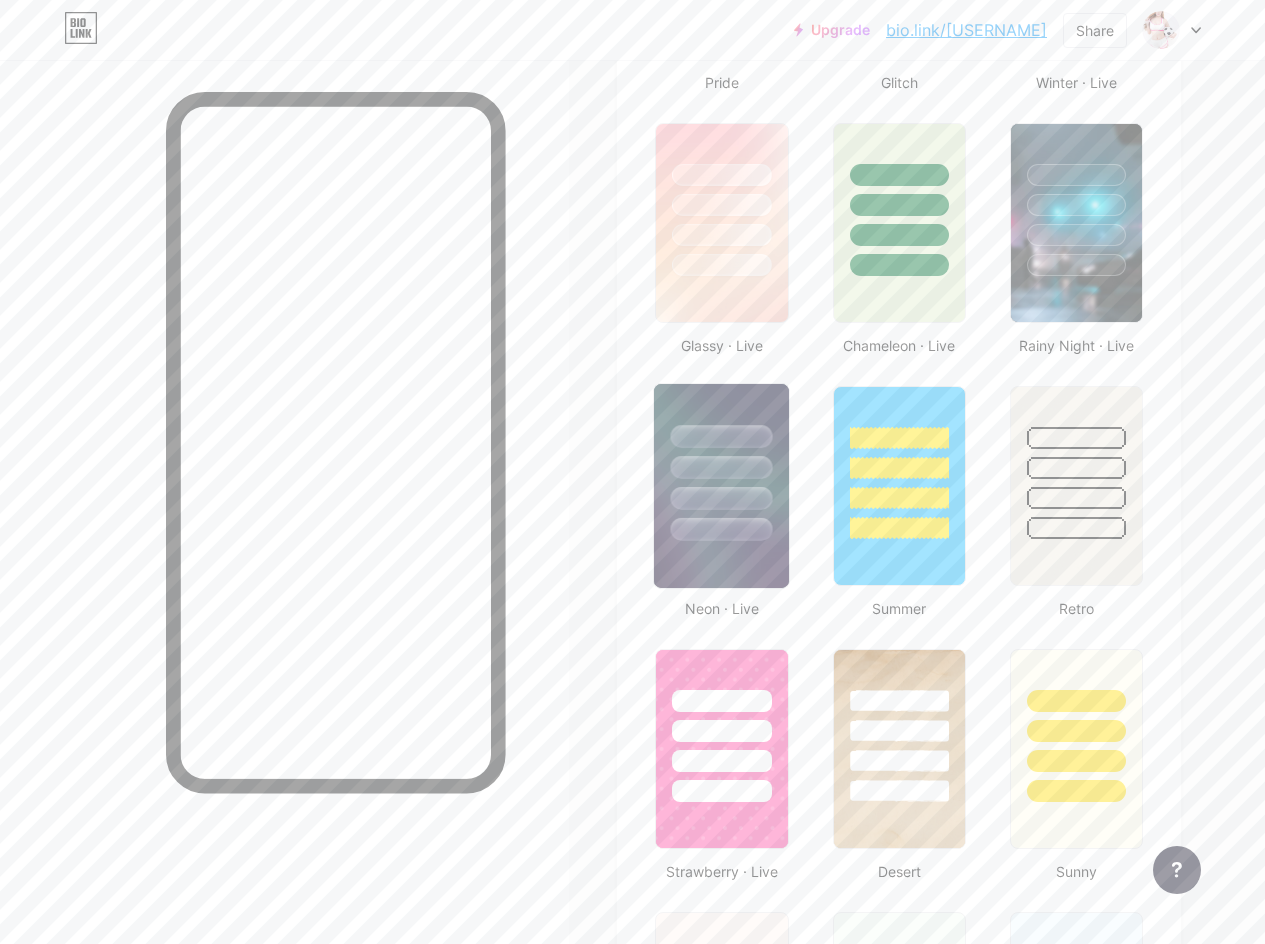 click at bounding box center [722, 498] 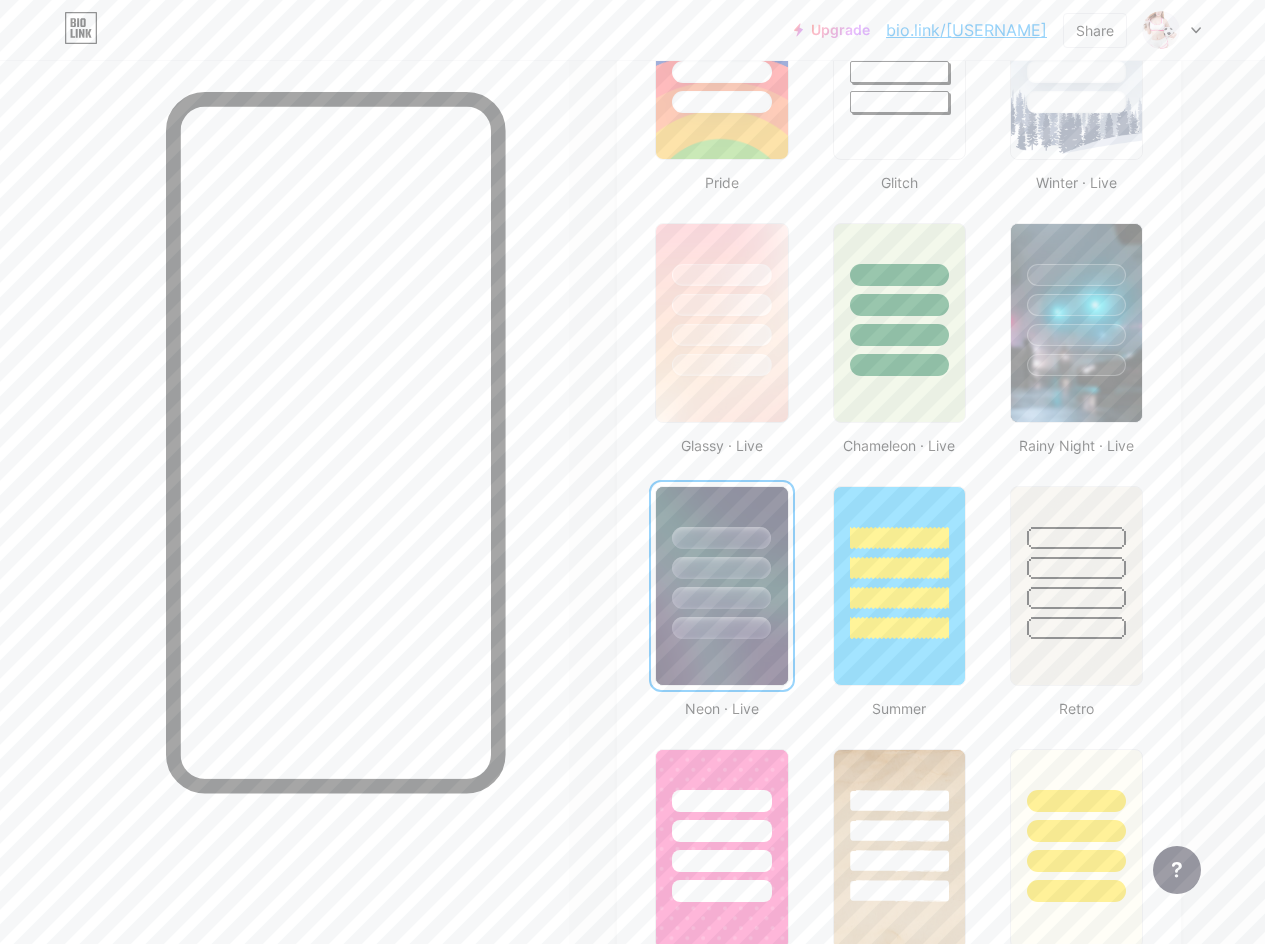 click at bounding box center (721, 563) 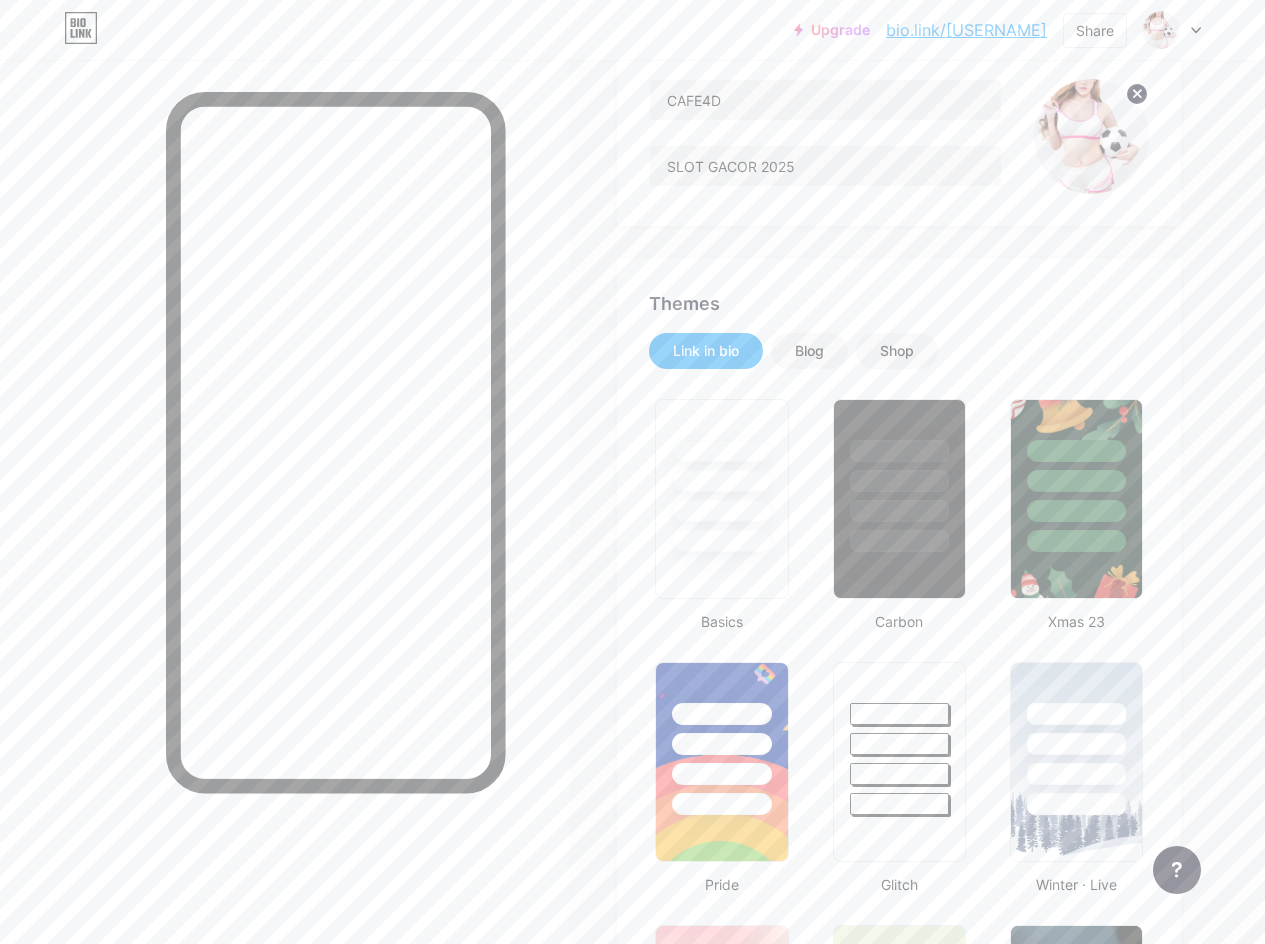 scroll, scrollTop: 0, scrollLeft: 0, axis: both 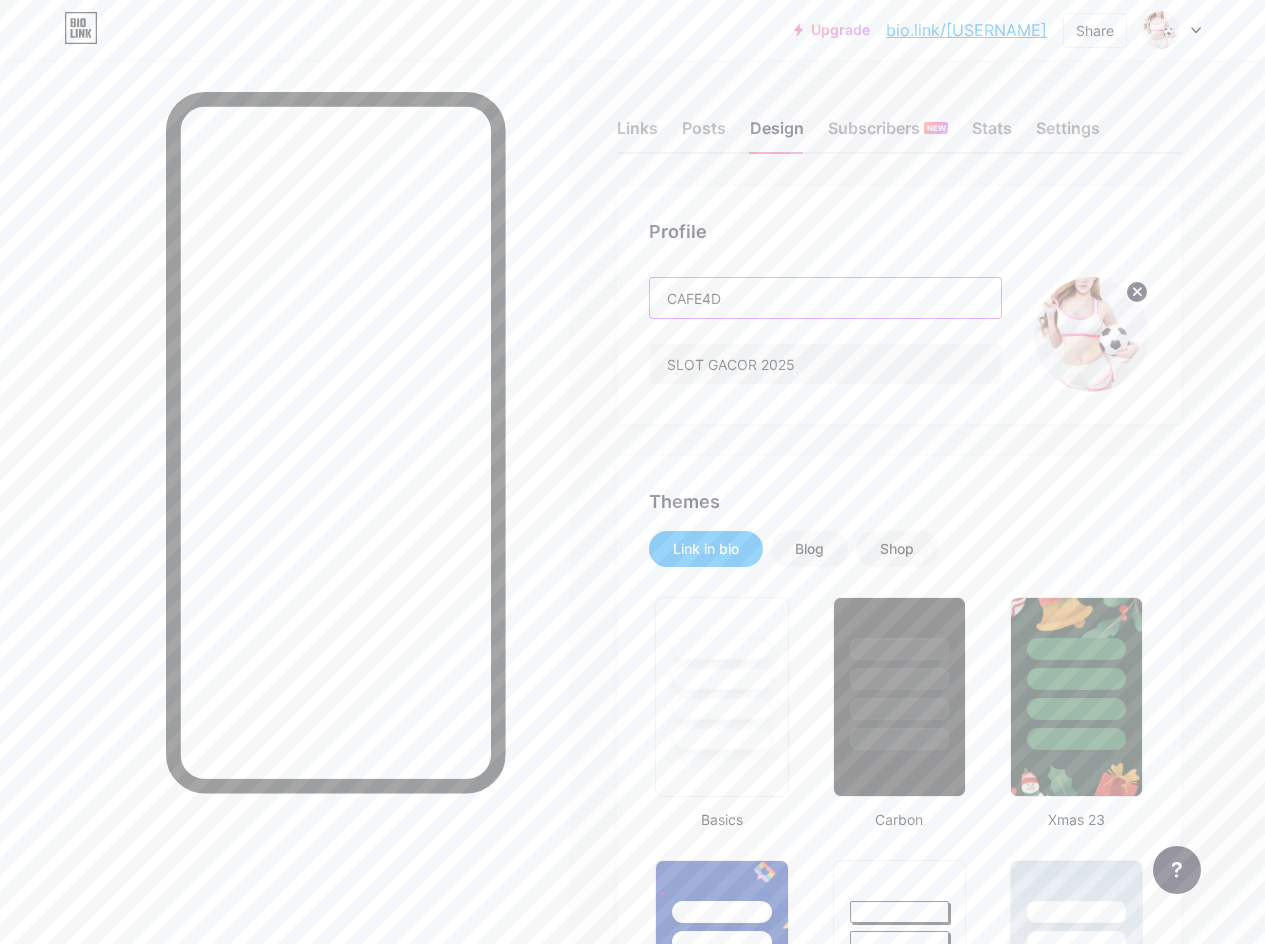 click on "CAFE4D" at bounding box center [825, 298] 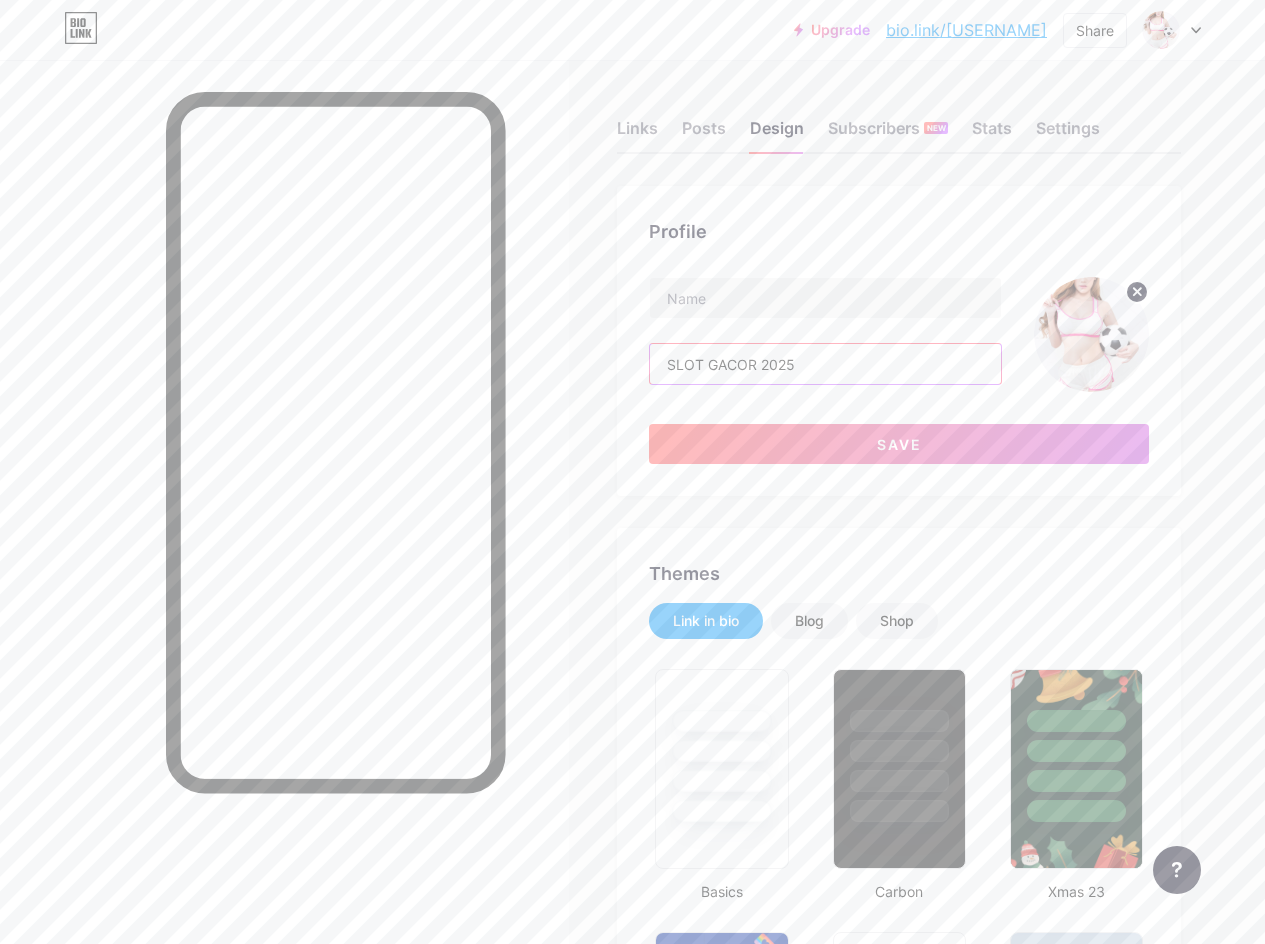 click on "SLOT GACOR 2025" at bounding box center [825, 364] 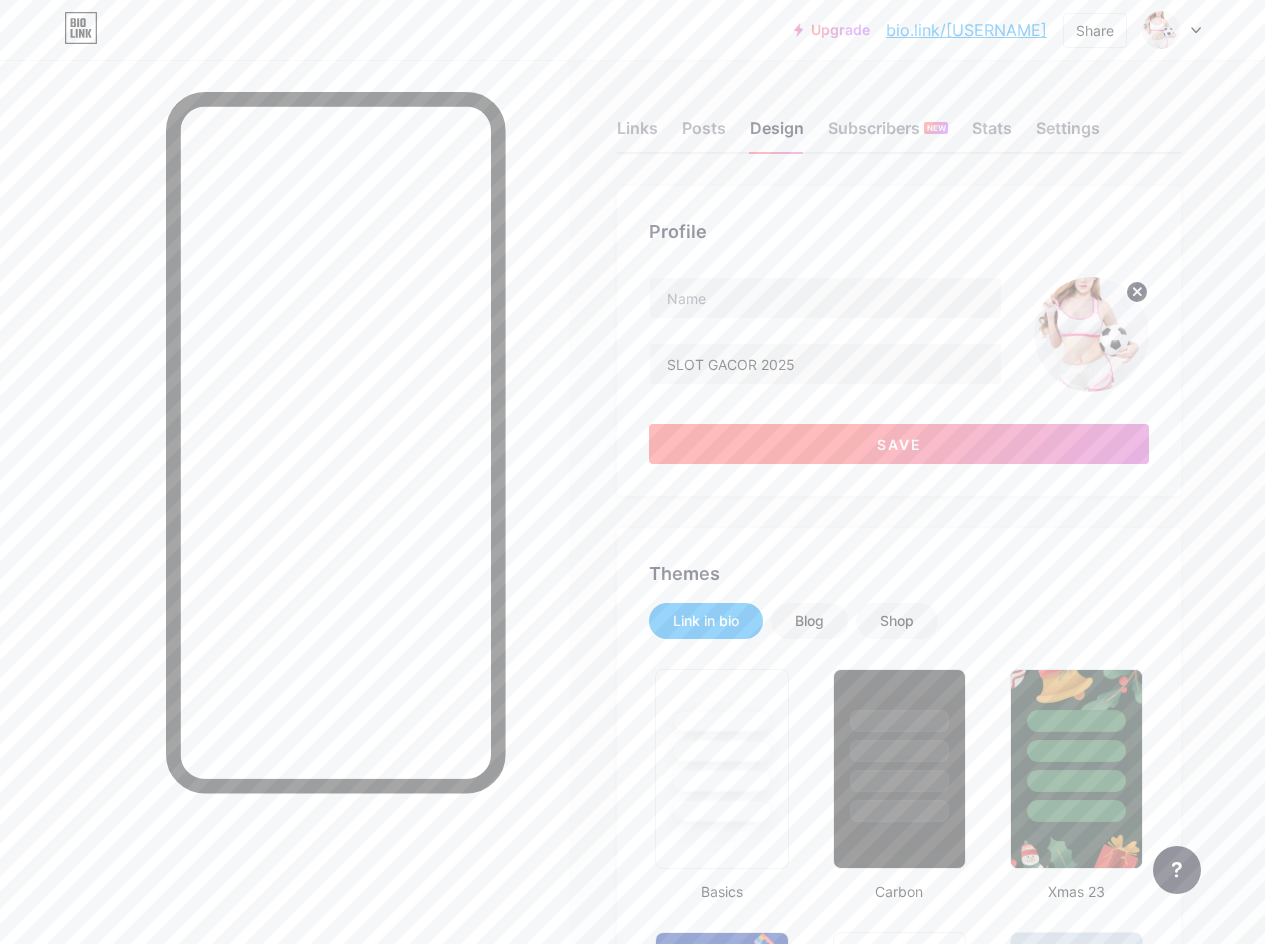 click on "Save" at bounding box center [899, 444] 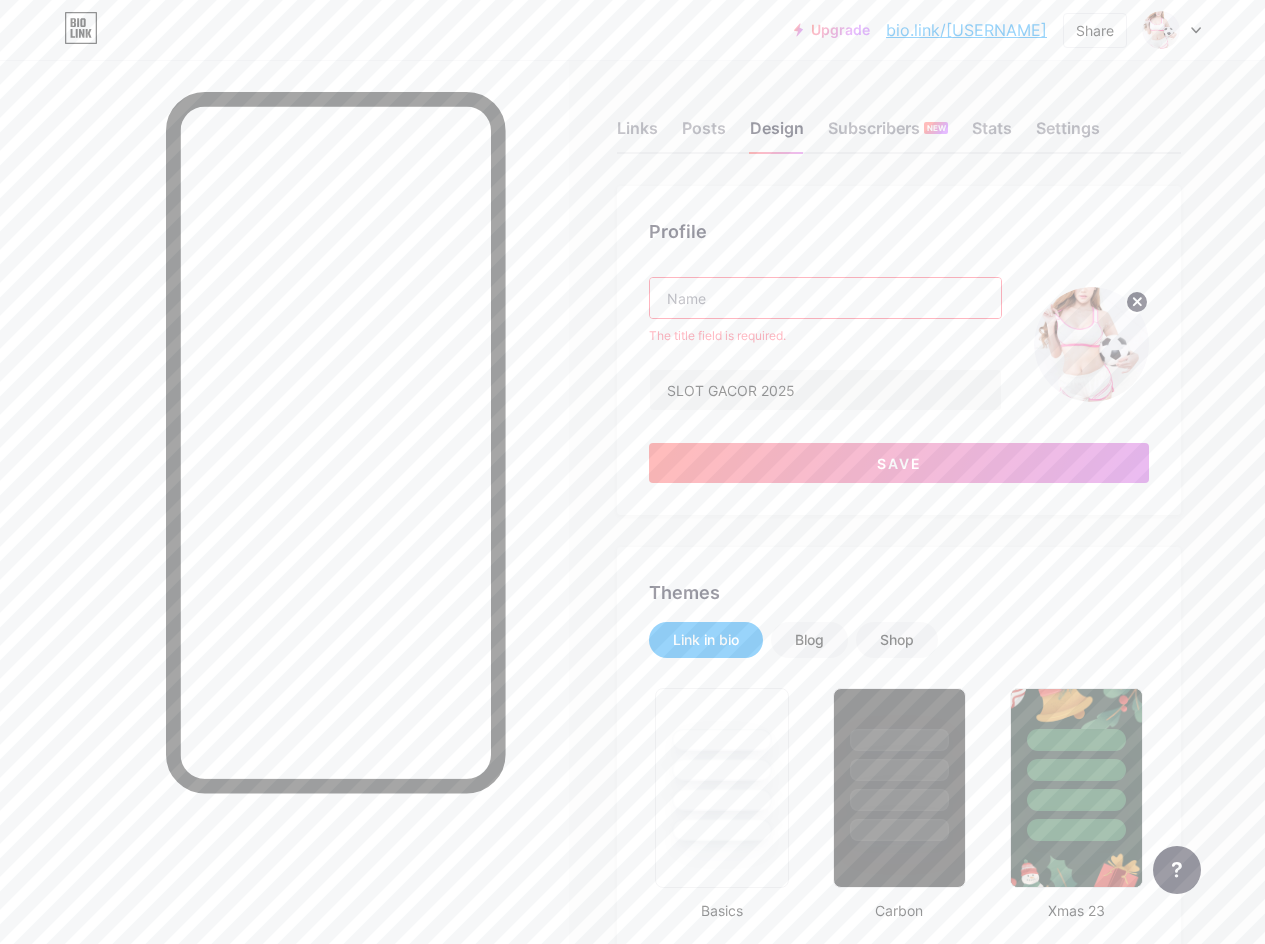 click at bounding box center [825, 298] 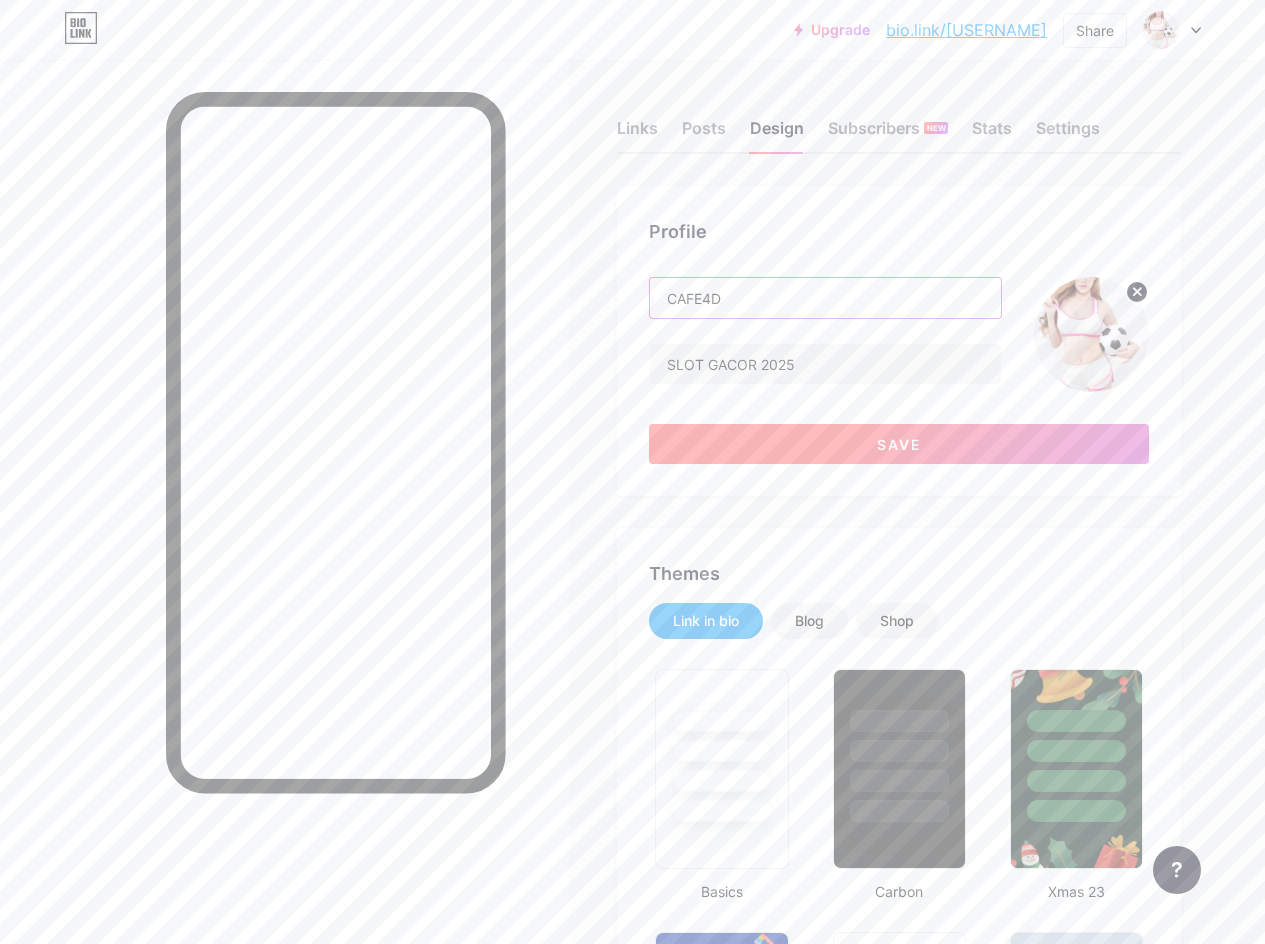 type on "CAFE4D" 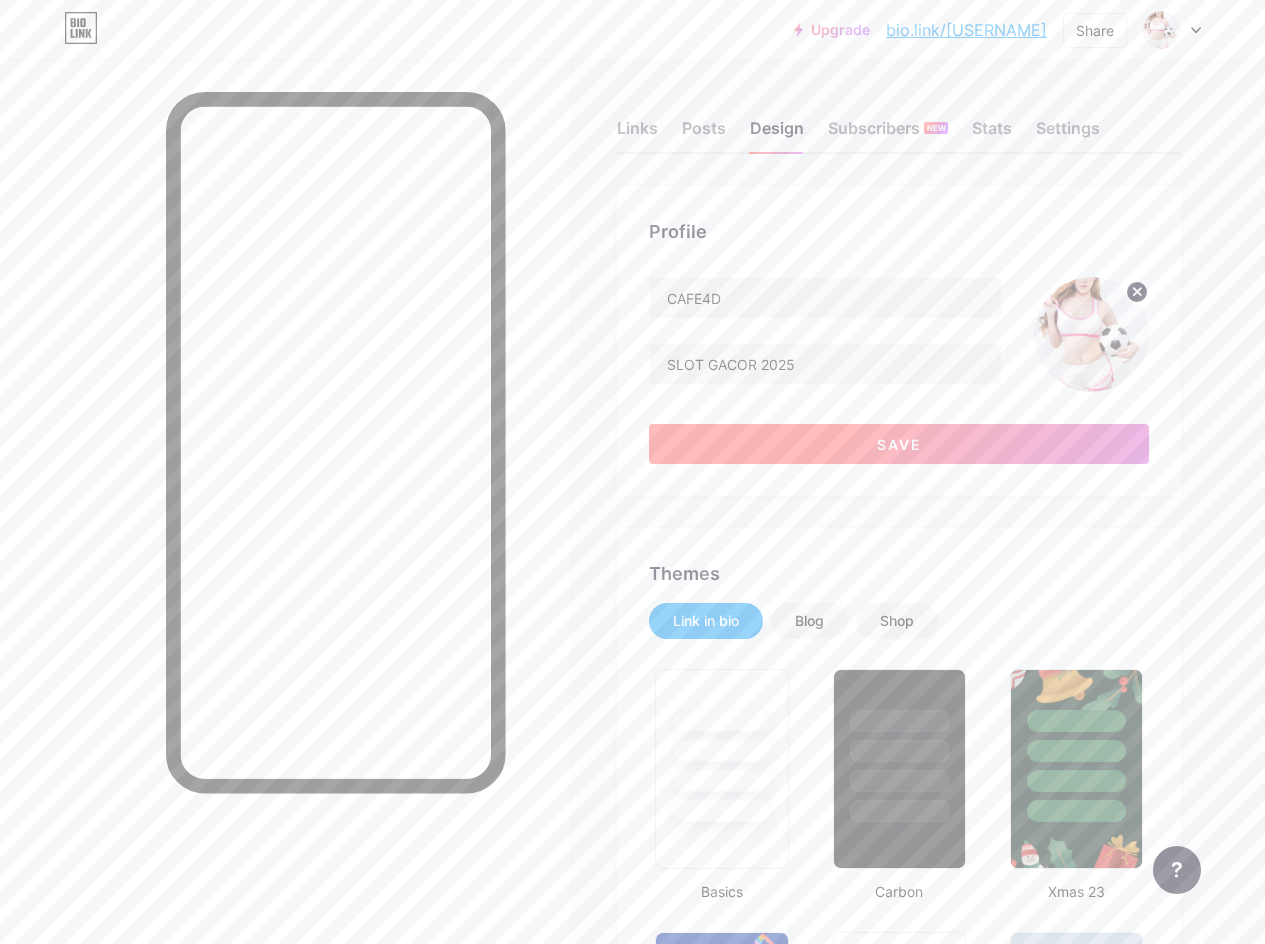 click on "Save" at bounding box center (899, 444) 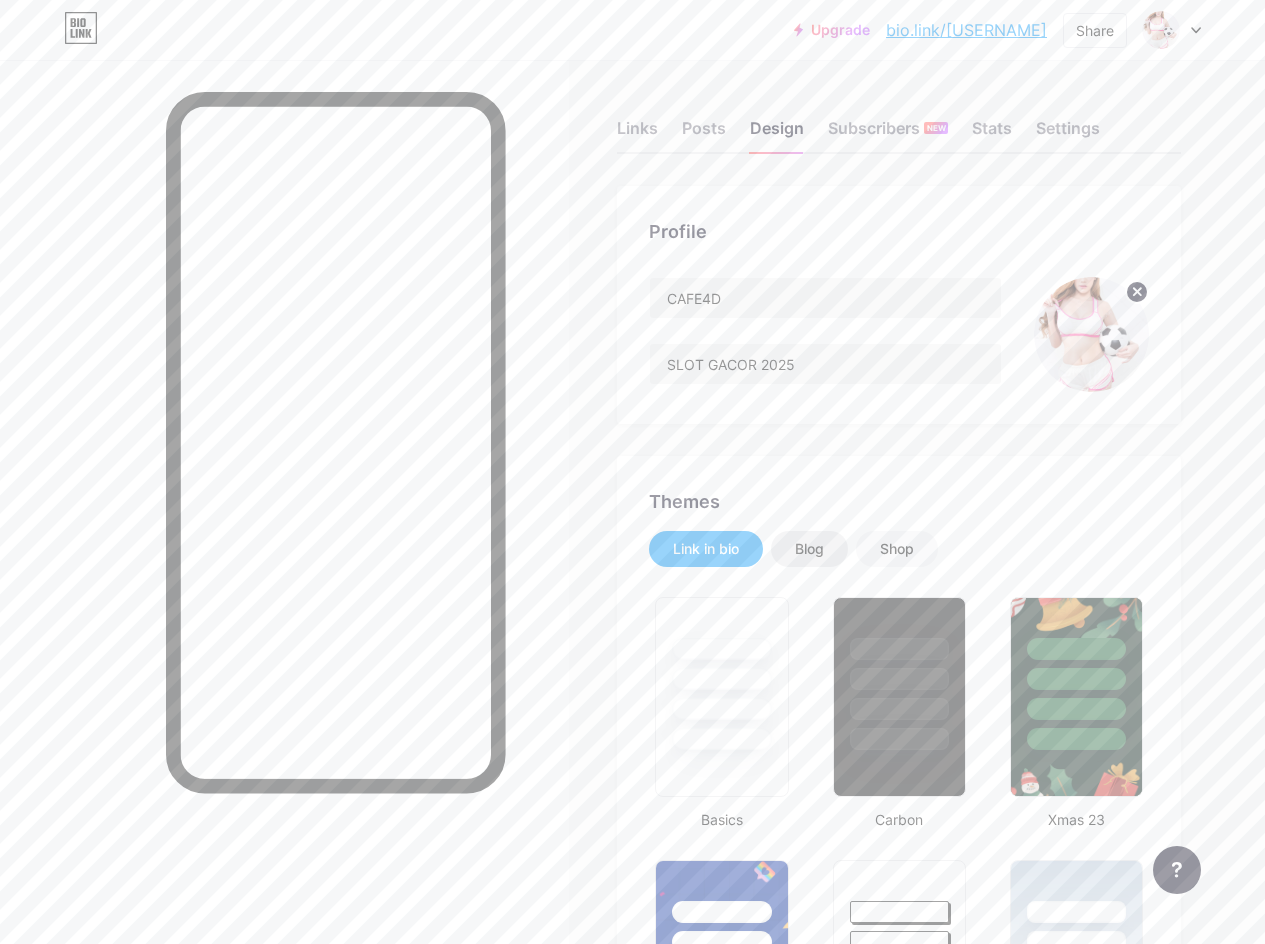 click on "Blog" at bounding box center (809, 549) 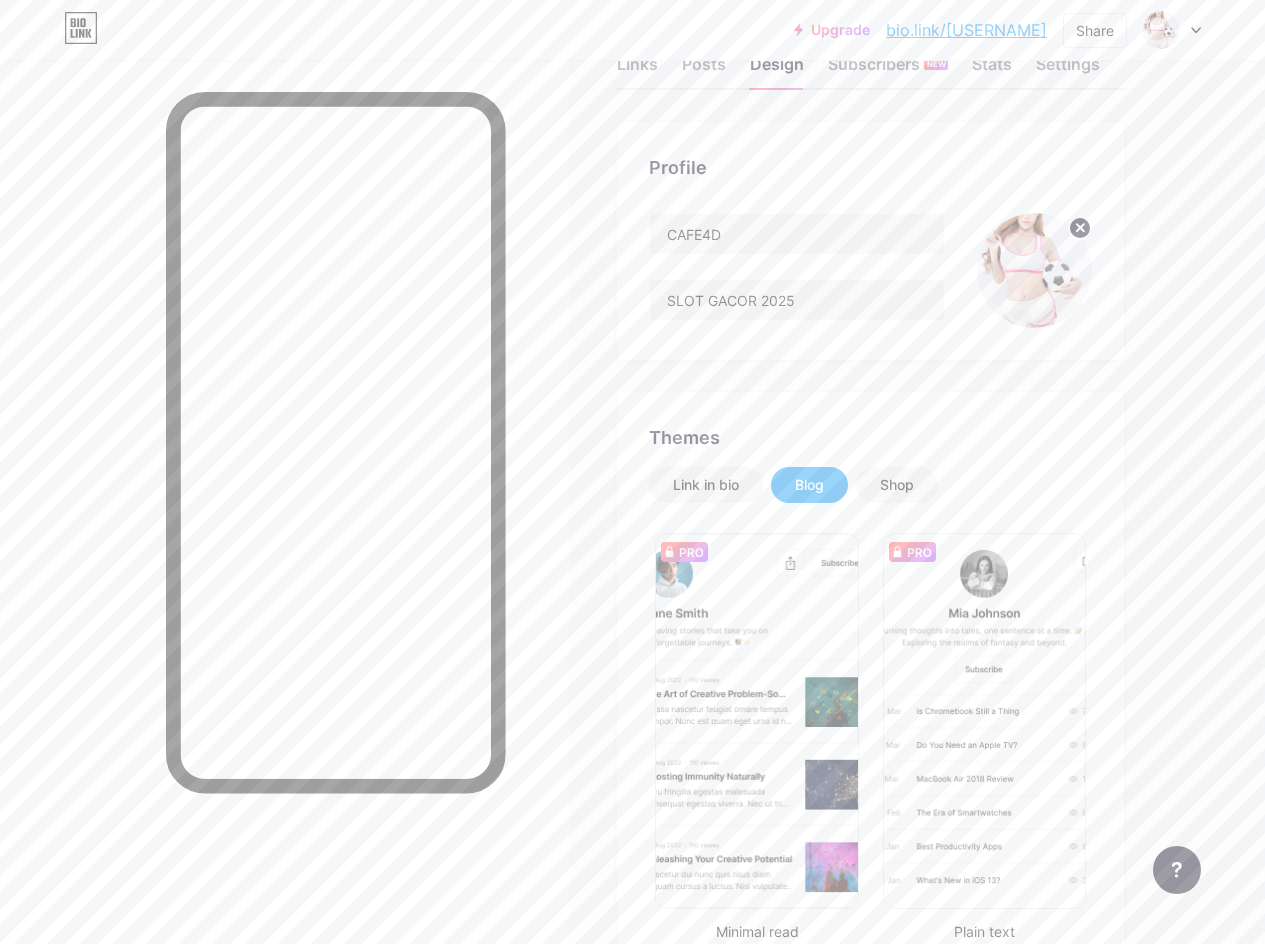 scroll, scrollTop: 100, scrollLeft: 0, axis: vertical 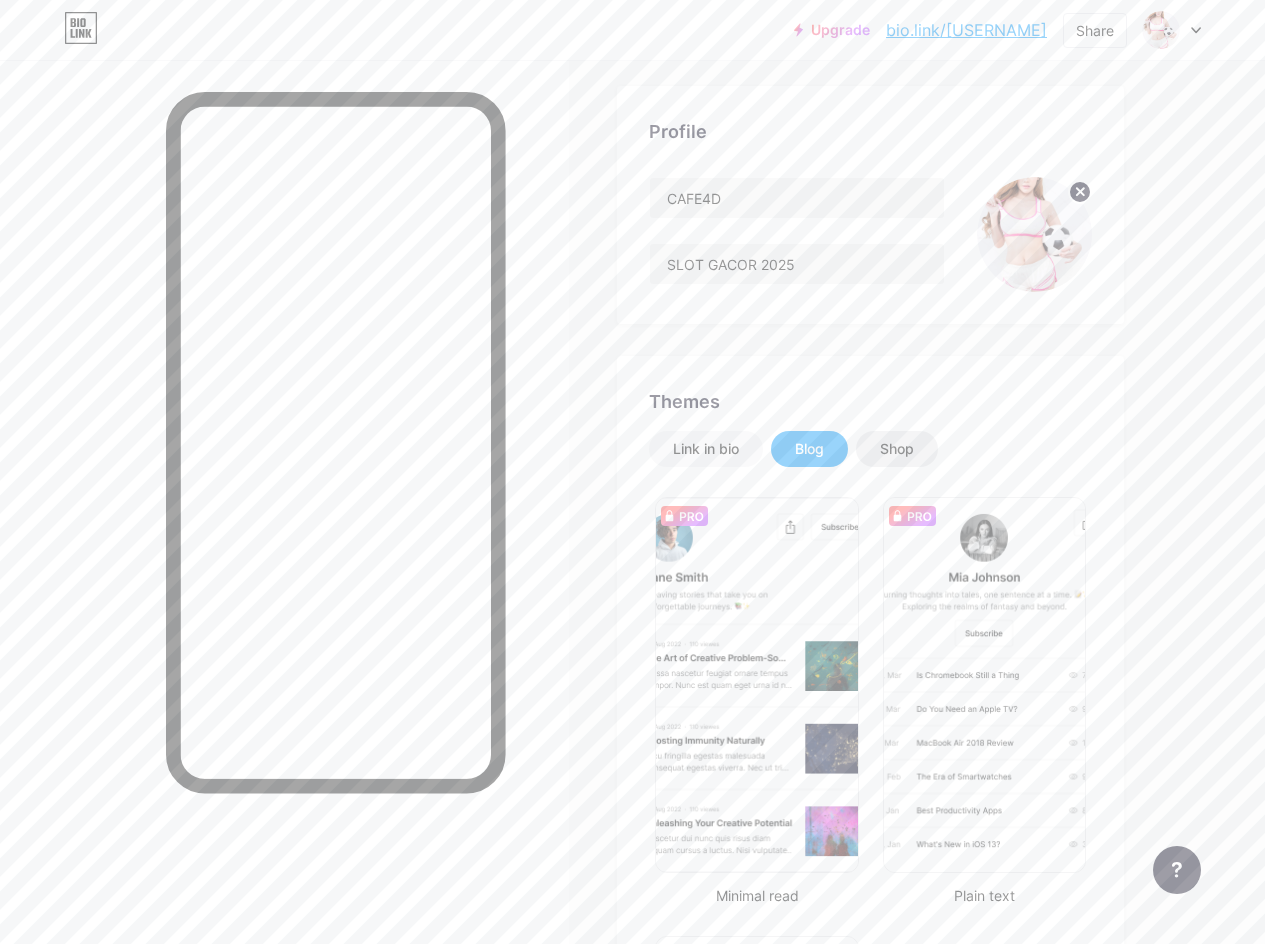 click on "Shop" at bounding box center [897, 449] 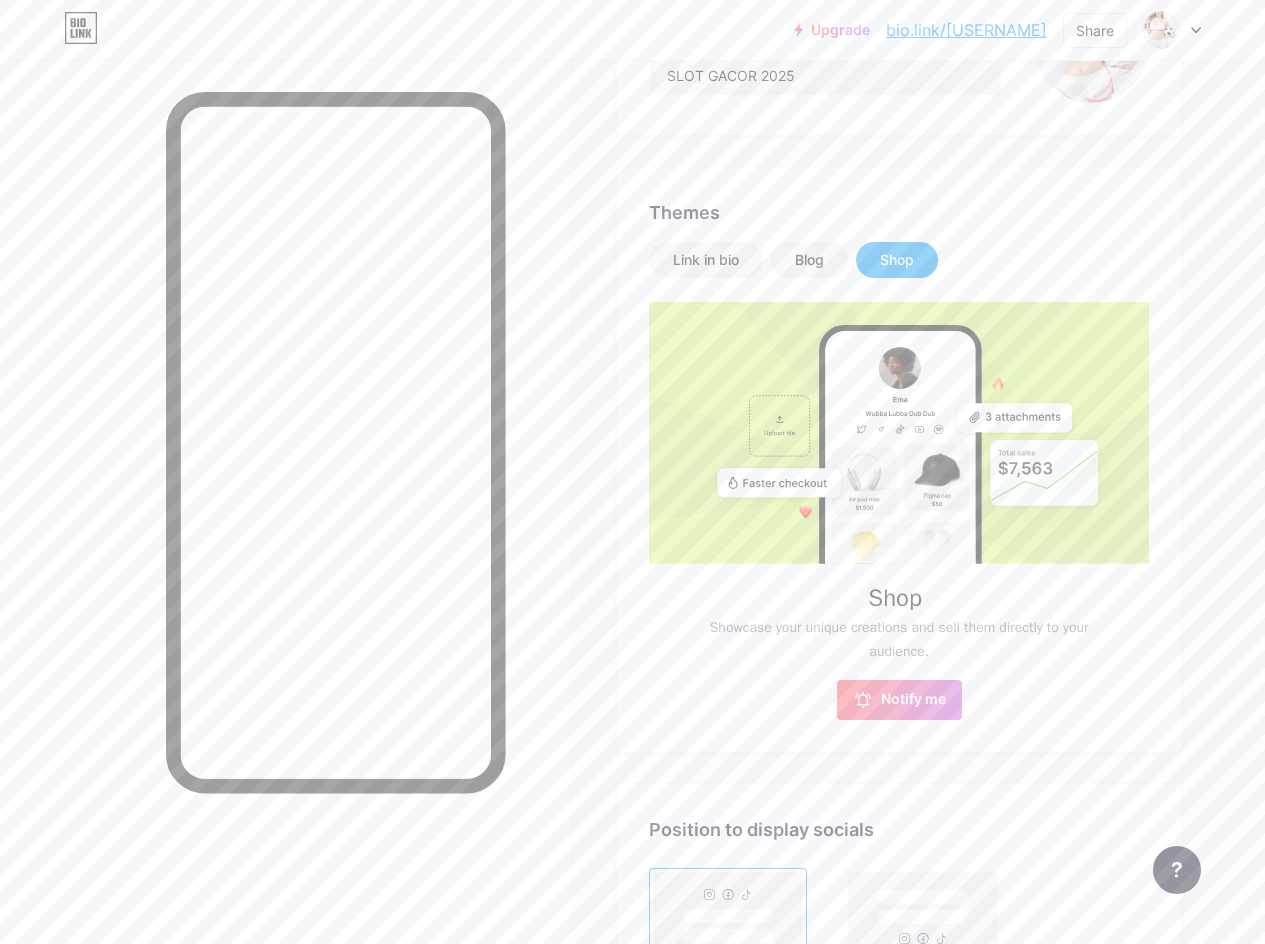 scroll, scrollTop: 500, scrollLeft: 0, axis: vertical 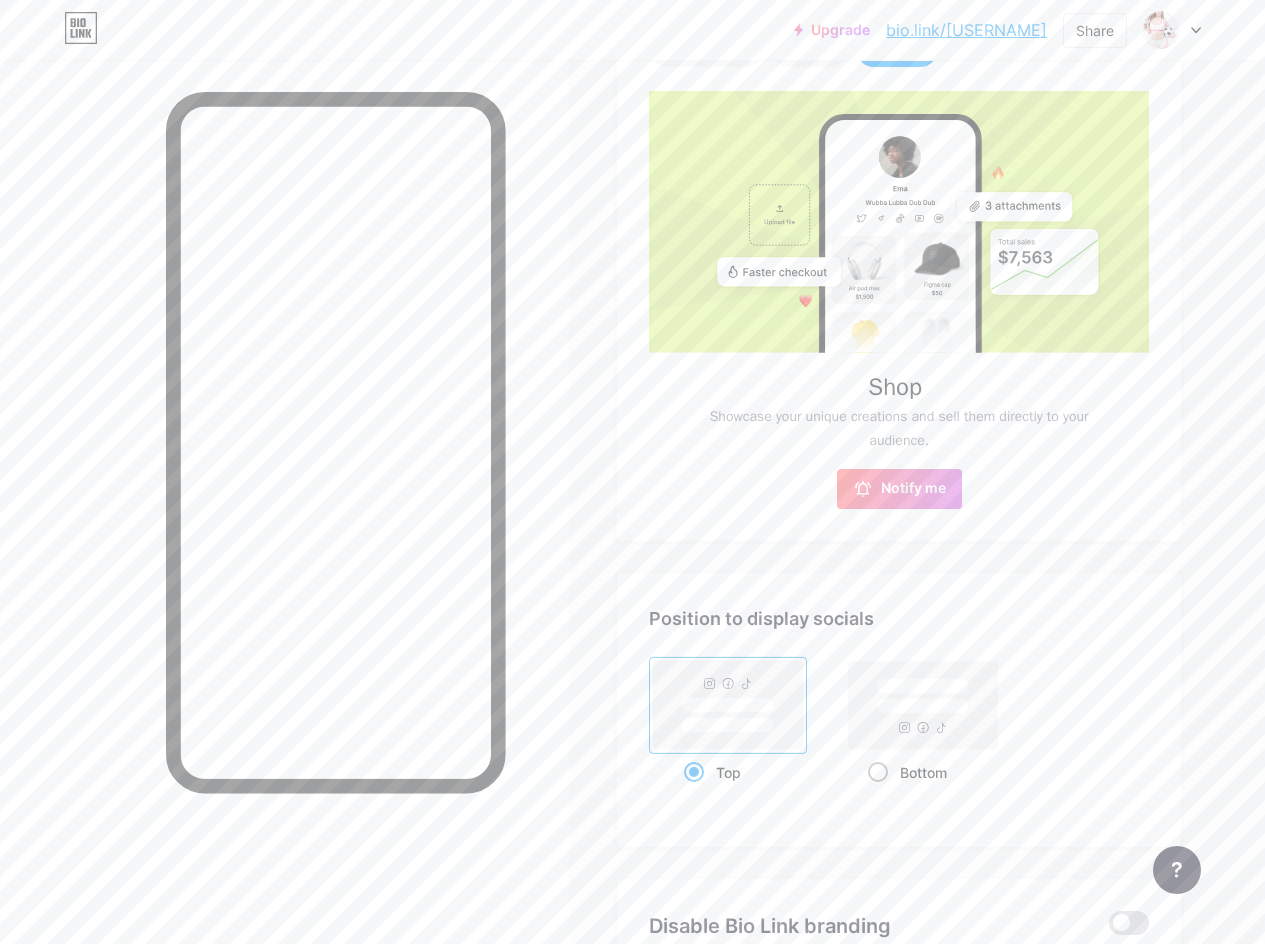 click 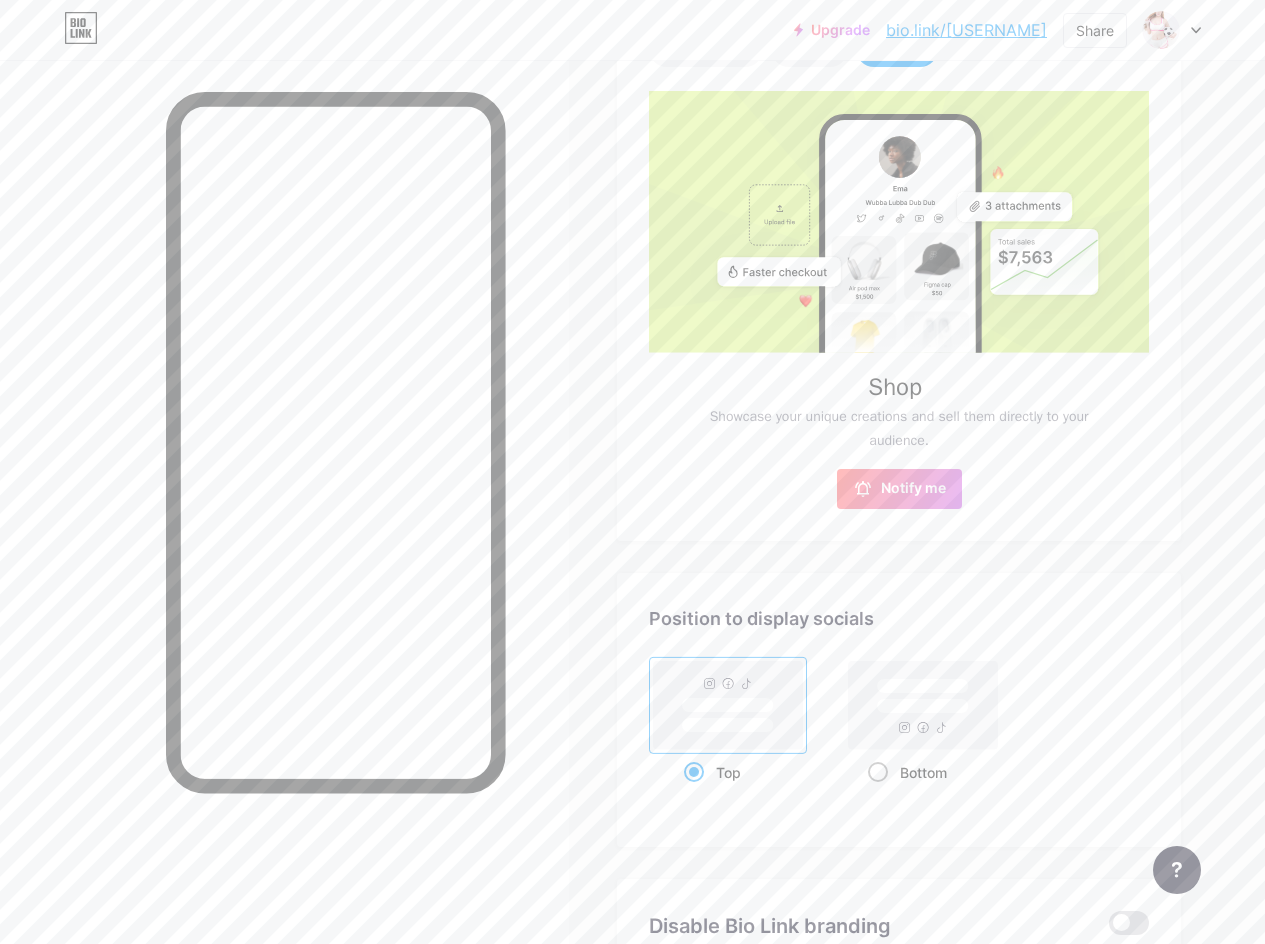 click on "Bottom" at bounding box center [874, 797] 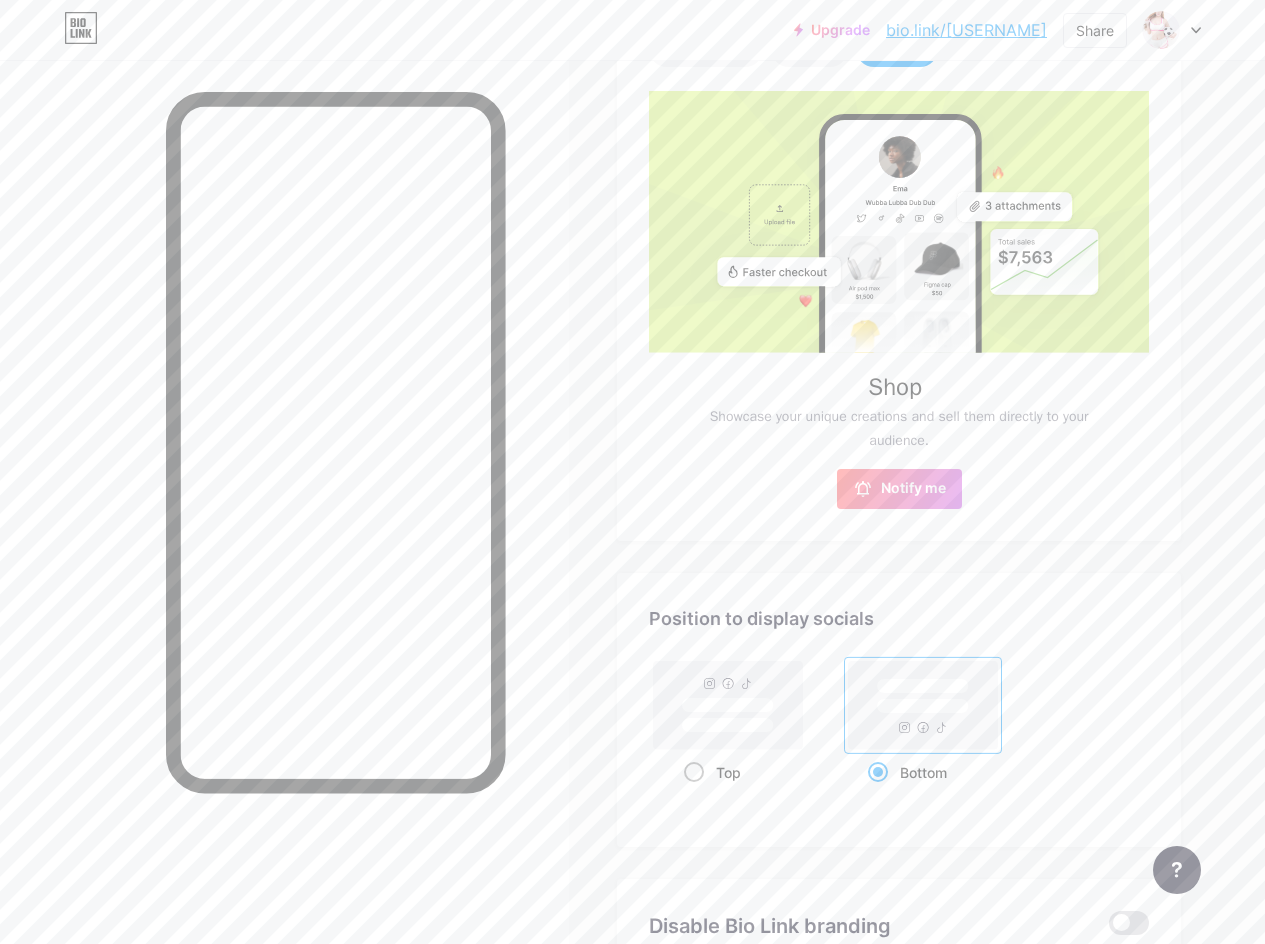 click on "Top" at bounding box center [728, 772] 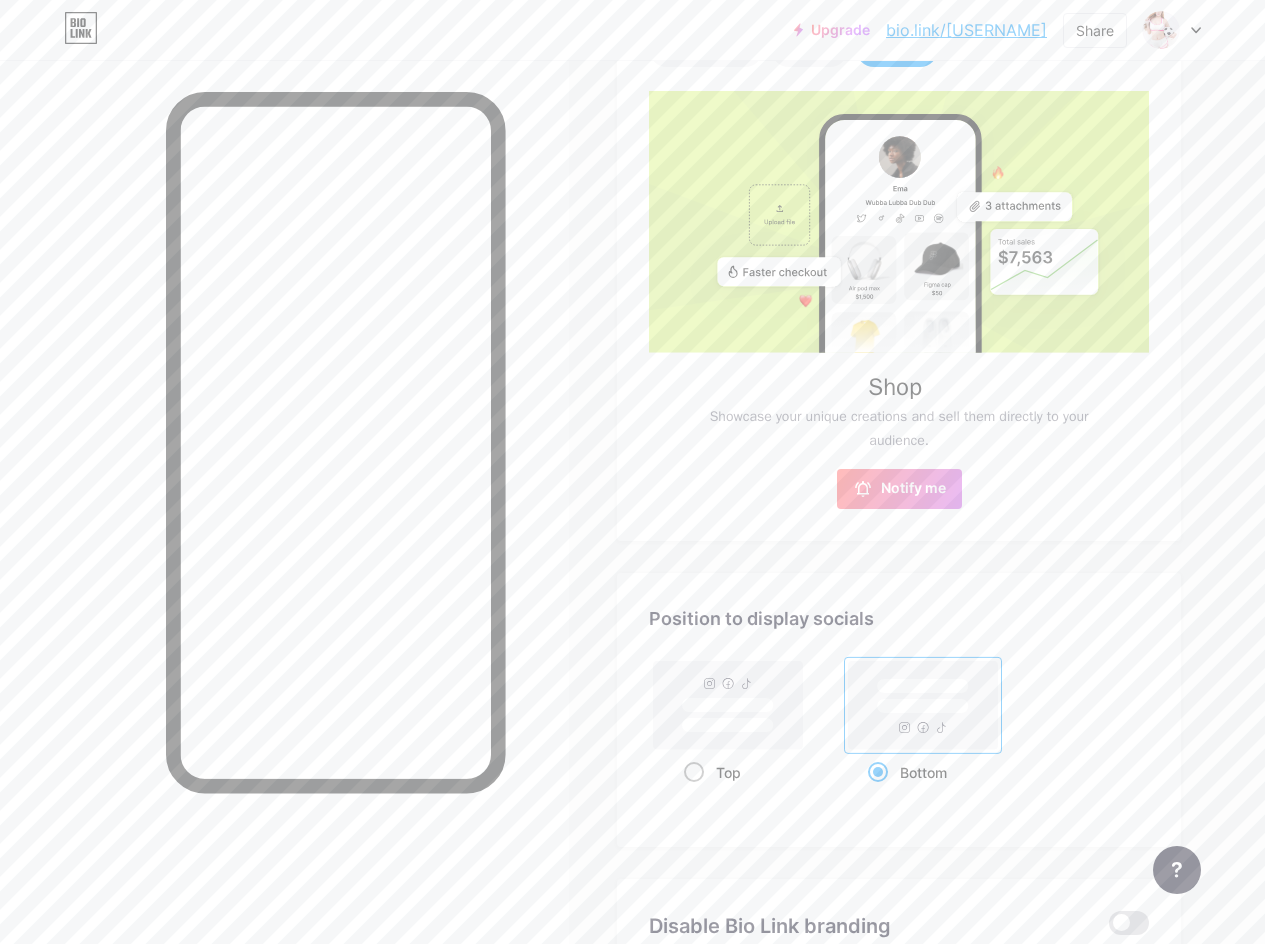 click on "Top" at bounding box center (690, 797) 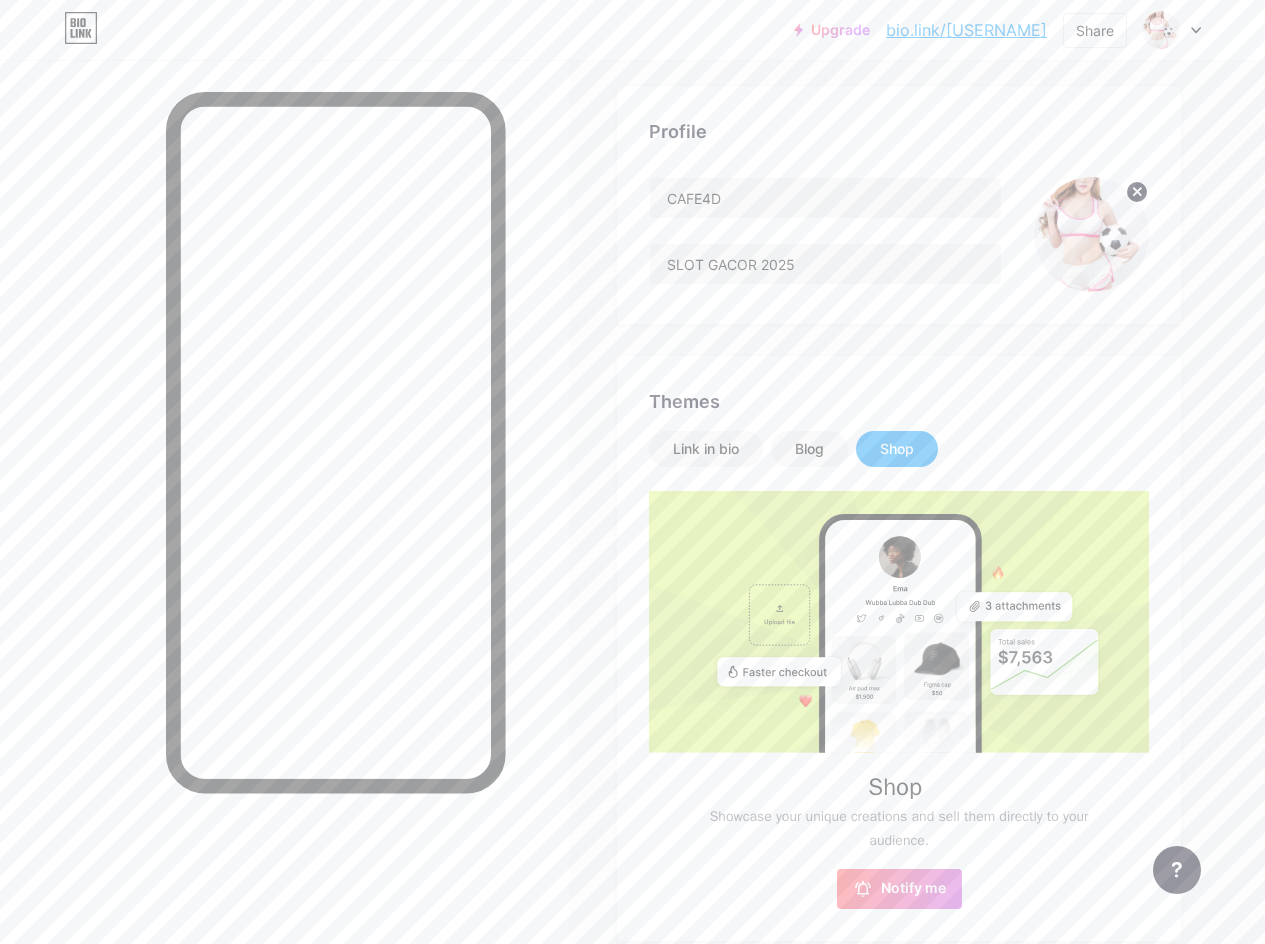 scroll, scrollTop: 0, scrollLeft: 0, axis: both 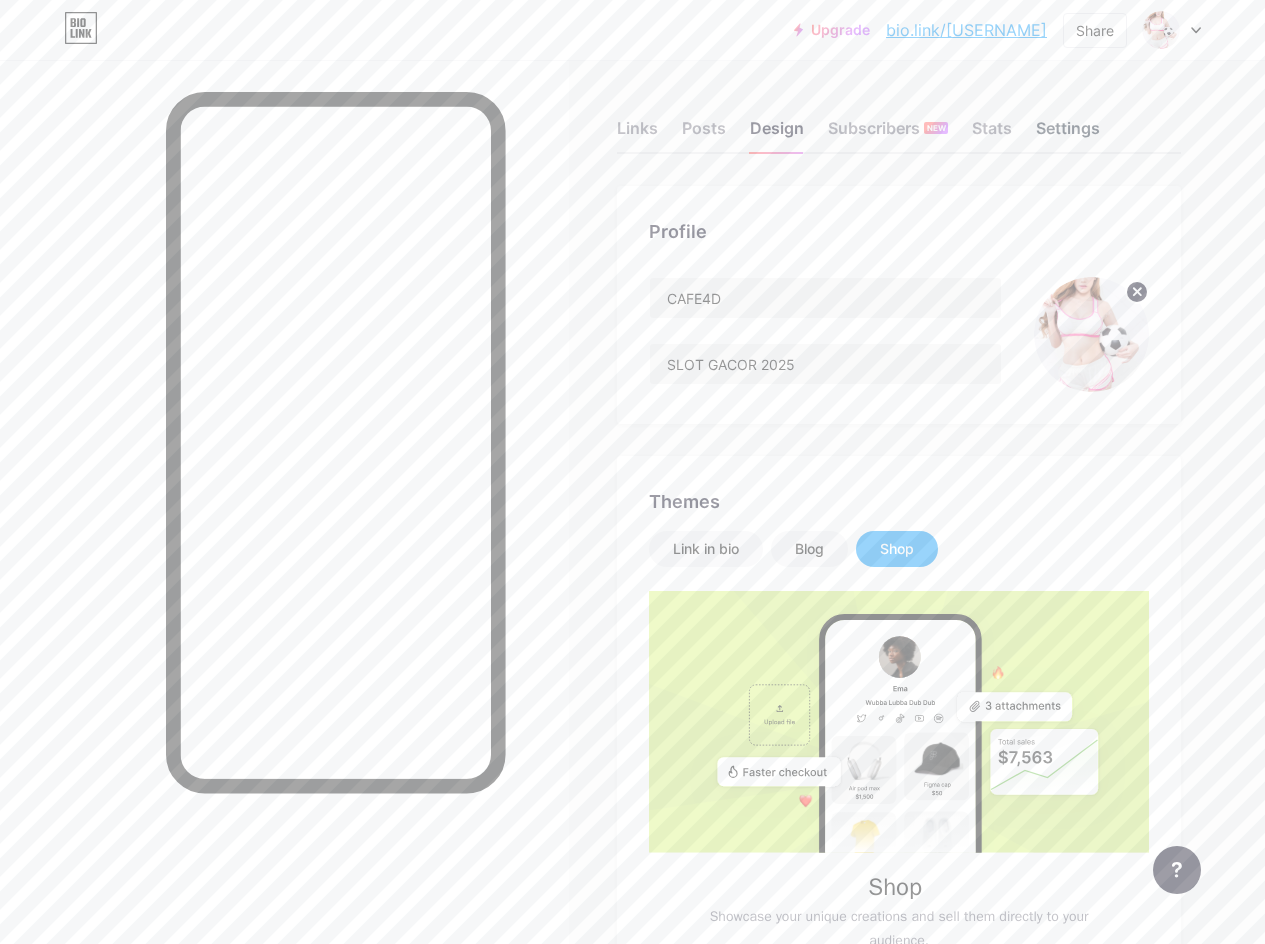 click on "Settings" at bounding box center [1068, 134] 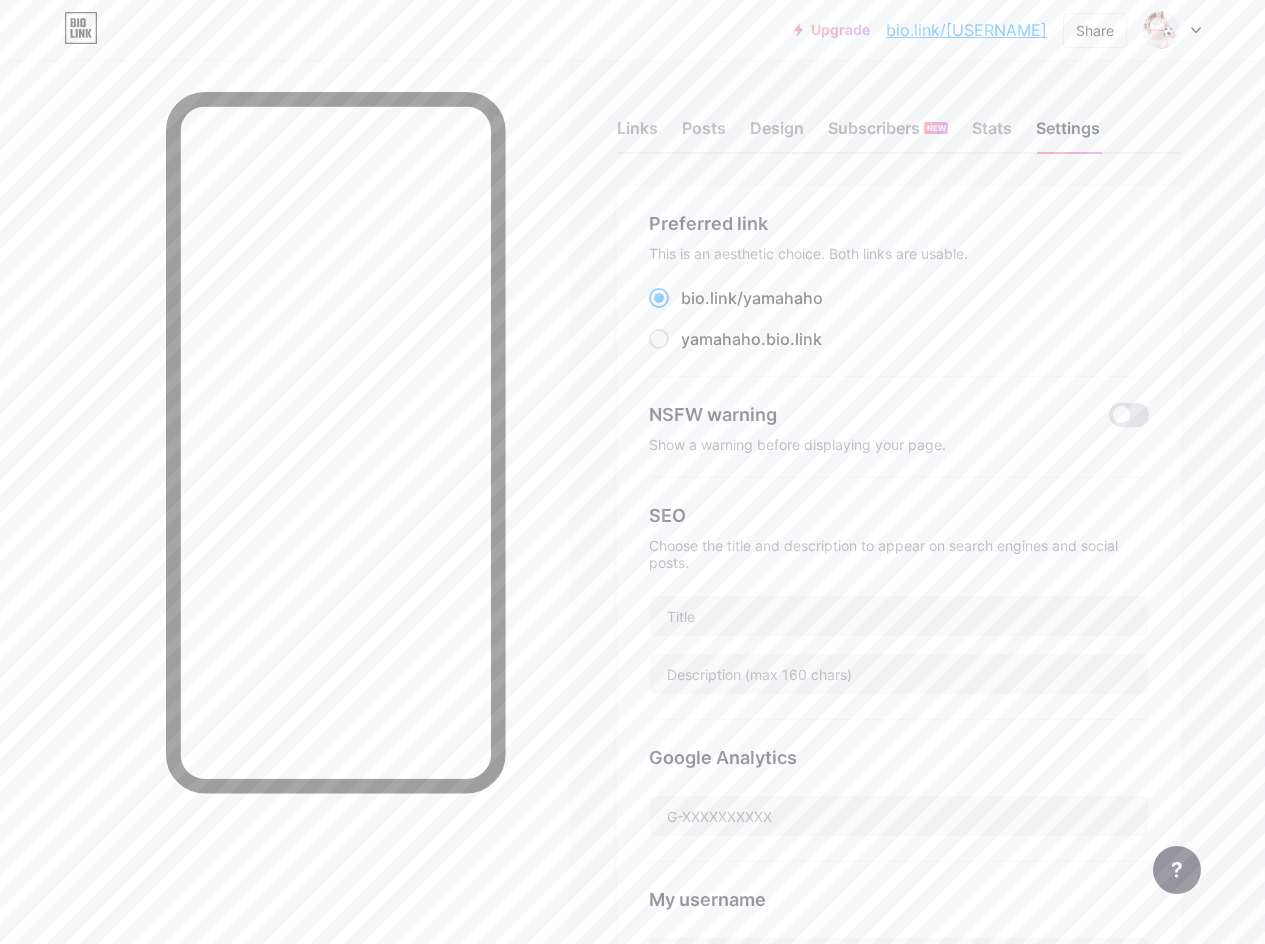 click on "yamahaho" at bounding box center (783, 298) 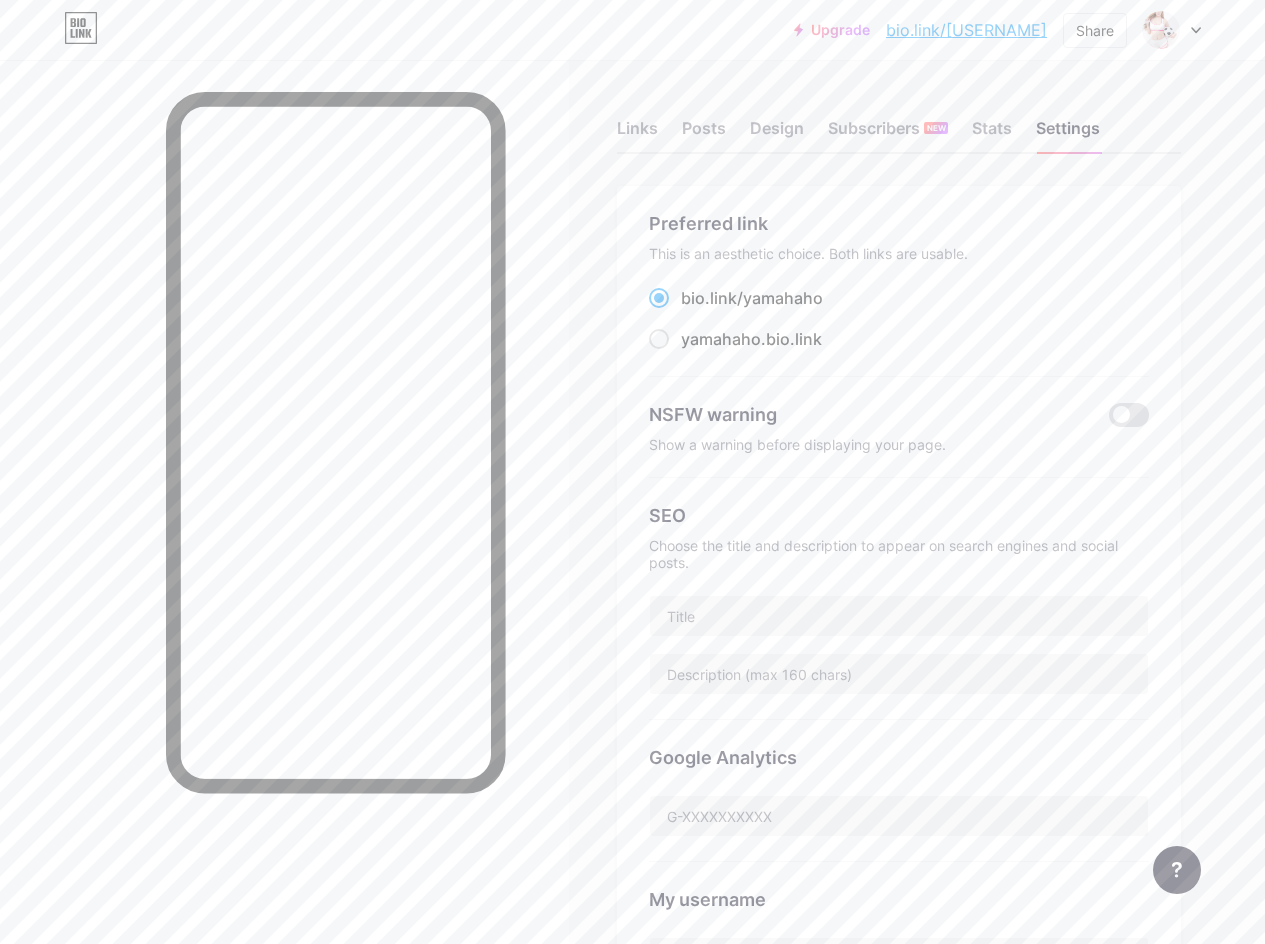 click on "bio.link/ [USERNAME]" at bounding box center [687, 316] 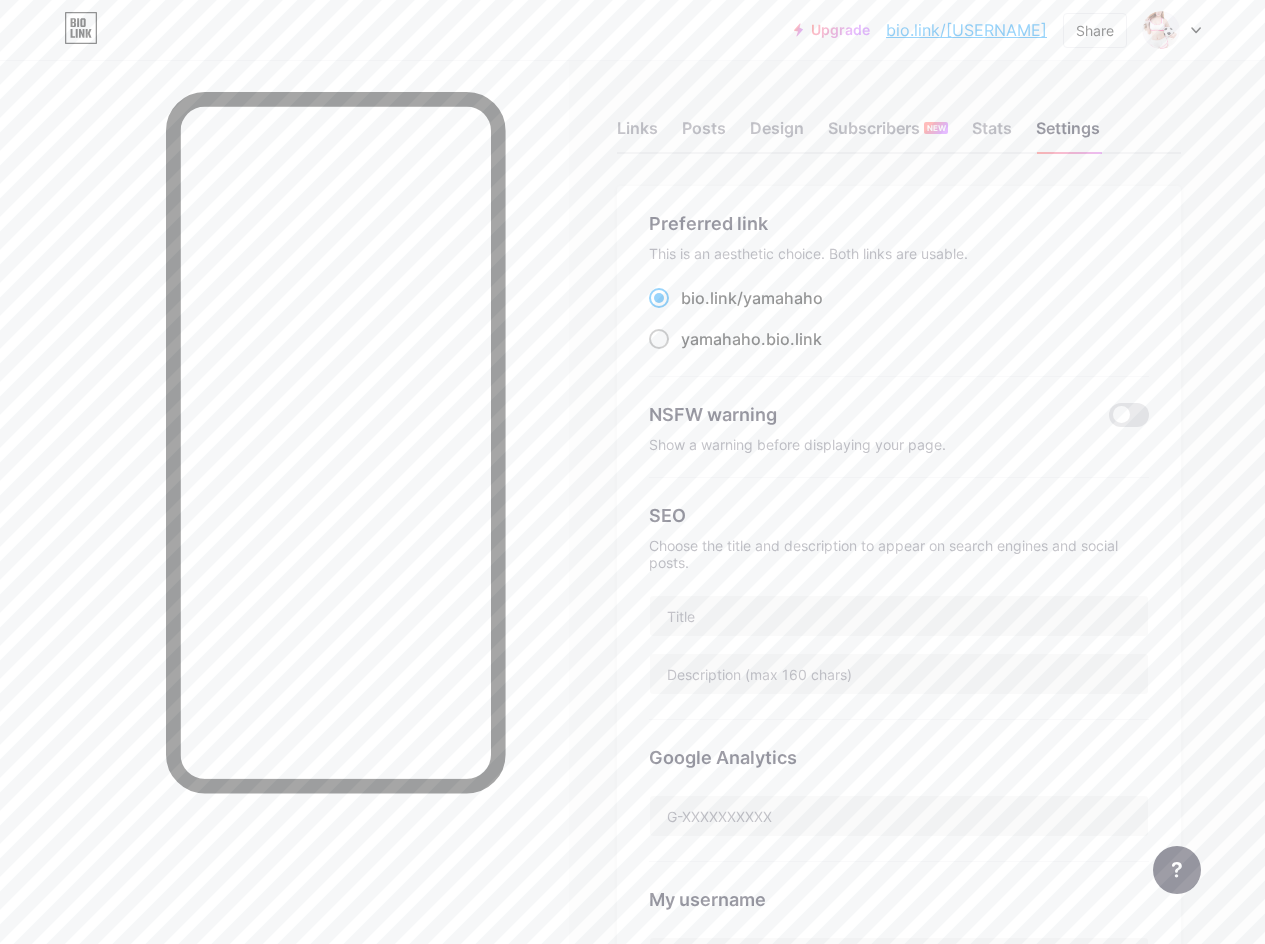 click on "yamahaho" at bounding box center (721, 339) 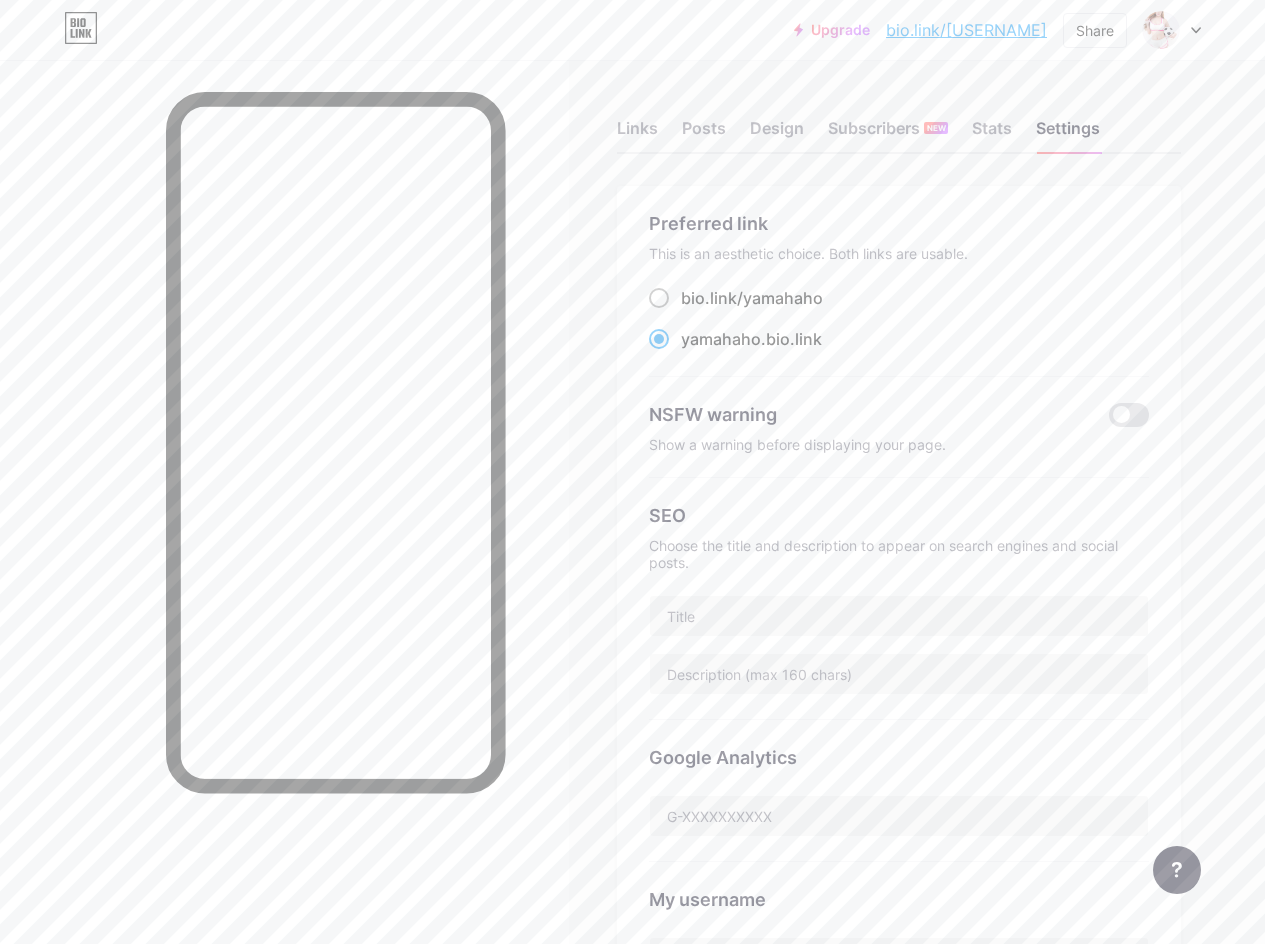 click on "yamahaho" at bounding box center [783, 298] 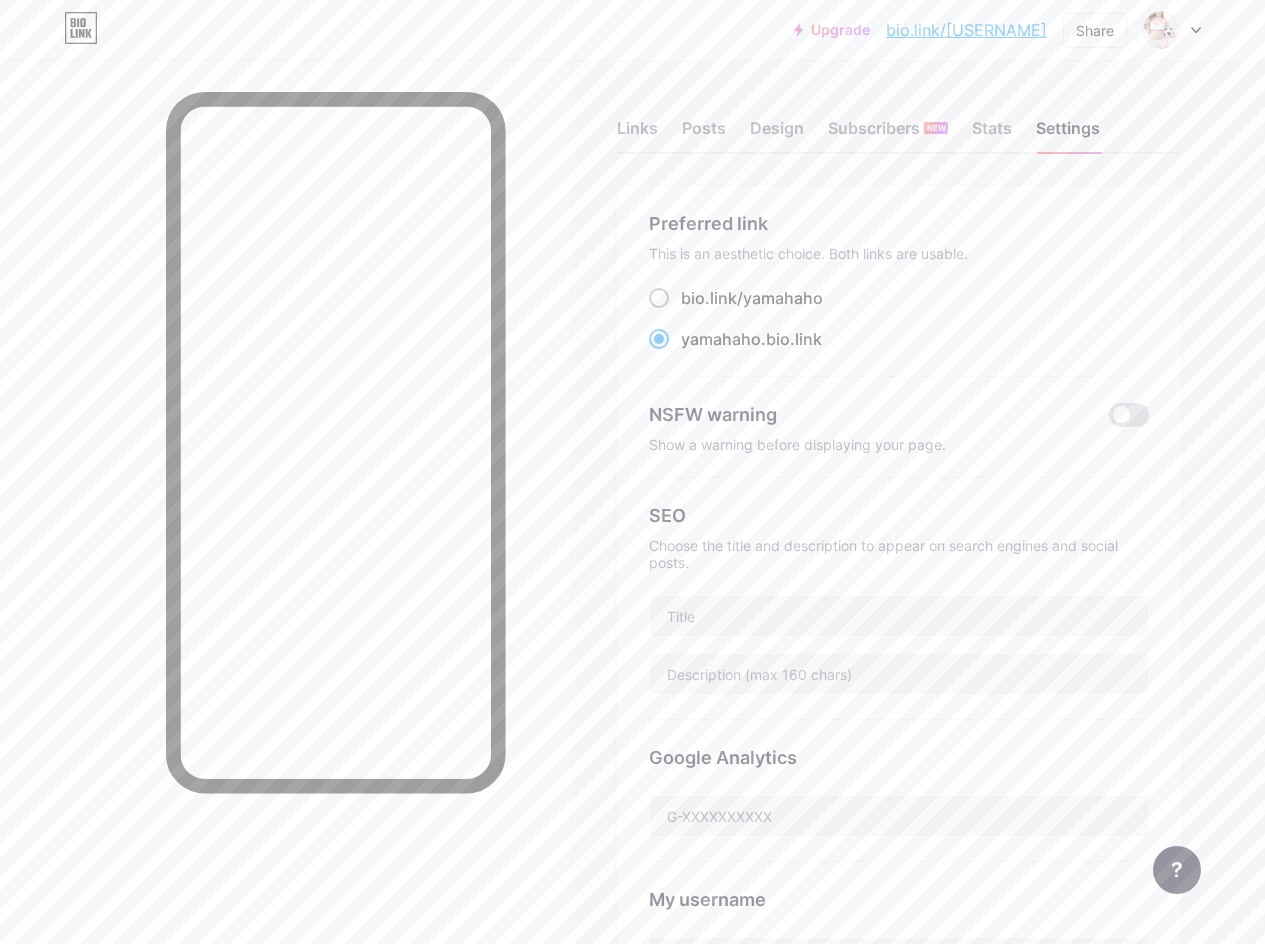 click on "bio.link/ [USERNAME]" at bounding box center (687, 316) 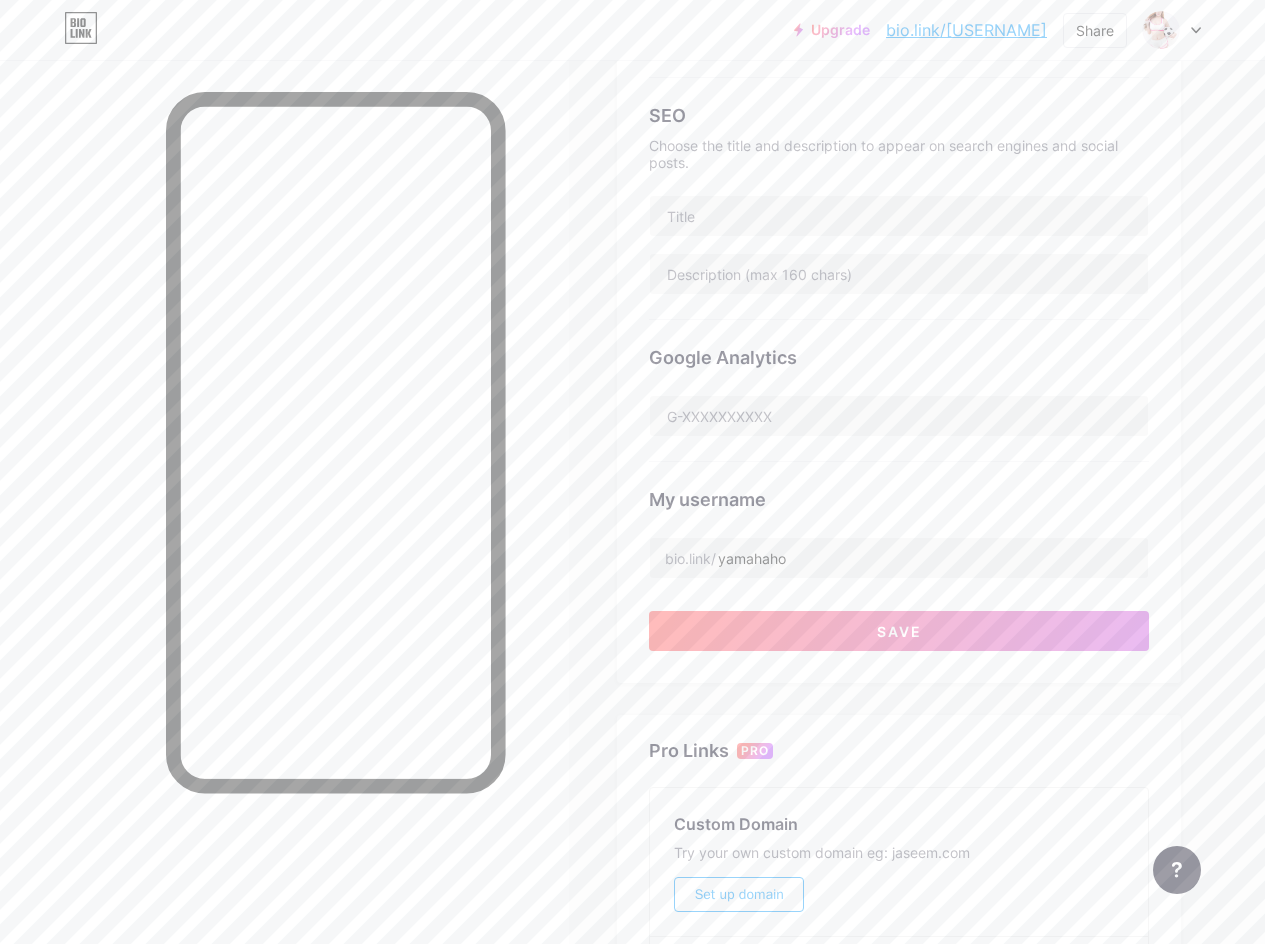scroll, scrollTop: 700, scrollLeft: 0, axis: vertical 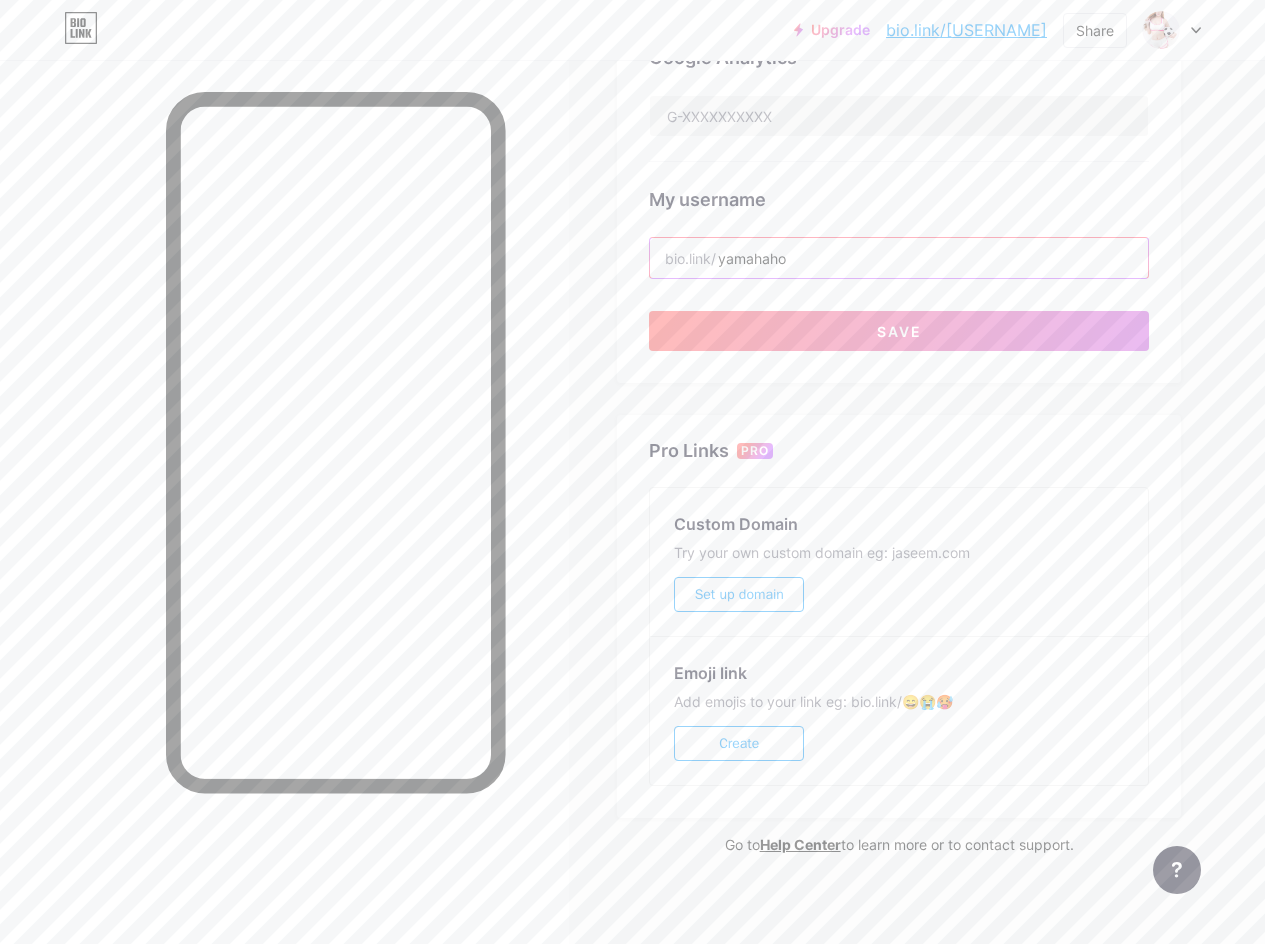 click on "yamahaho" at bounding box center (899, 258) 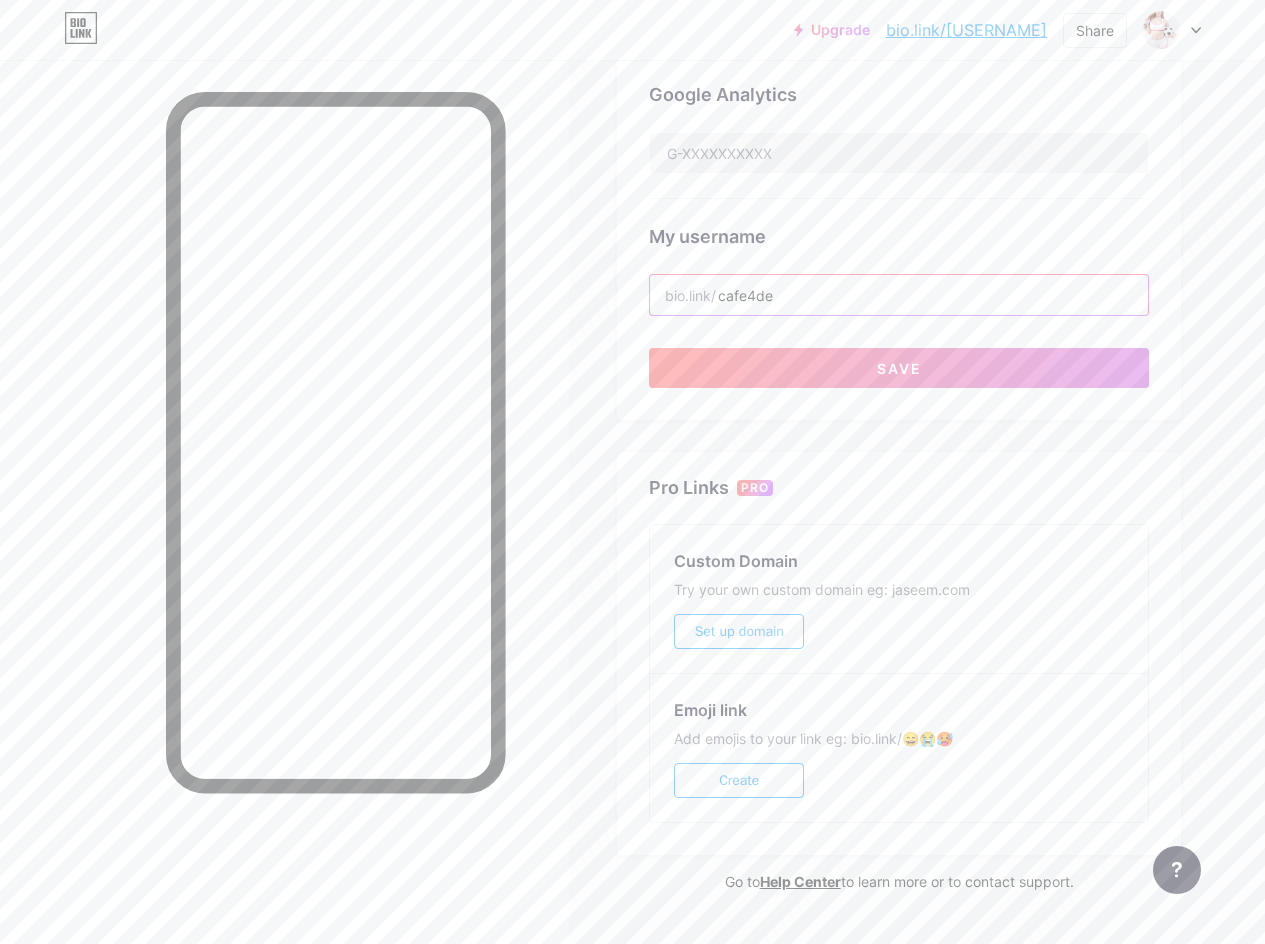 scroll, scrollTop: 700, scrollLeft: 0, axis: vertical 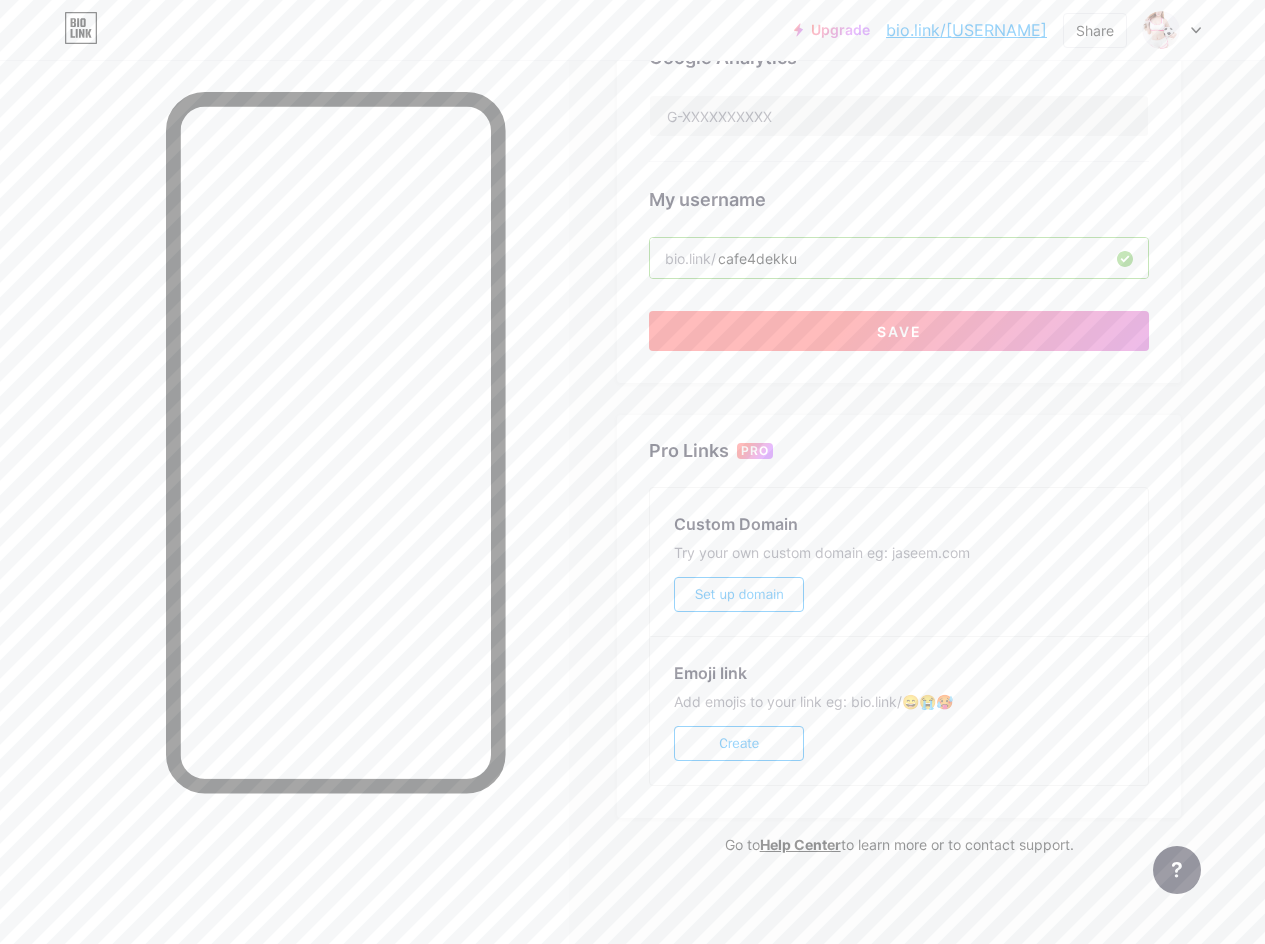 type on "cafe4dekku" 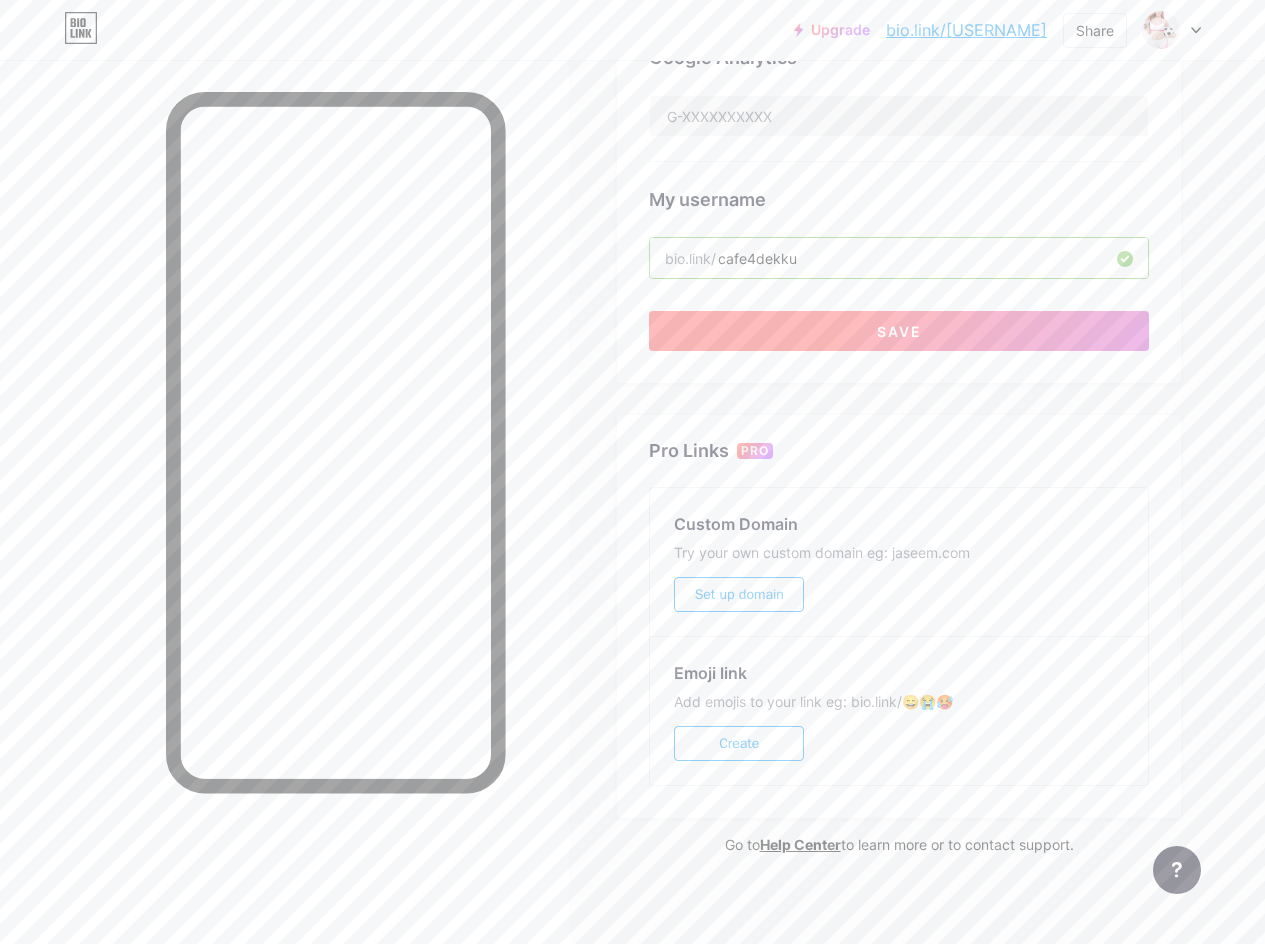 click on "Save" at bounding box center (899, 331) 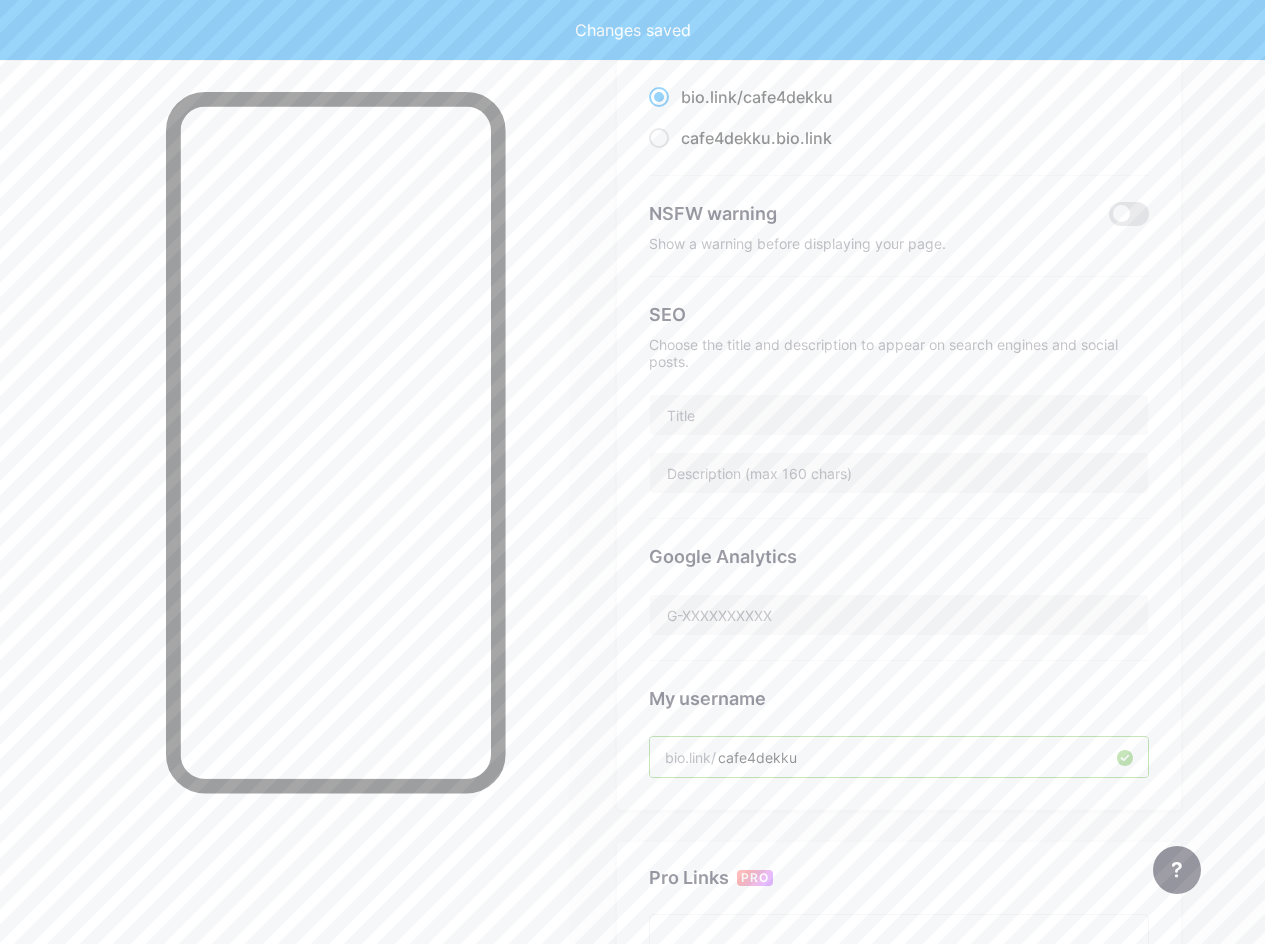 scroll, scrollTop: 200, scrollLeft: 0, axis: vertical 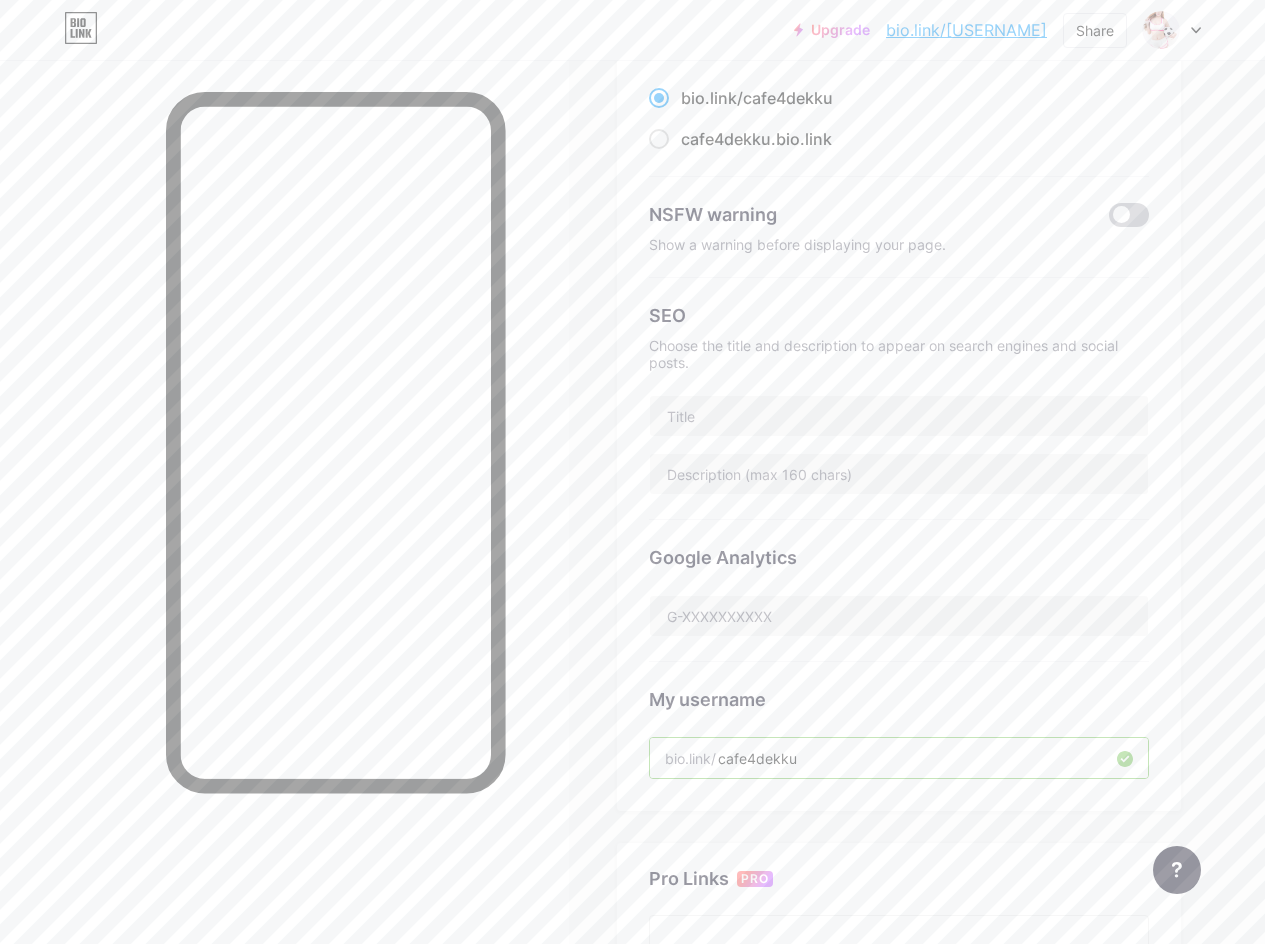 click at bounding box center [1129, 215] 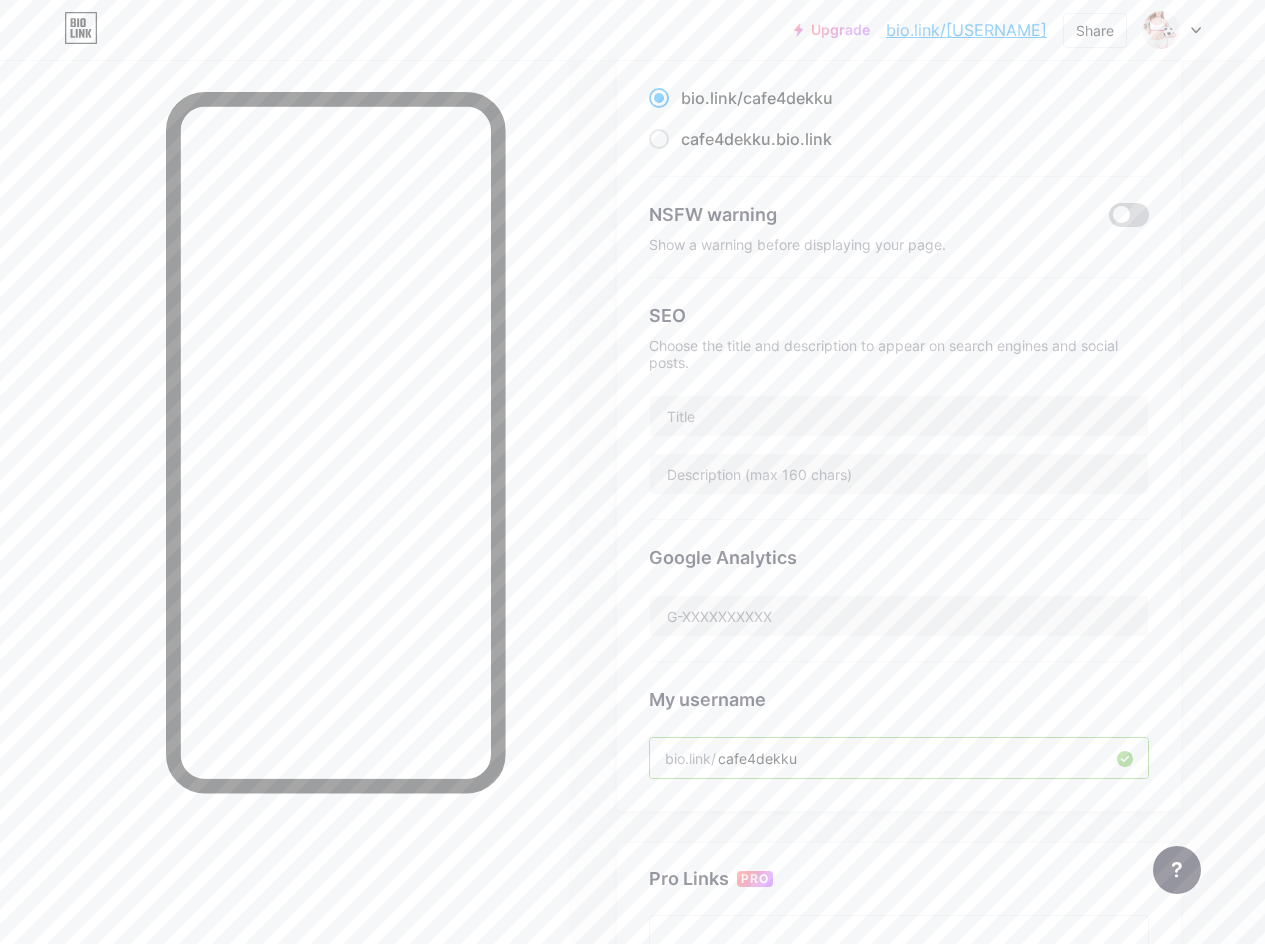 click at bounding box center [1109, 220] 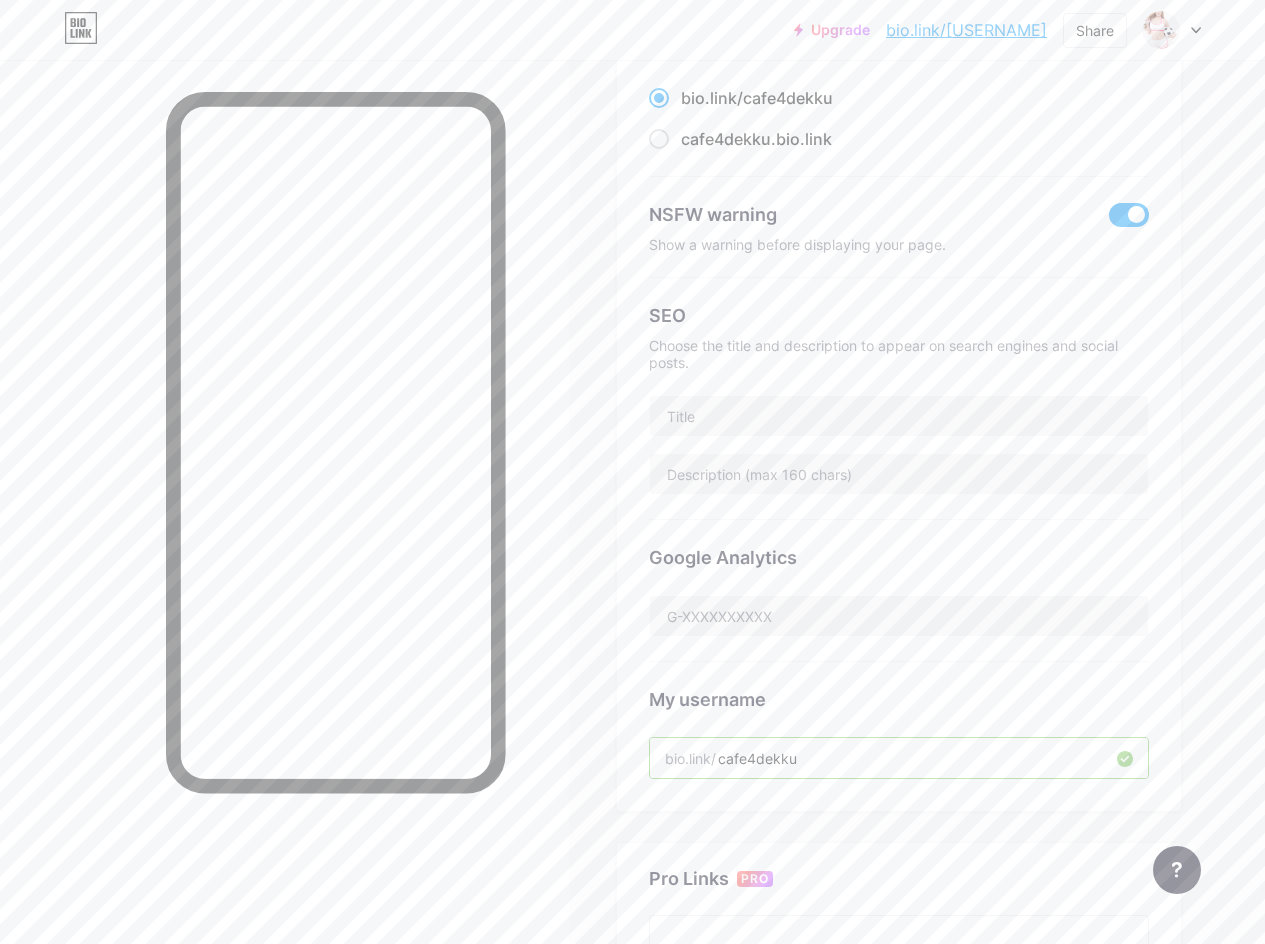 click at bounding box center [1129, 215] 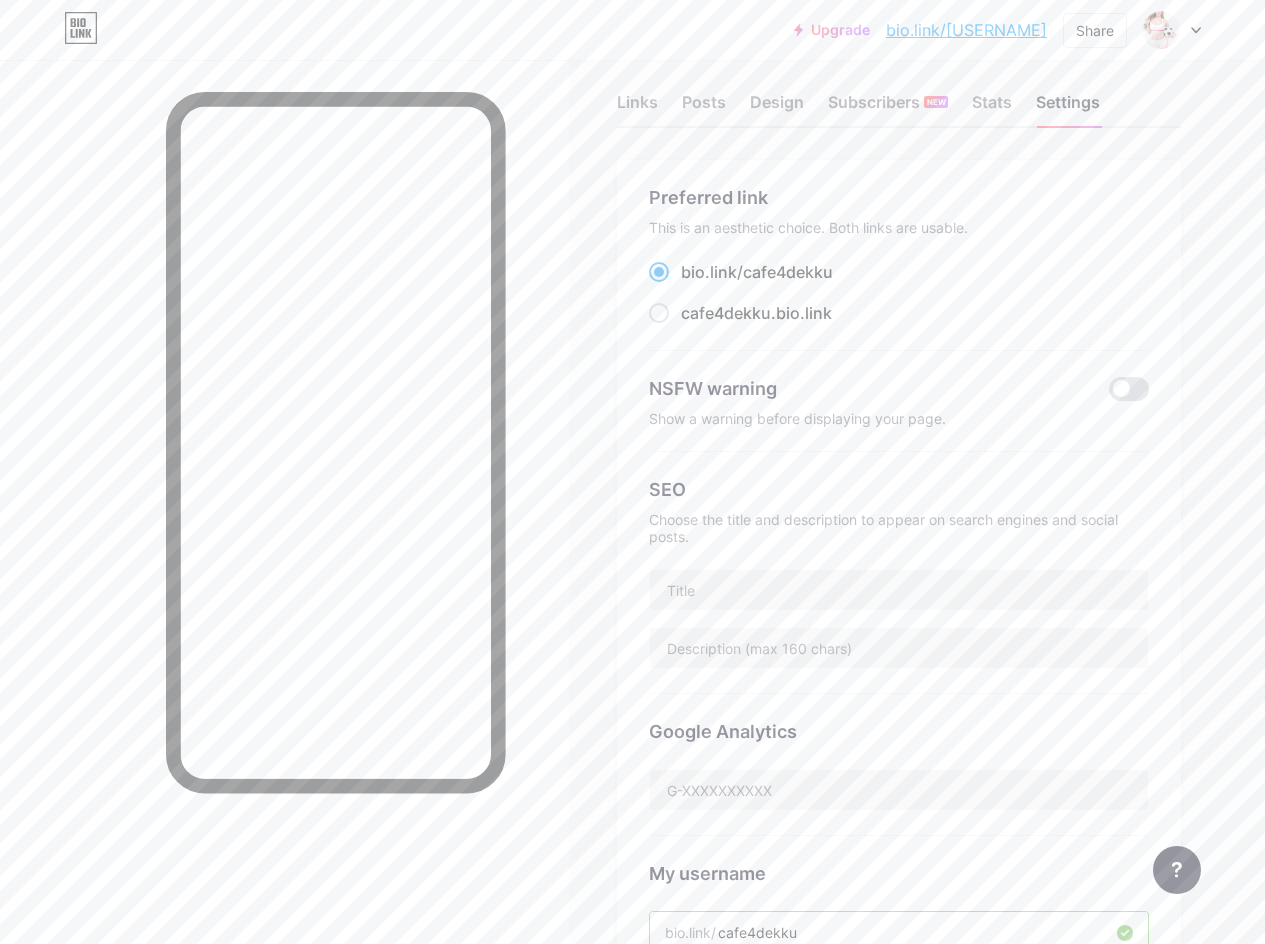 scroll, scrollTop: 0, scrollLeft: 0, axis: both 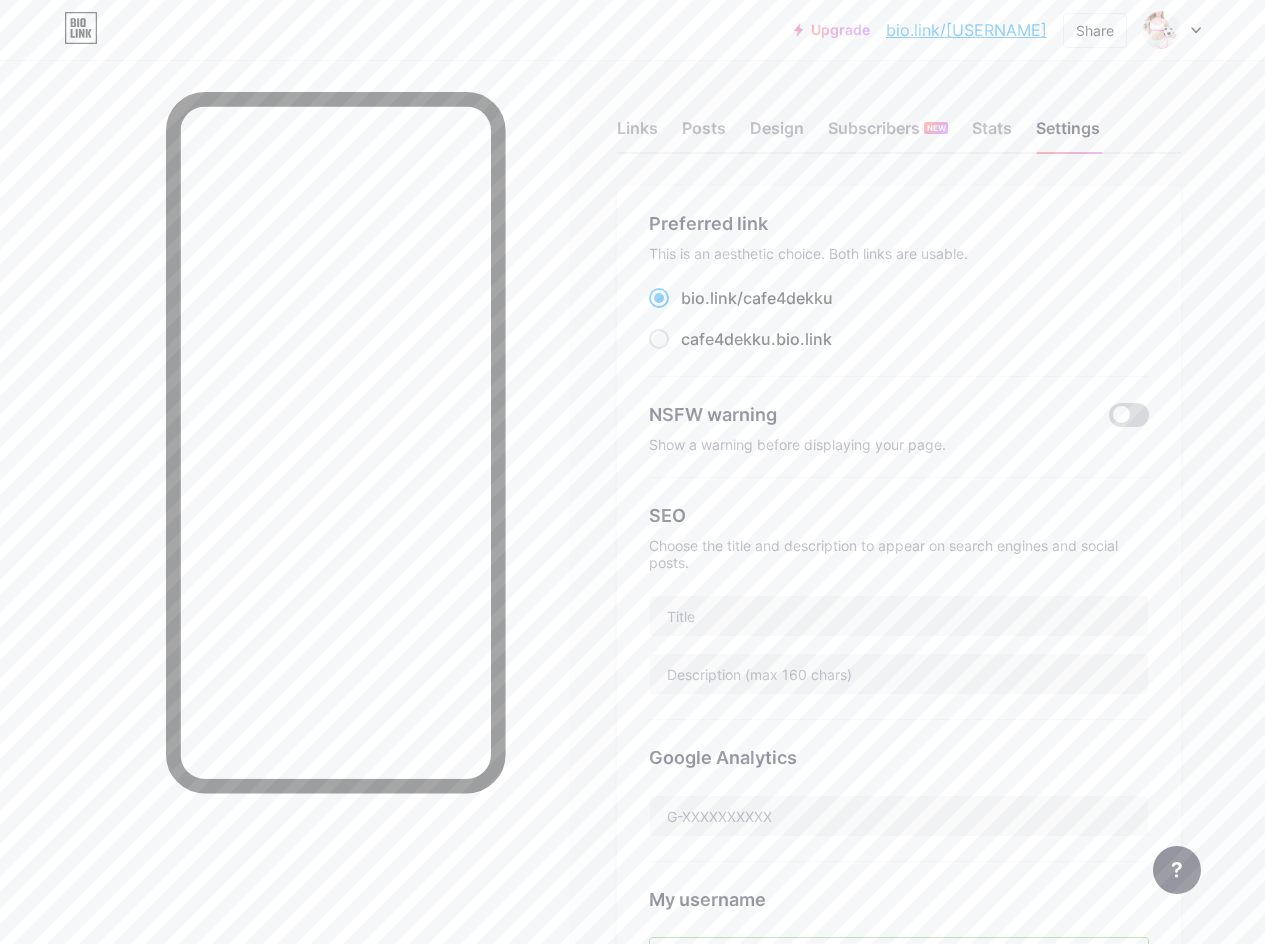 click at bounding box center [1129, 415] 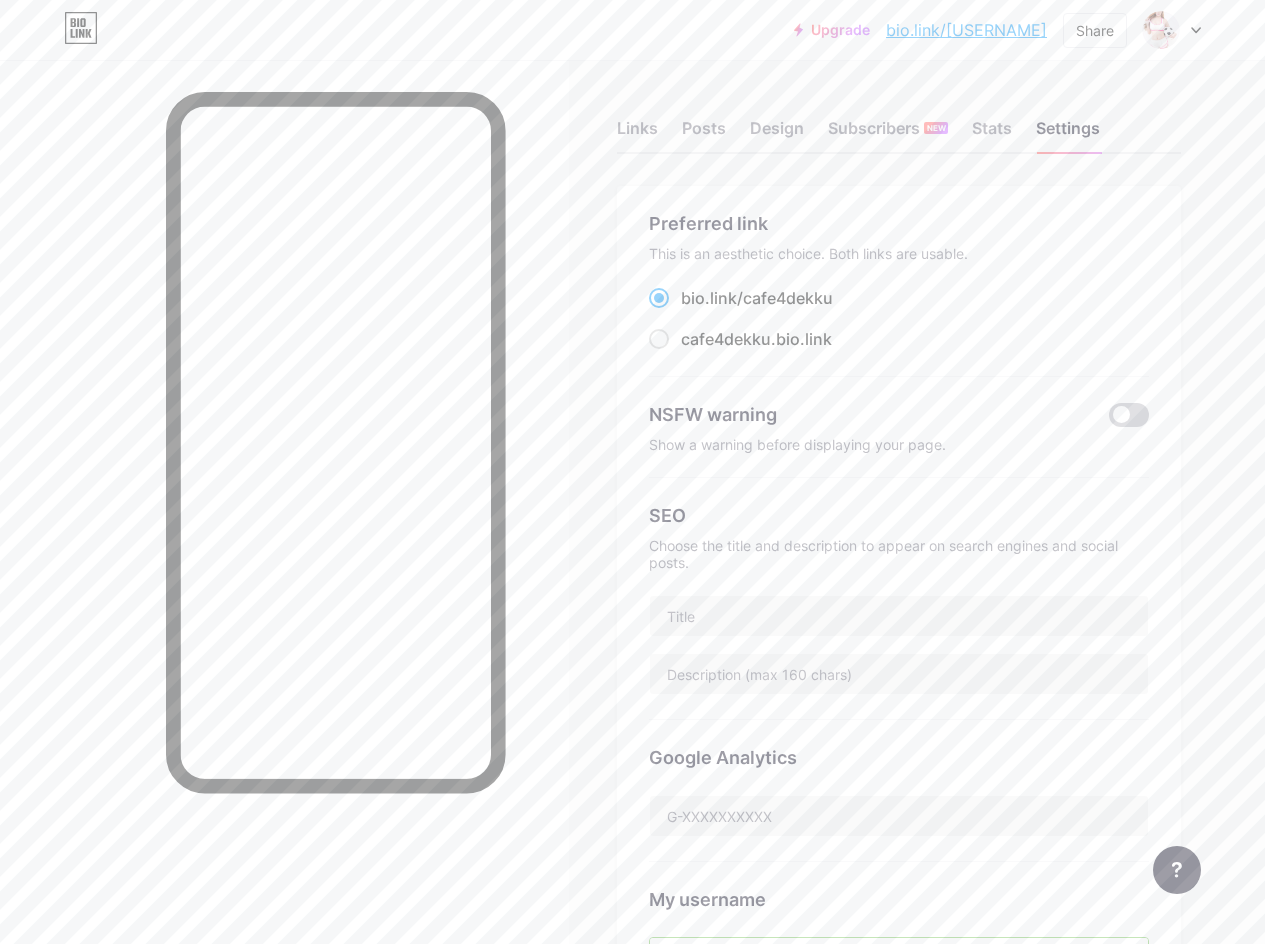 click at bounding box center (1109, 420) 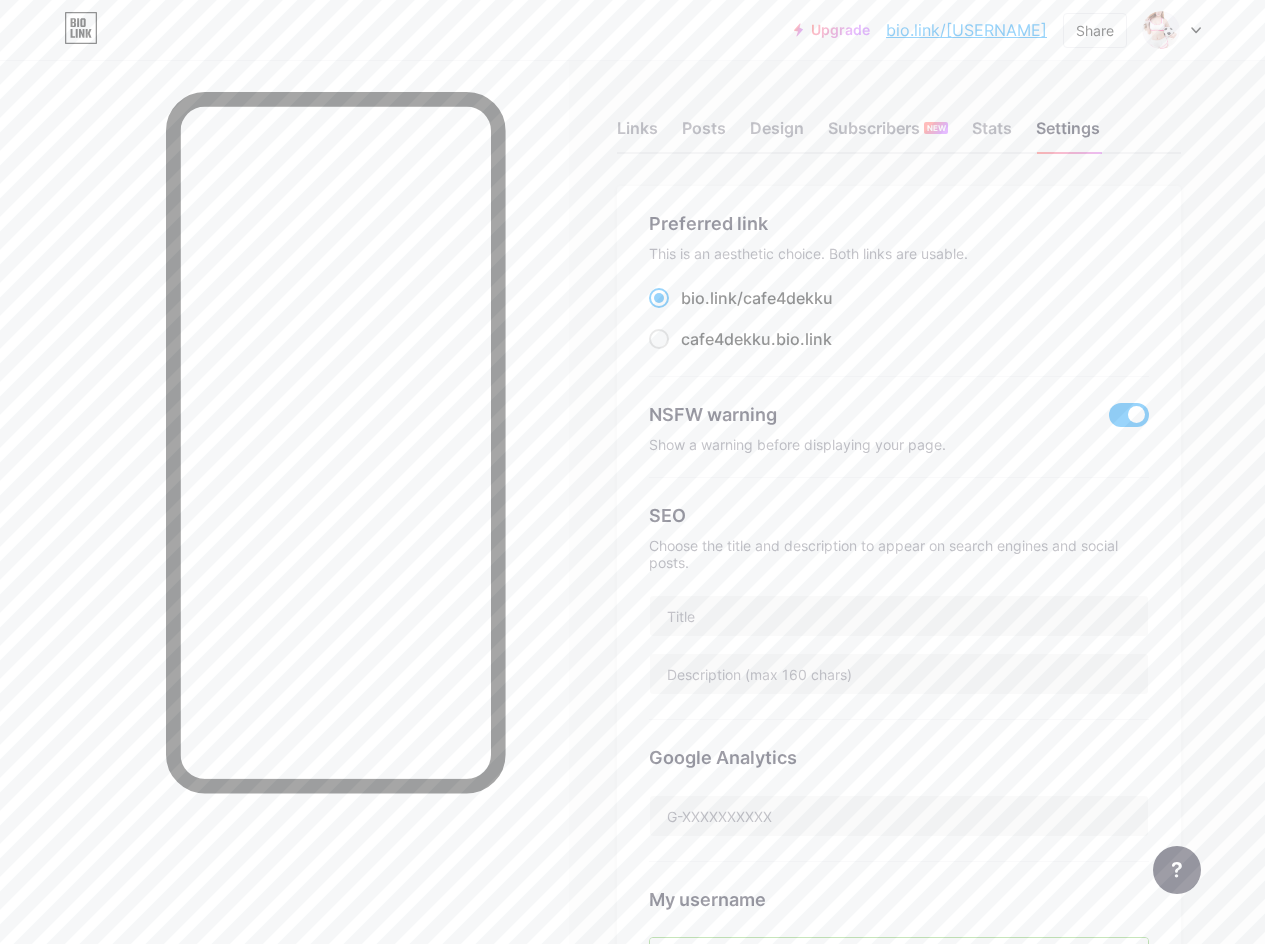 click at bounding box center [1129, 415] 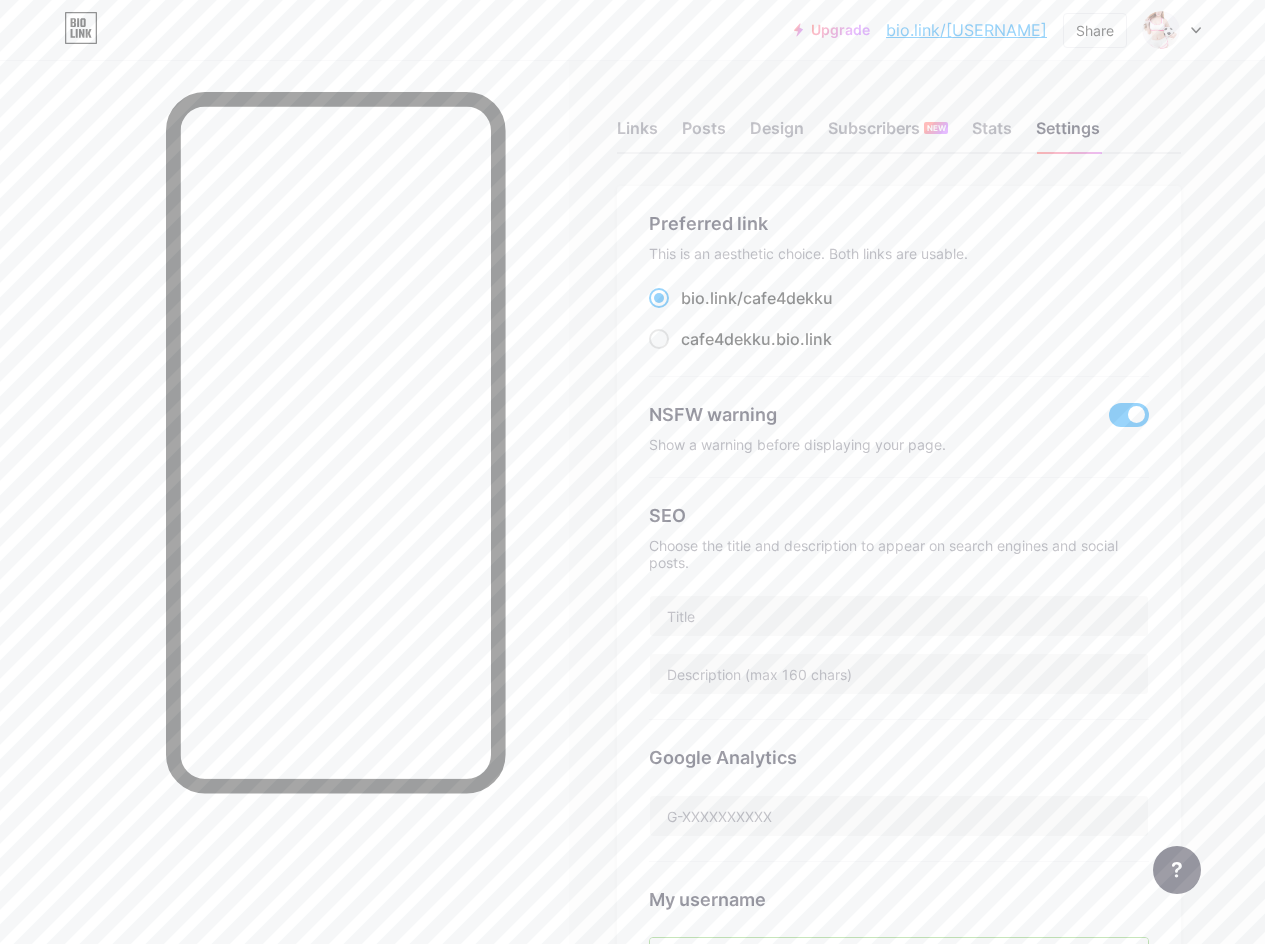 click at bounding box center (1109, 420) 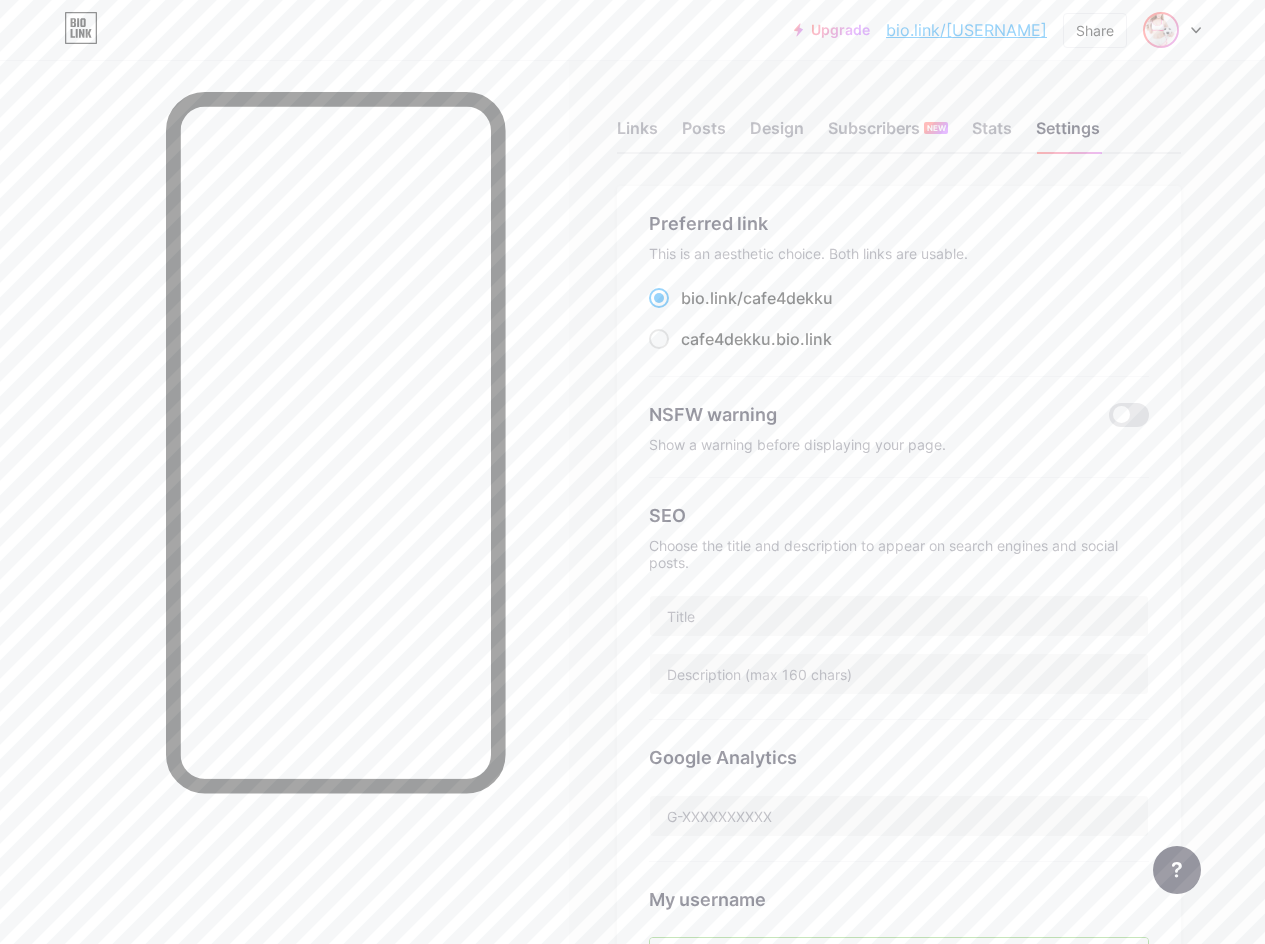 click at bounding box center (1161, 30) 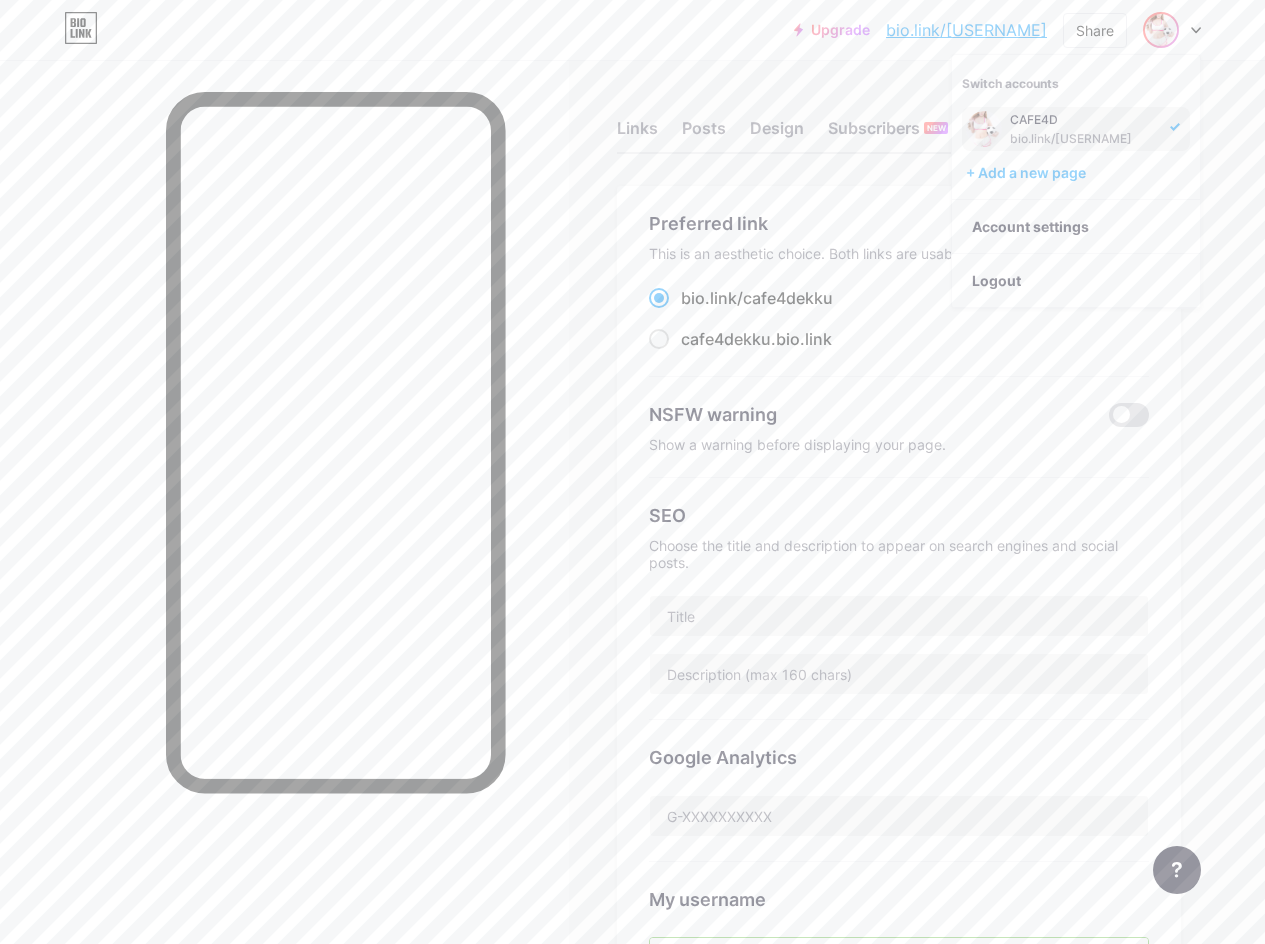 click on "Upgrade bio.link/[USERNAME]... bio.link/[USERNAME] Share Switch accounts CAFE4D bio.link/[USERNAME] + Add a new page Account settings Logout" at bounding box center [632, 30] 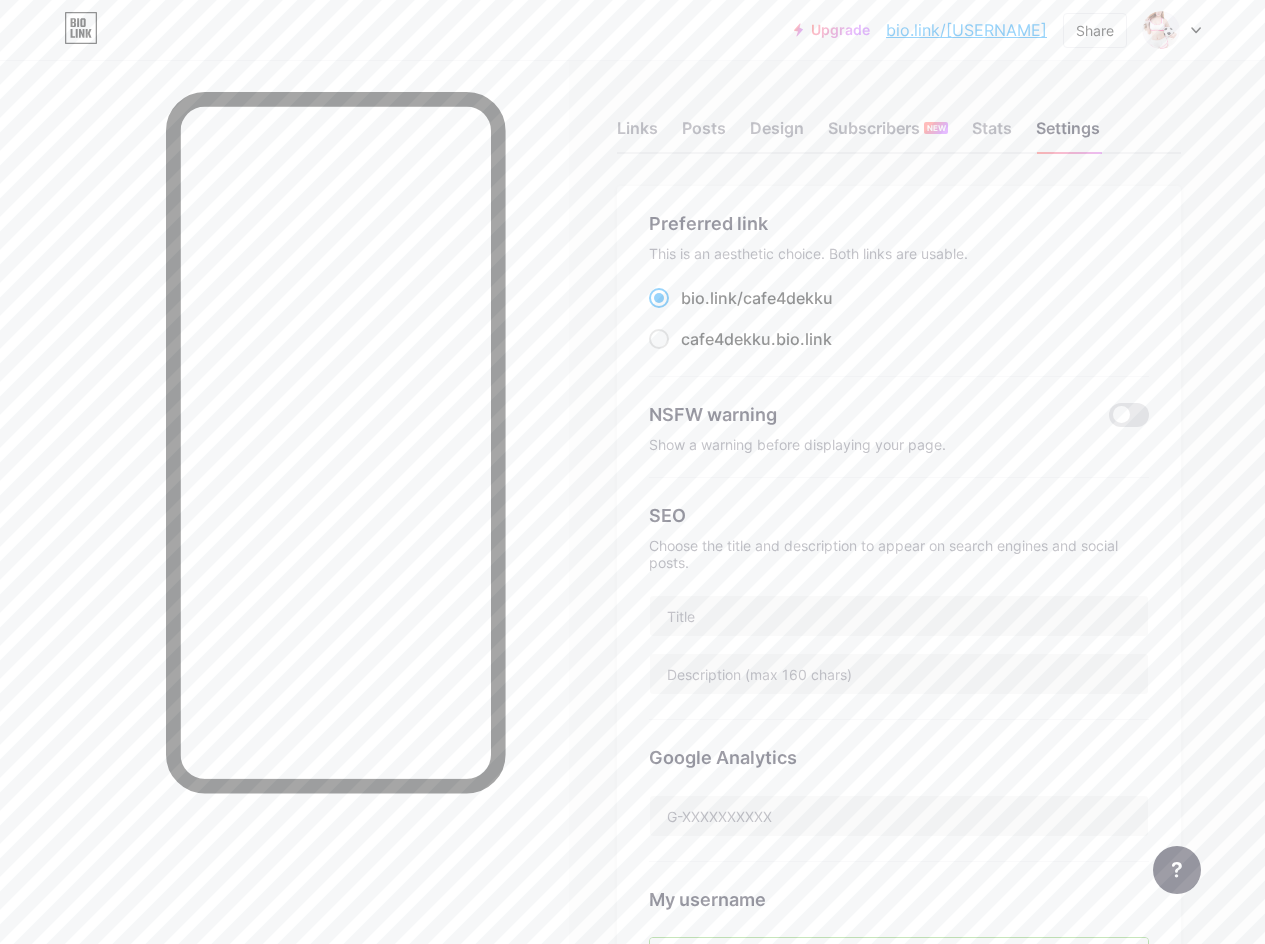 click 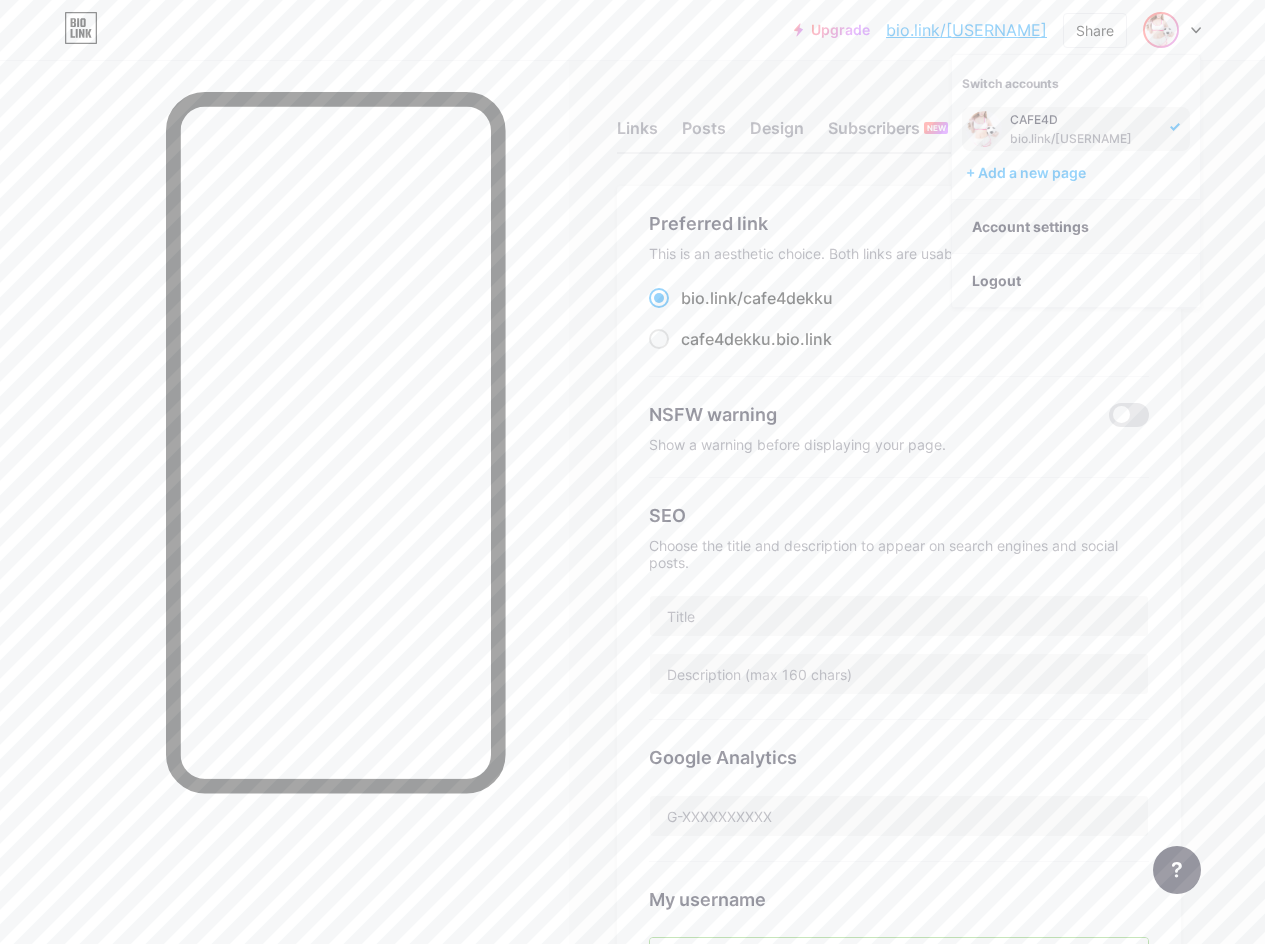 click on "Account settings" at bounding box center (1076, 227) 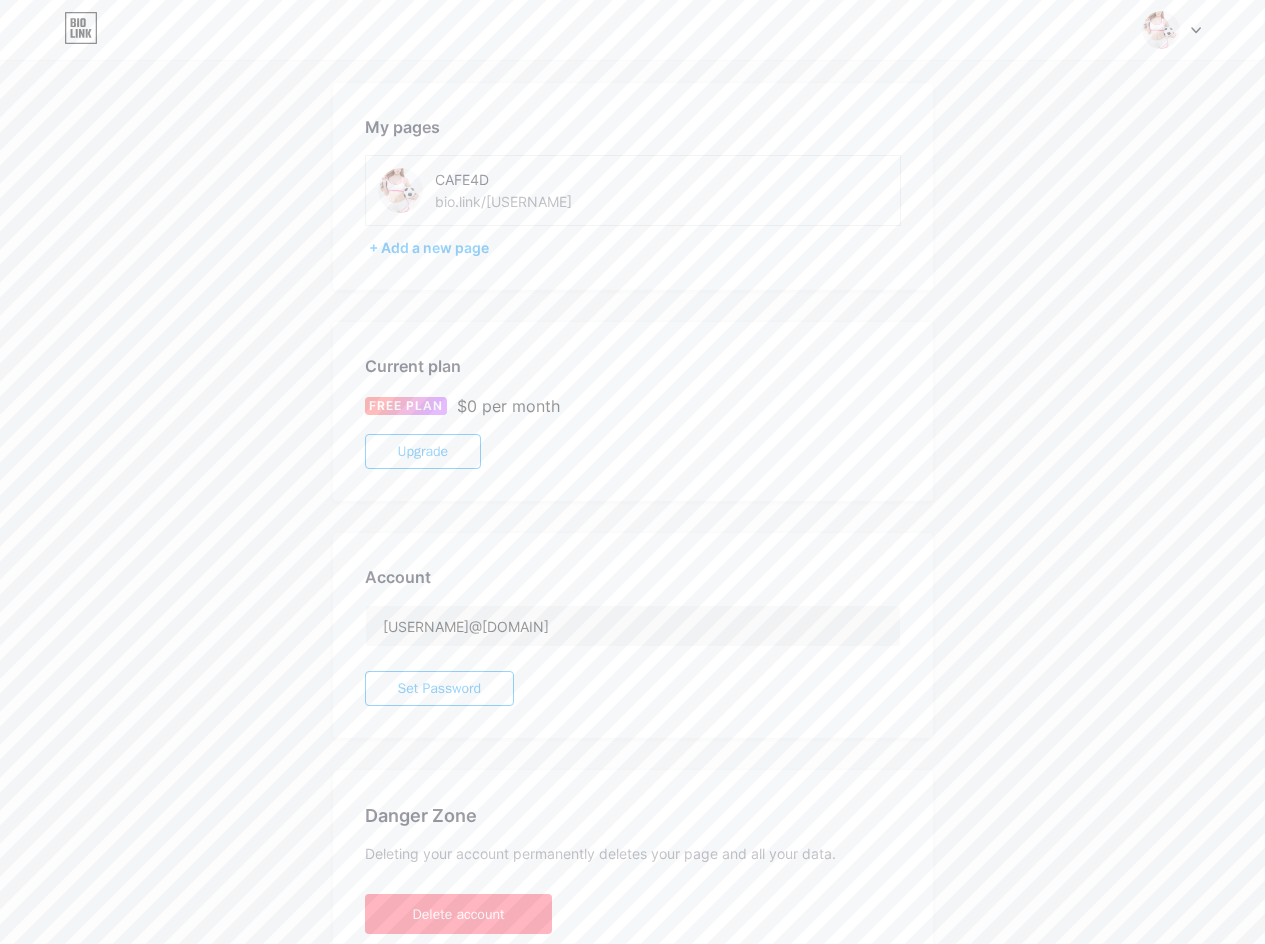 scroll, scrollTop: 0, scrollLeft: 0, axis: both 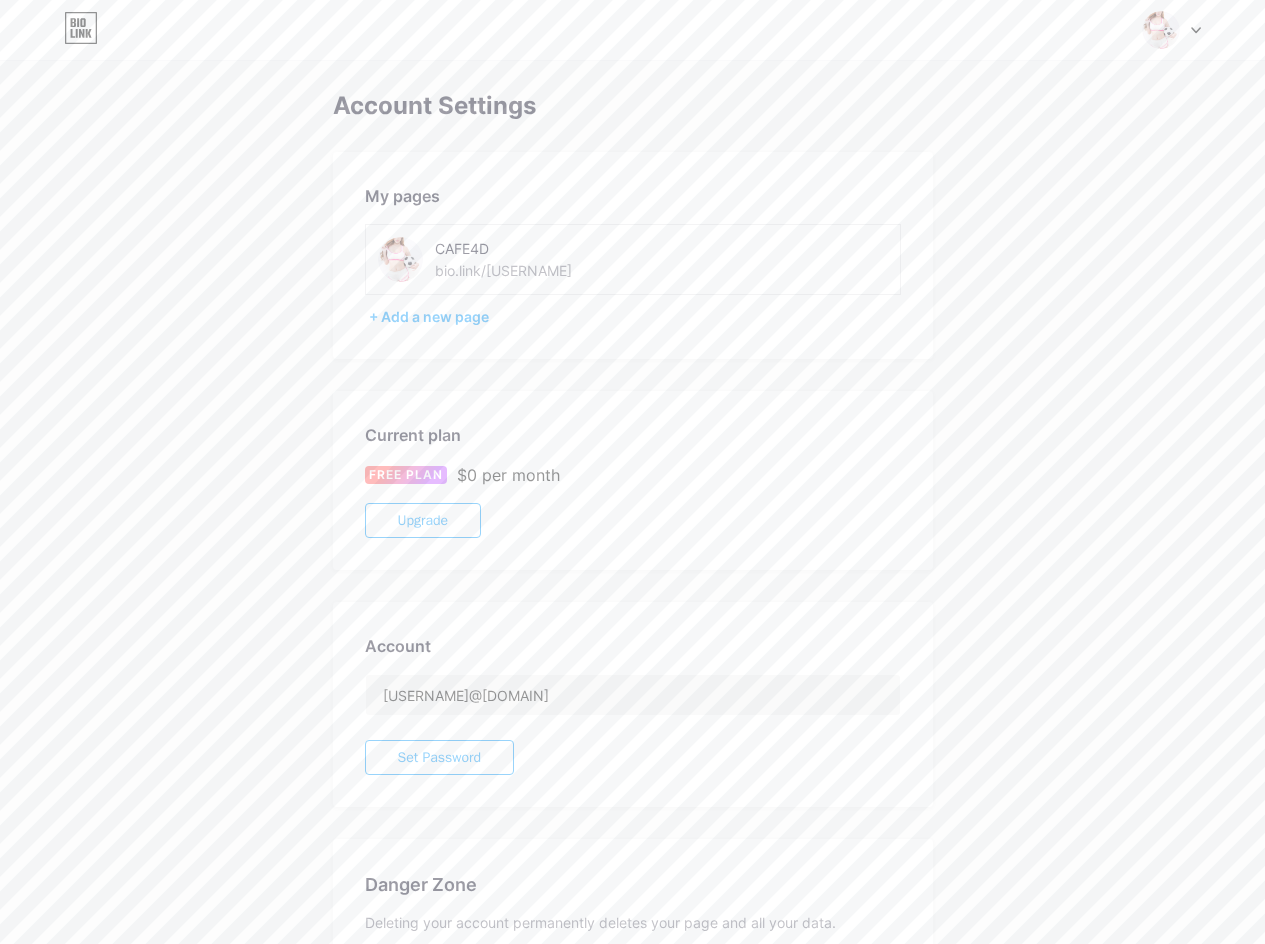 click at bounding box center (1161, 30) 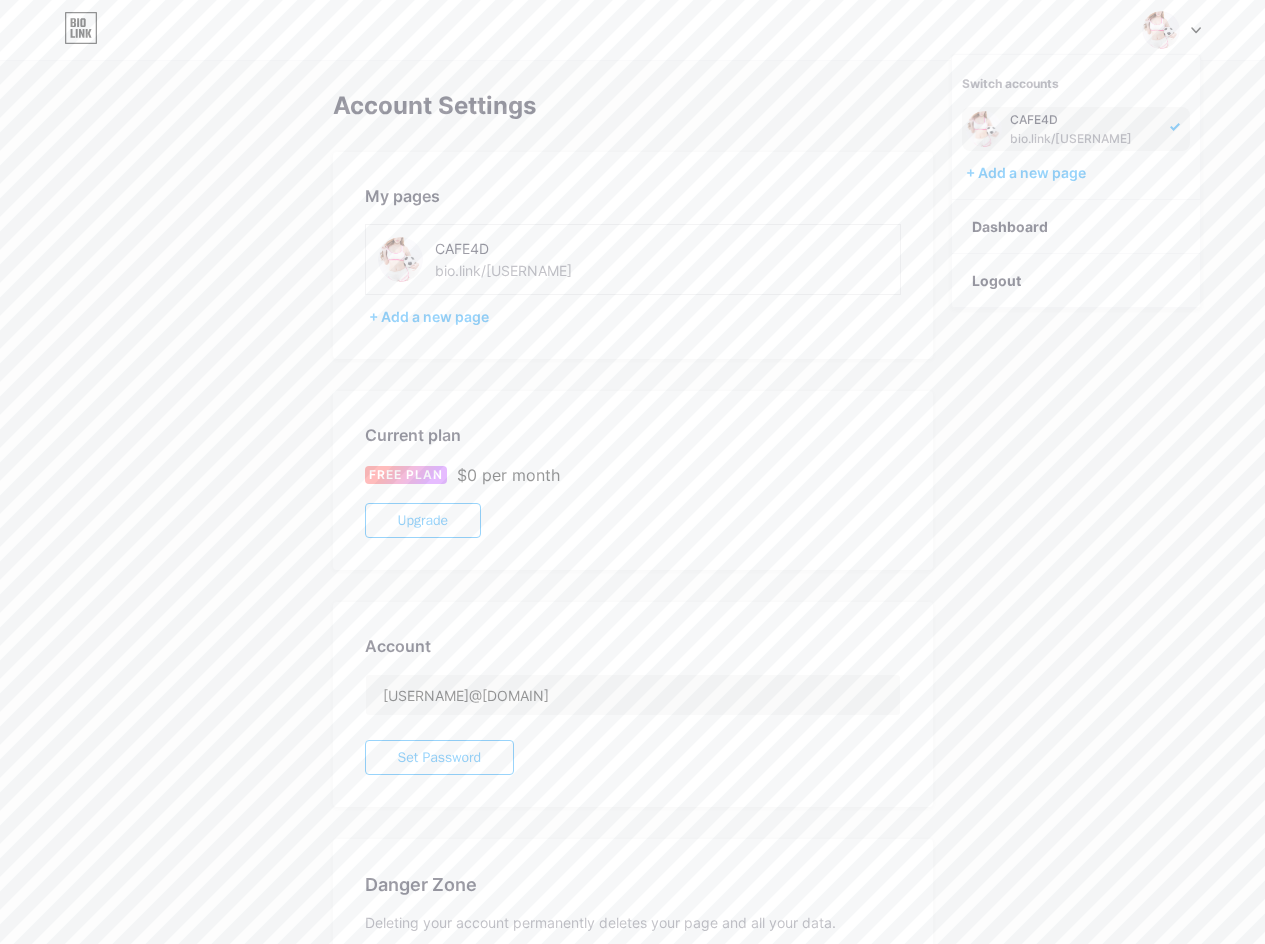 click on "CAFE4D bio.link/[USERNAME]" at bounding box center (1084, 129) 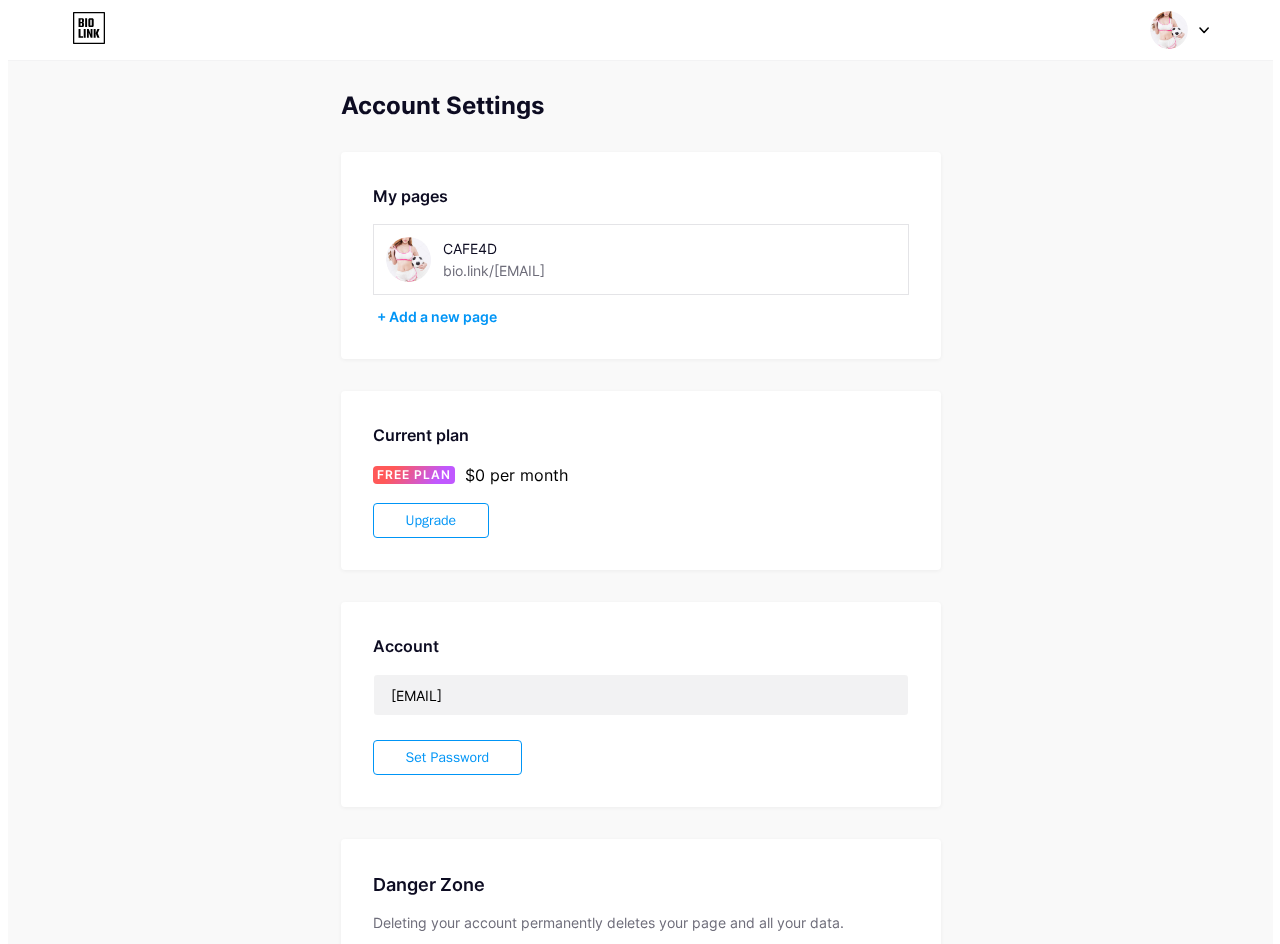 scroll, scrollTop: 0, scrollLeft: 0, axis: both 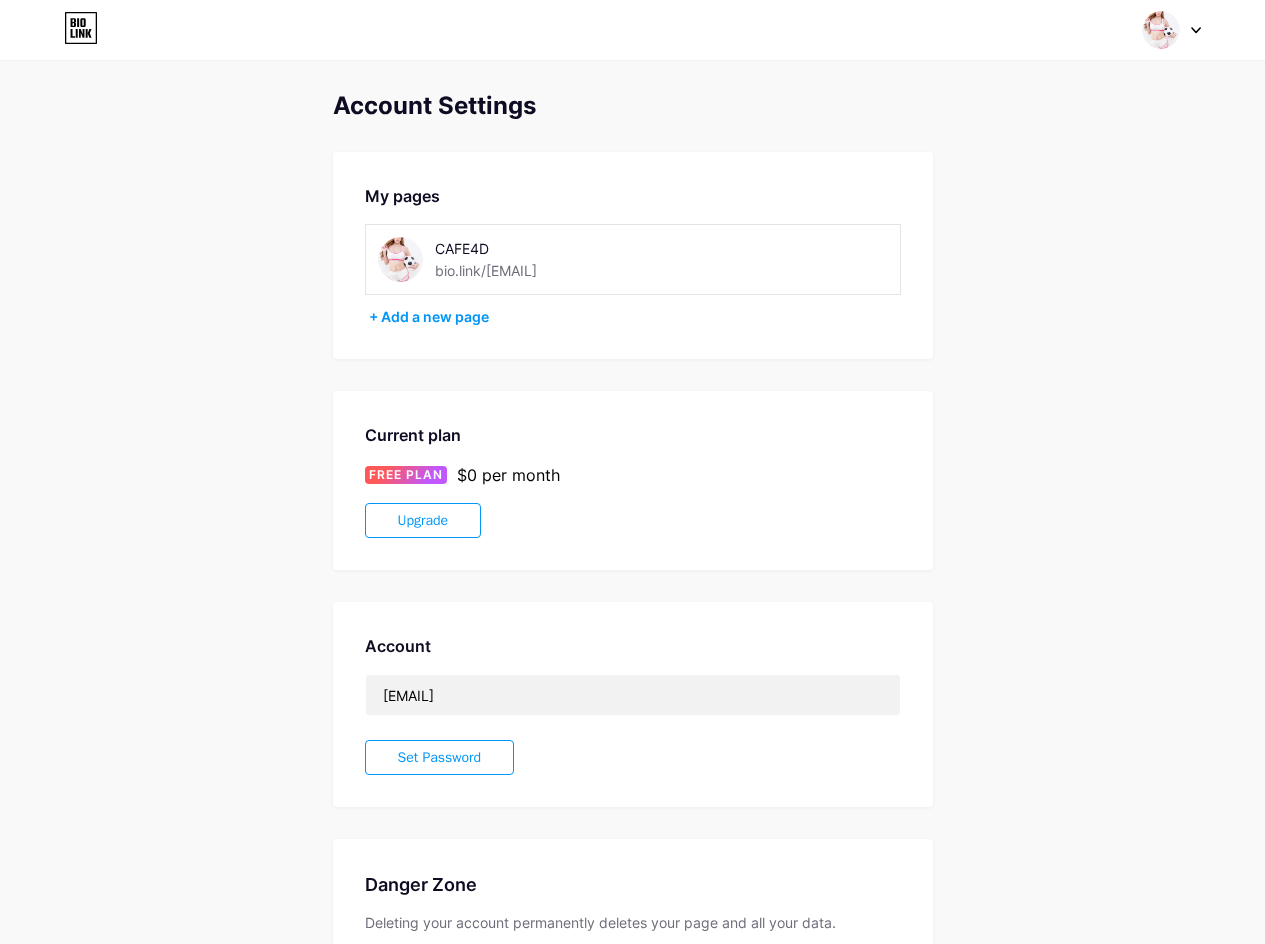 click on "CAFE4D" at bounding box center (513, 248) 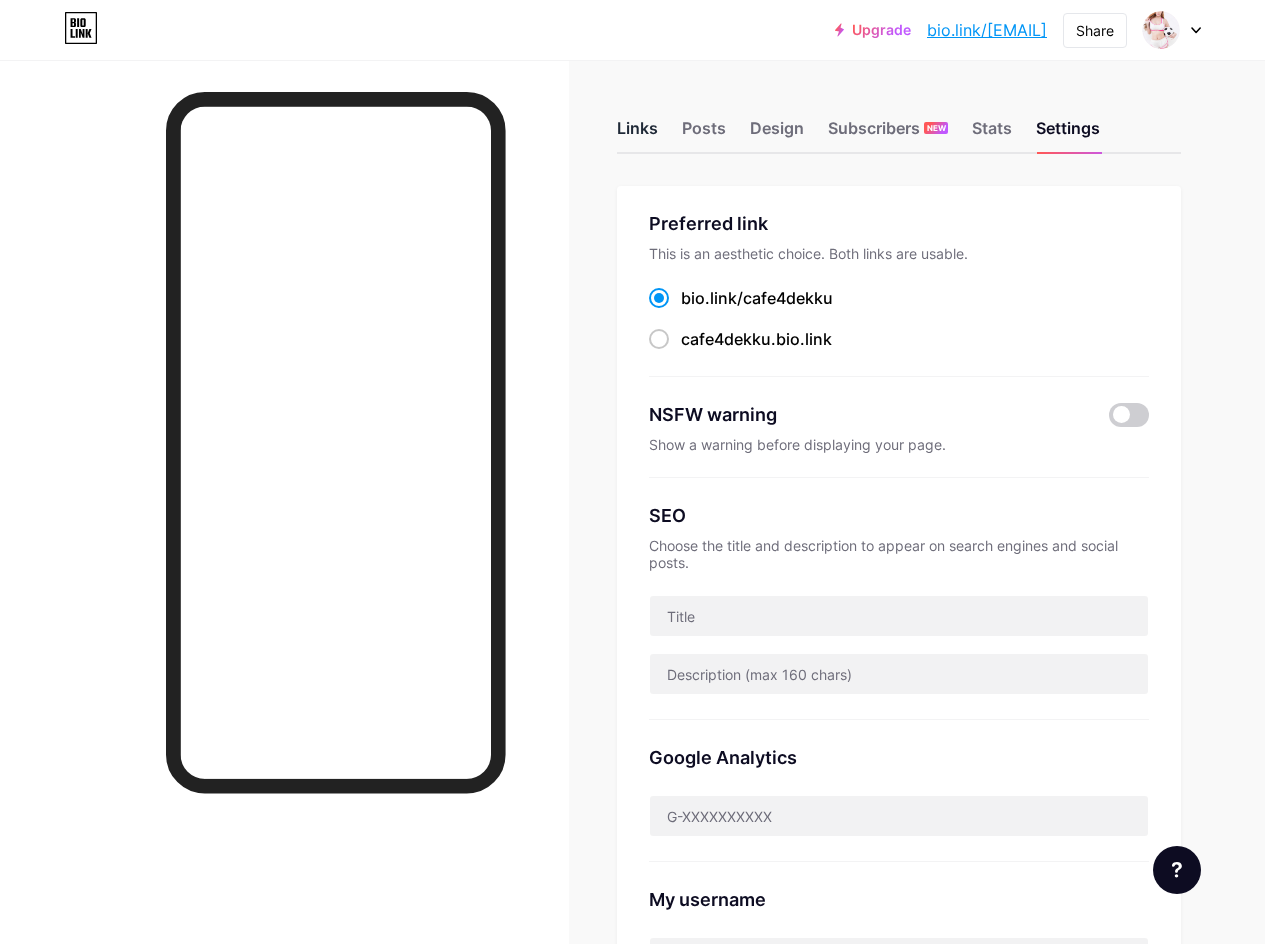 click on "Links" at bounding box center [637, 134] 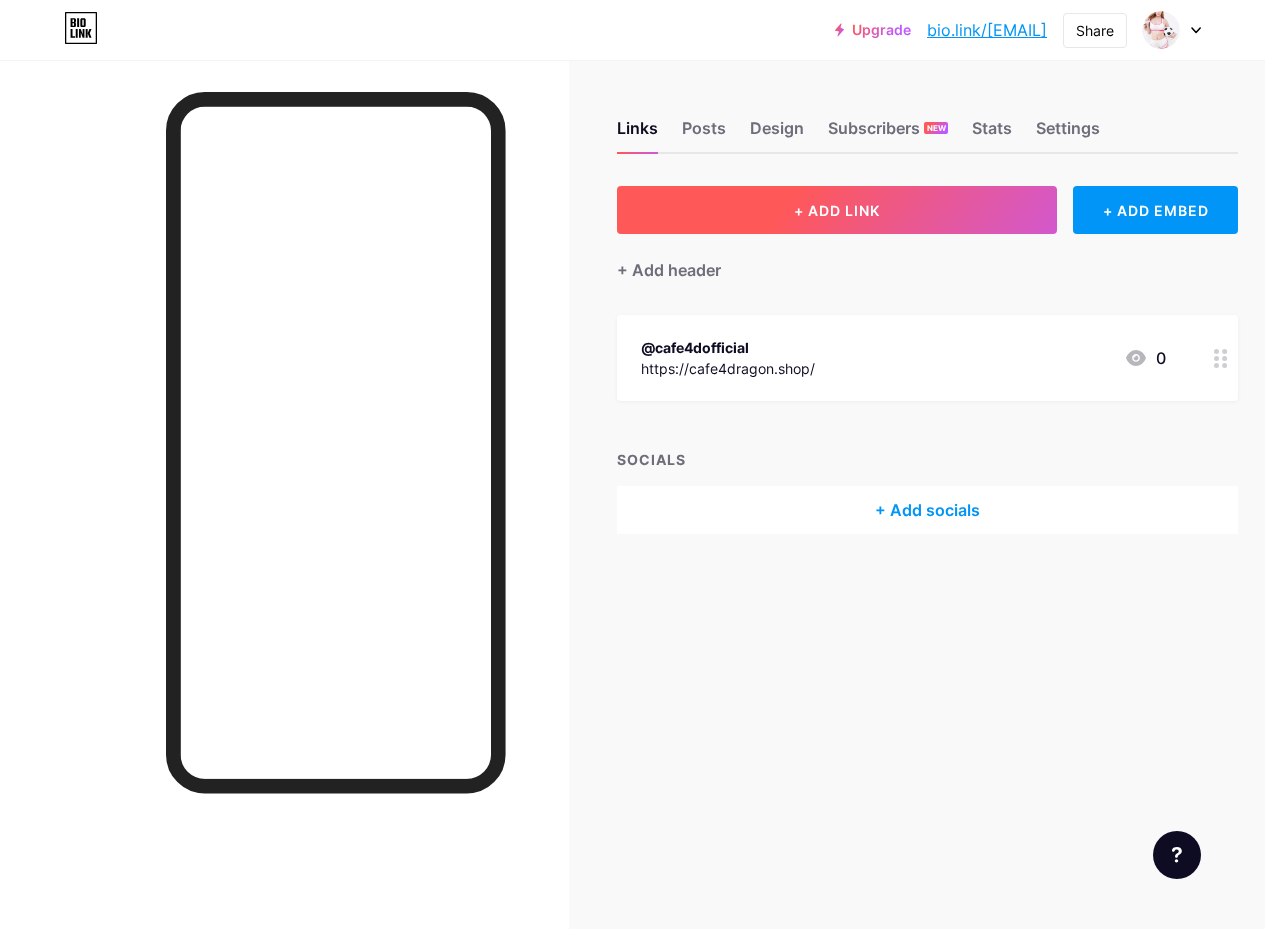 click on "+ ADD LINK" at bounding box center [837, 210] 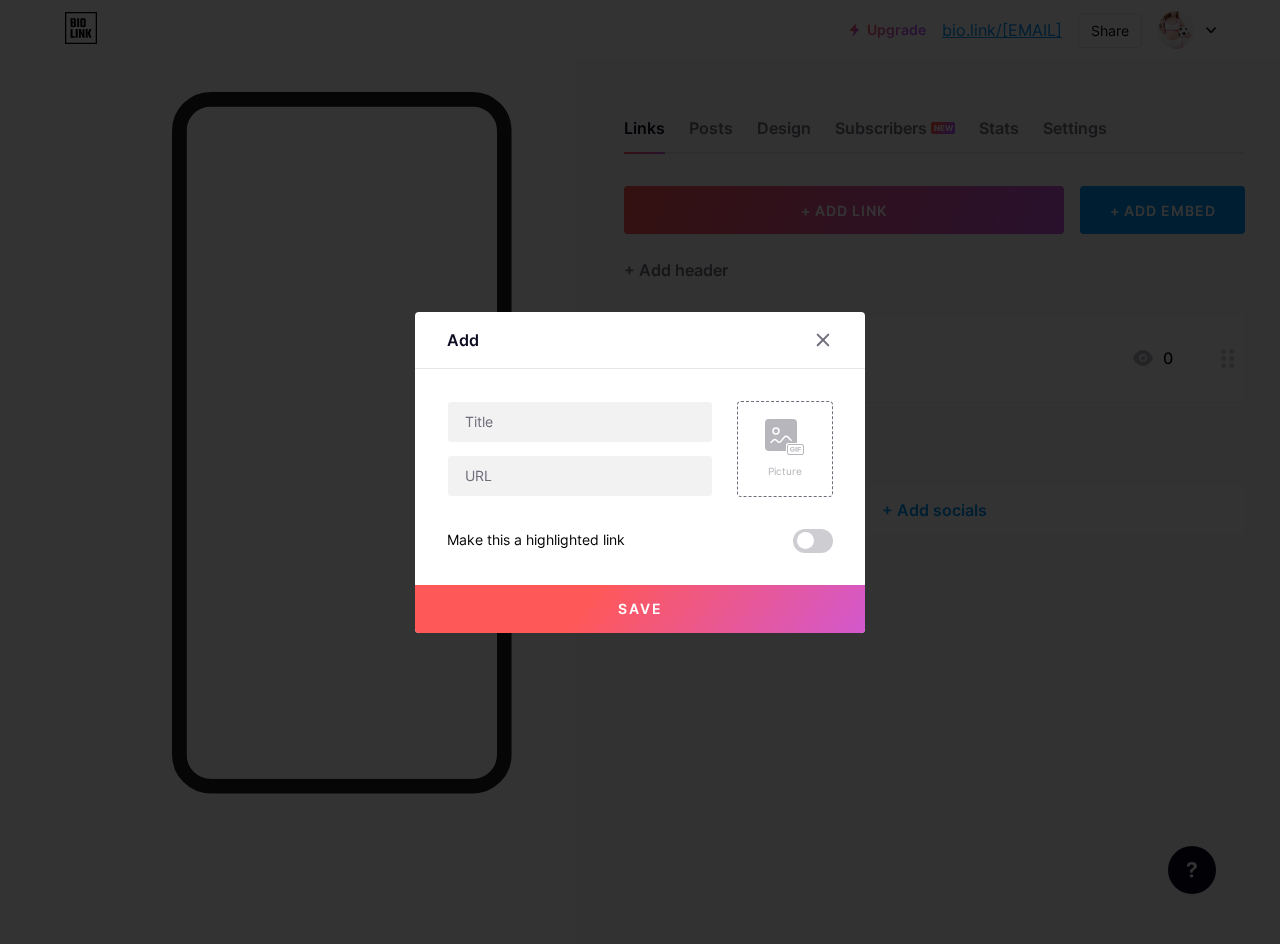 click at bounding box center (835, 340) 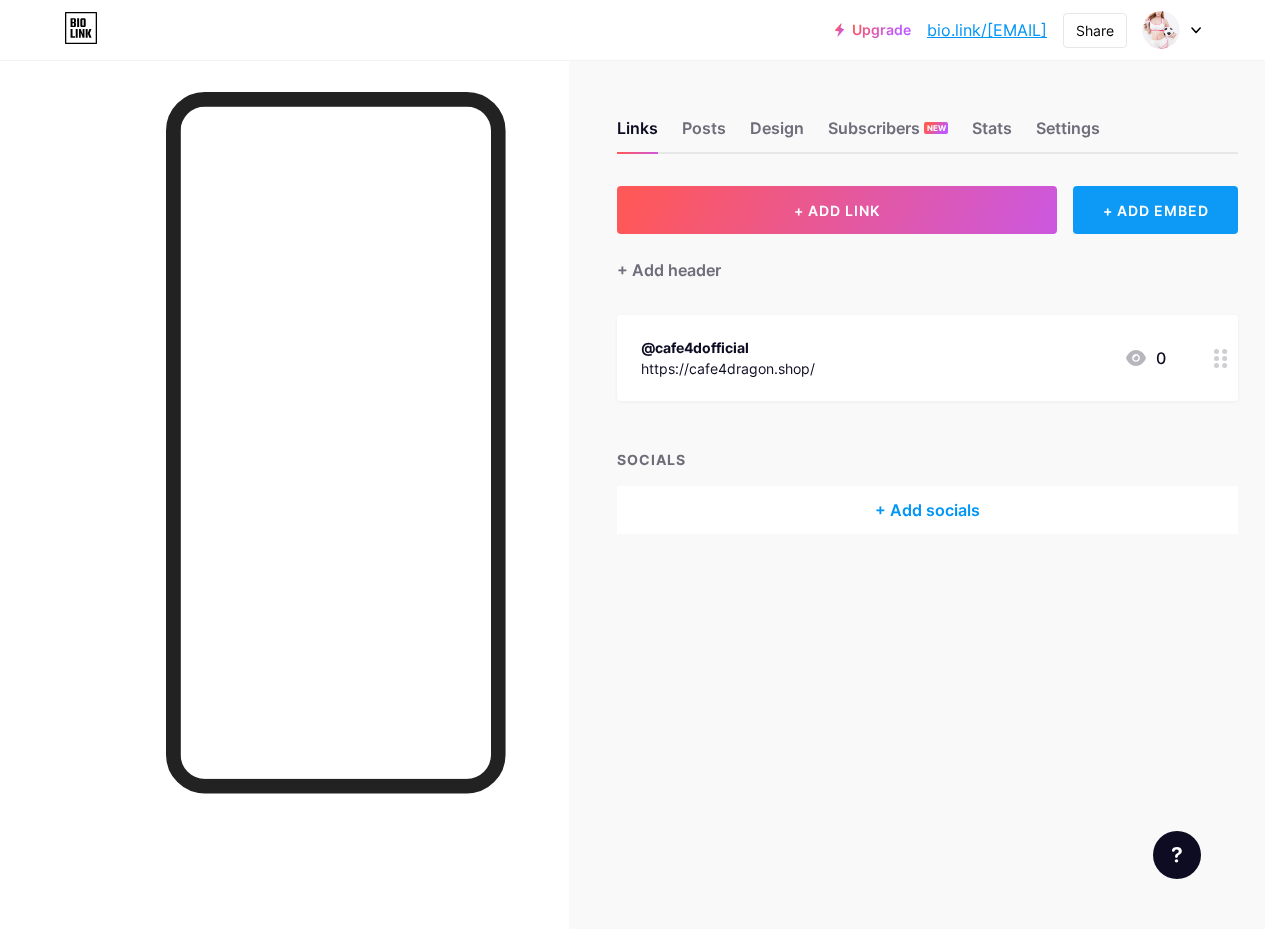click on "+ ADD EMBED" at bounding box center [1155, 210] 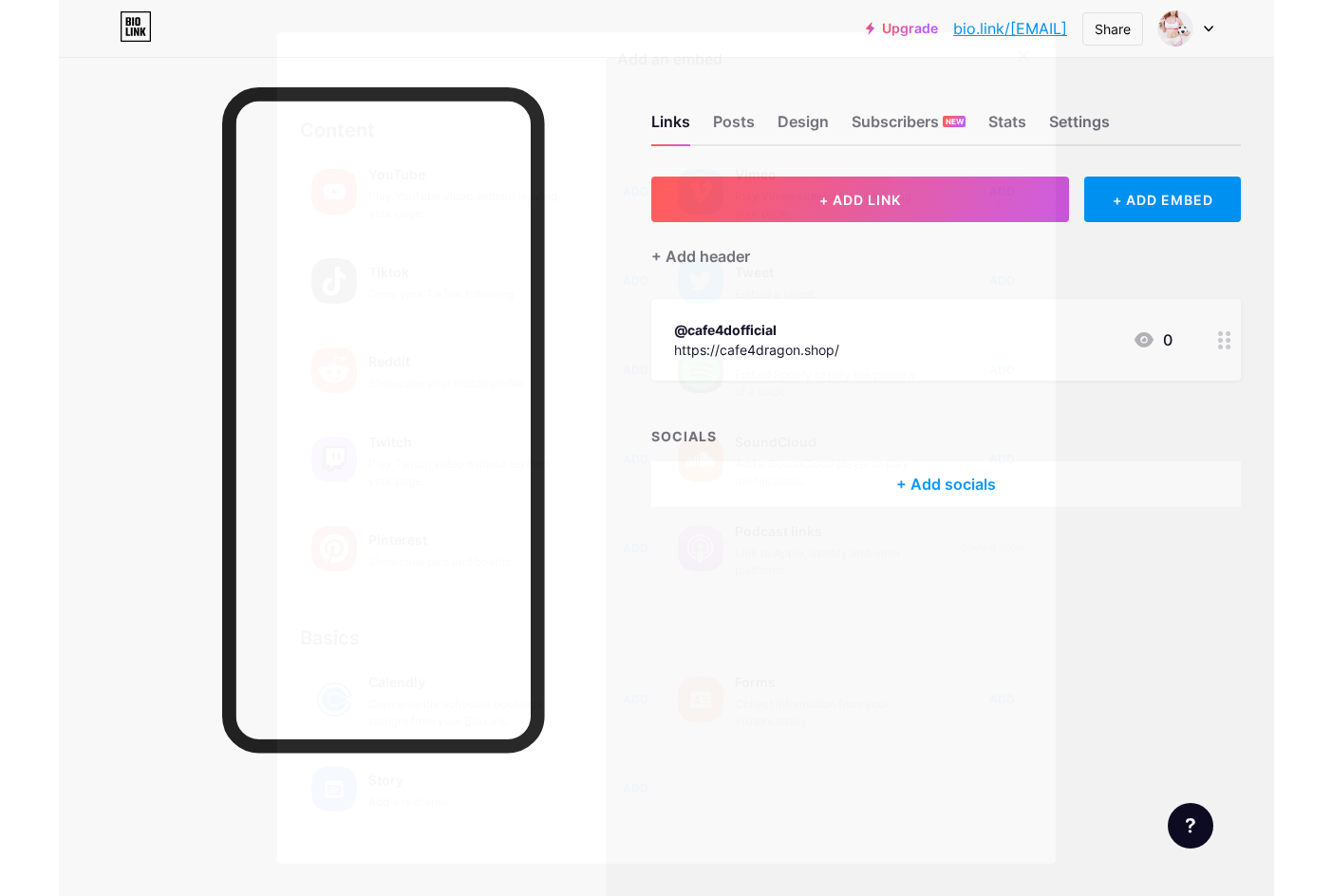 scroll, scrollTop: 0, scrollLeft: 0, axis: both 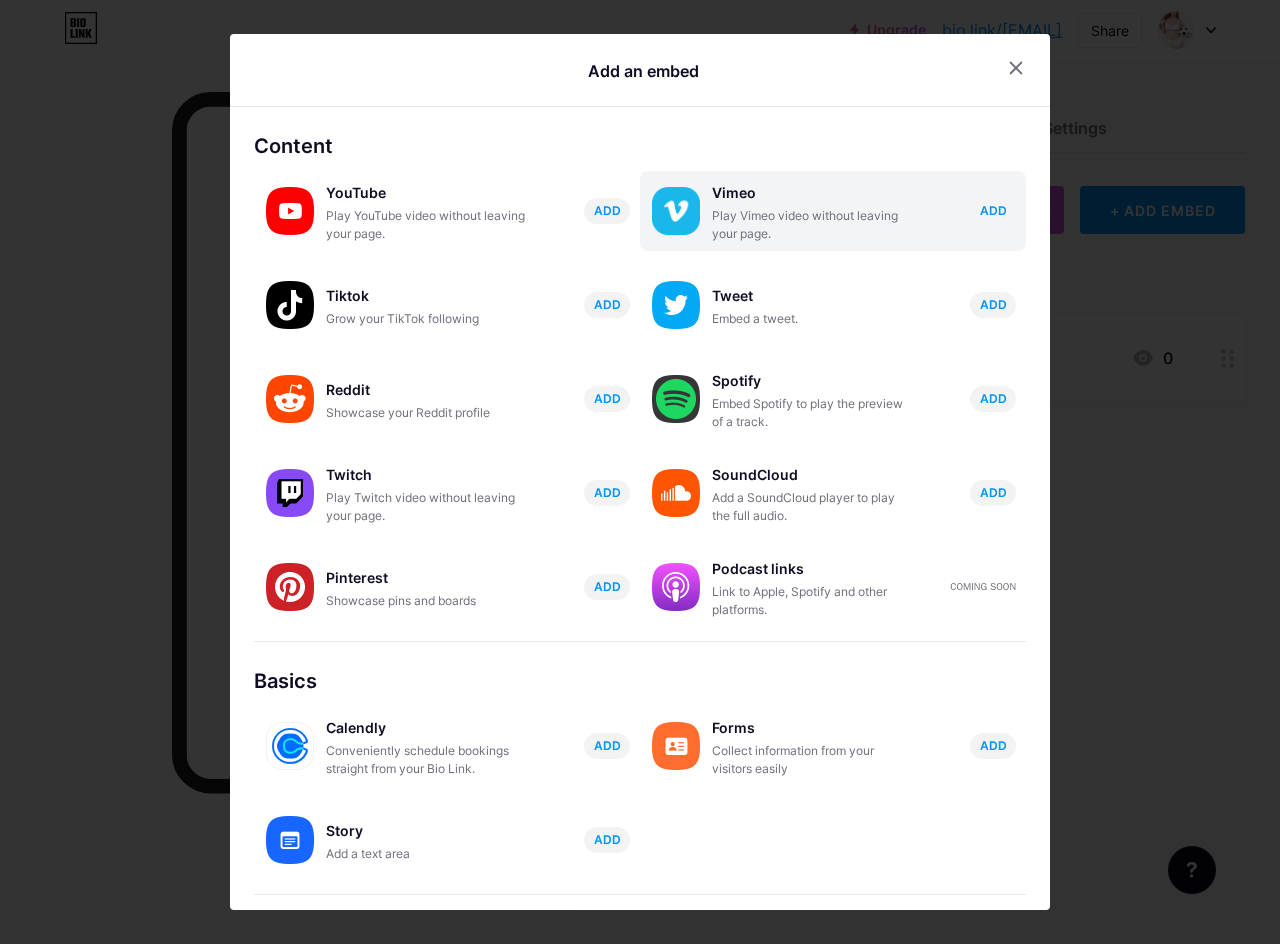 click on "ADD" at bounding box center (993, 210) 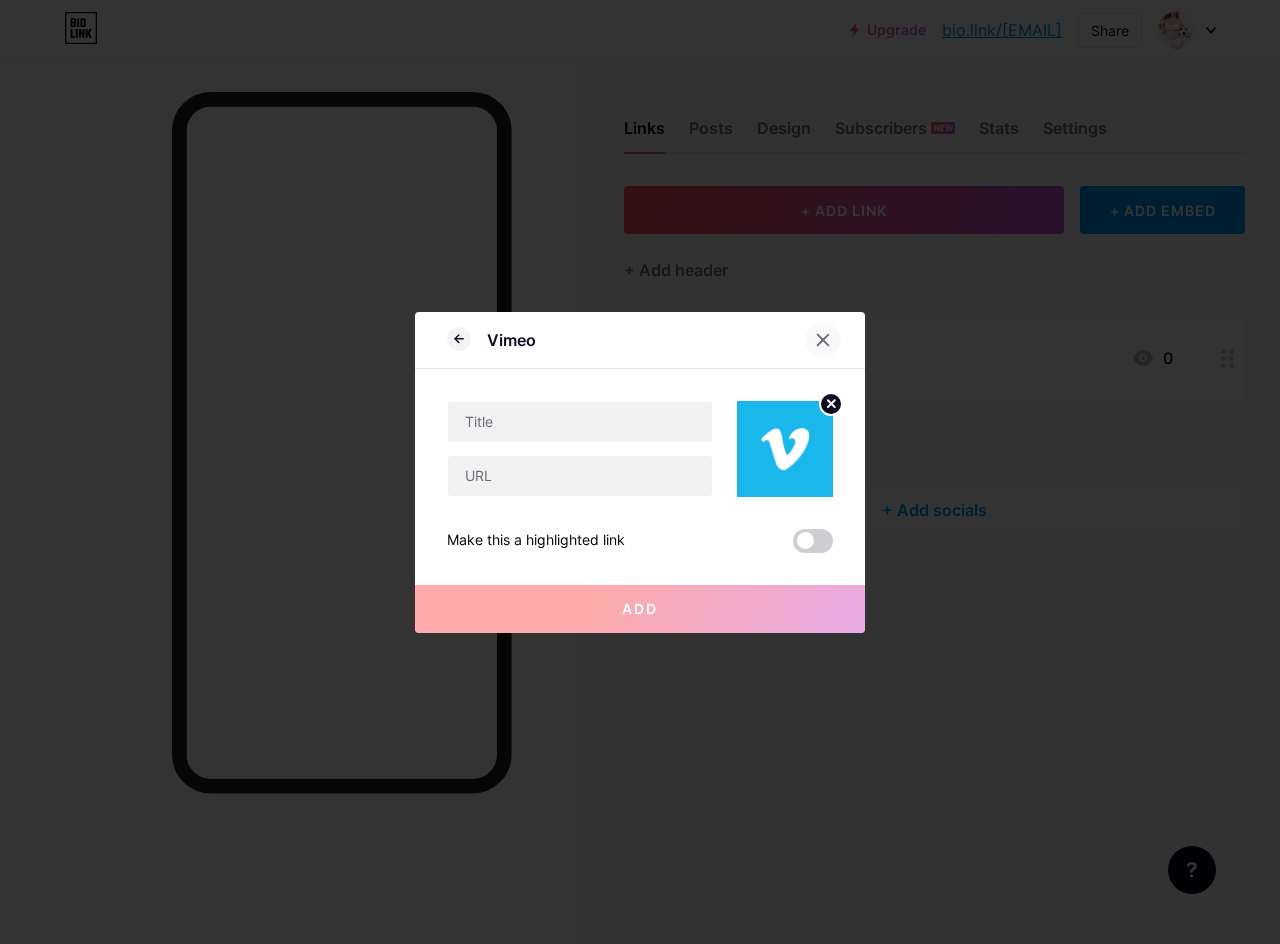 click 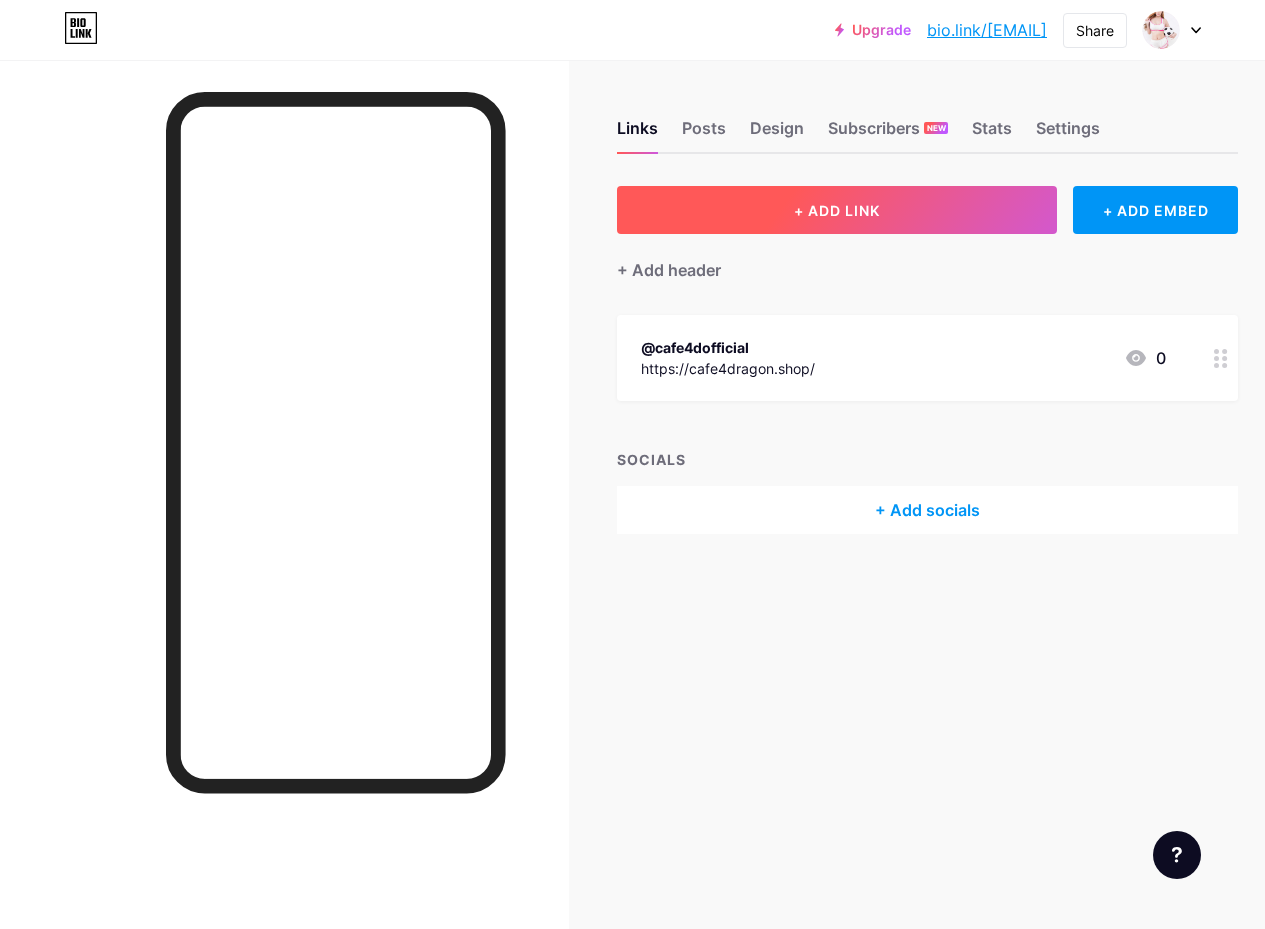 click on "+ ADD LINK" at bounding box center [837, 210] 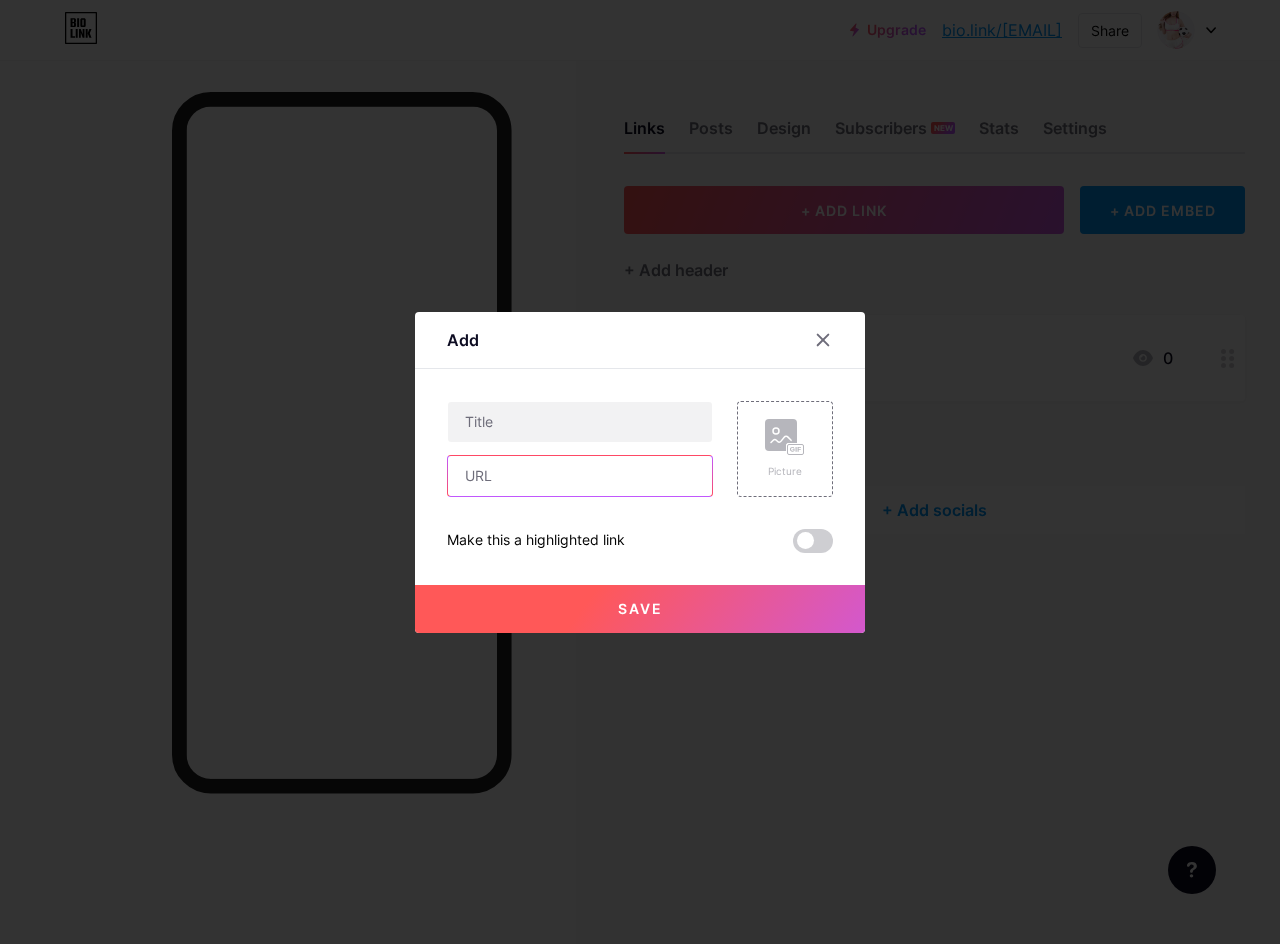 click at bounding box center [580, 476] 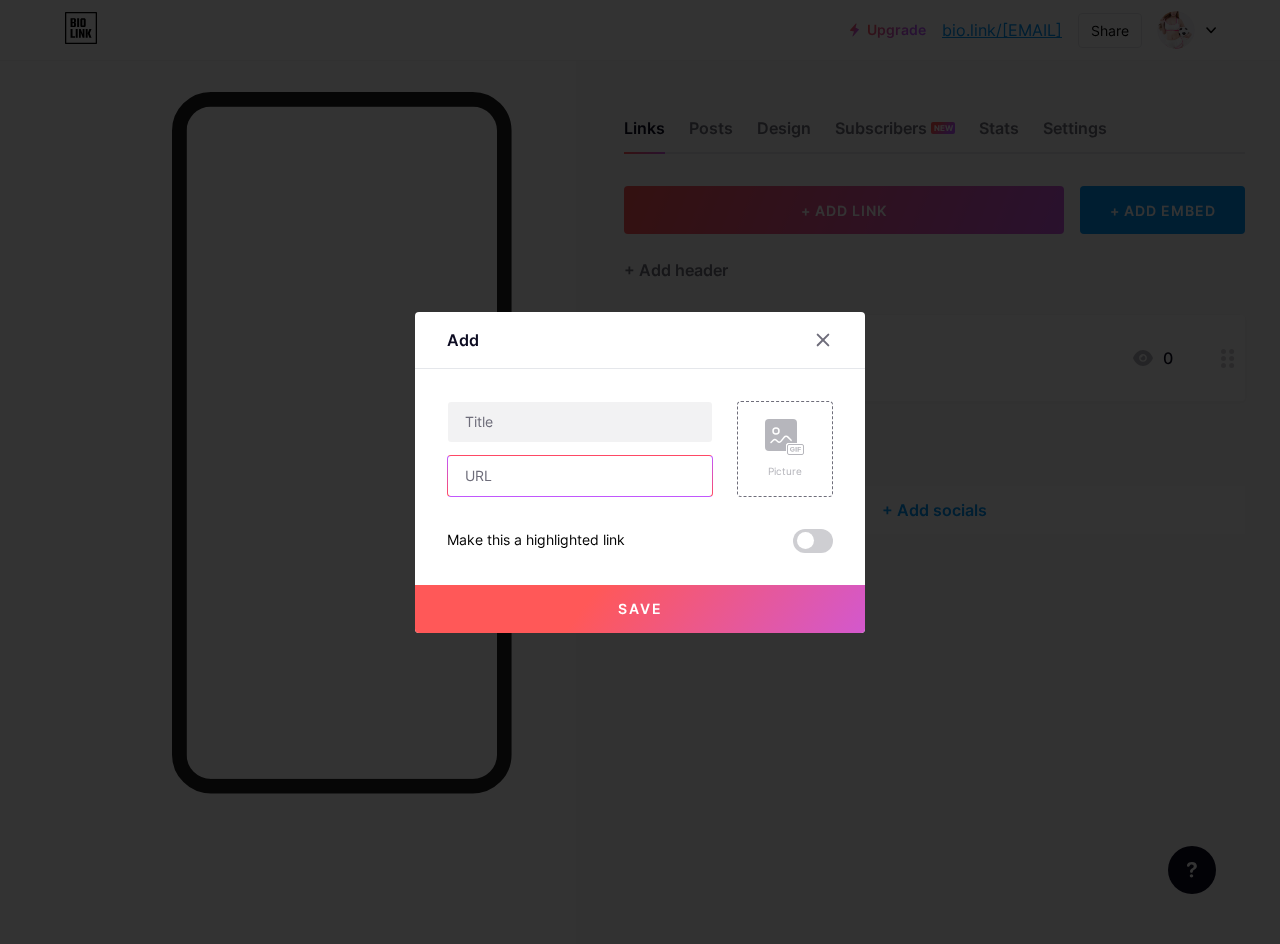 type on "https://cafe4dragon.shop/promotion" 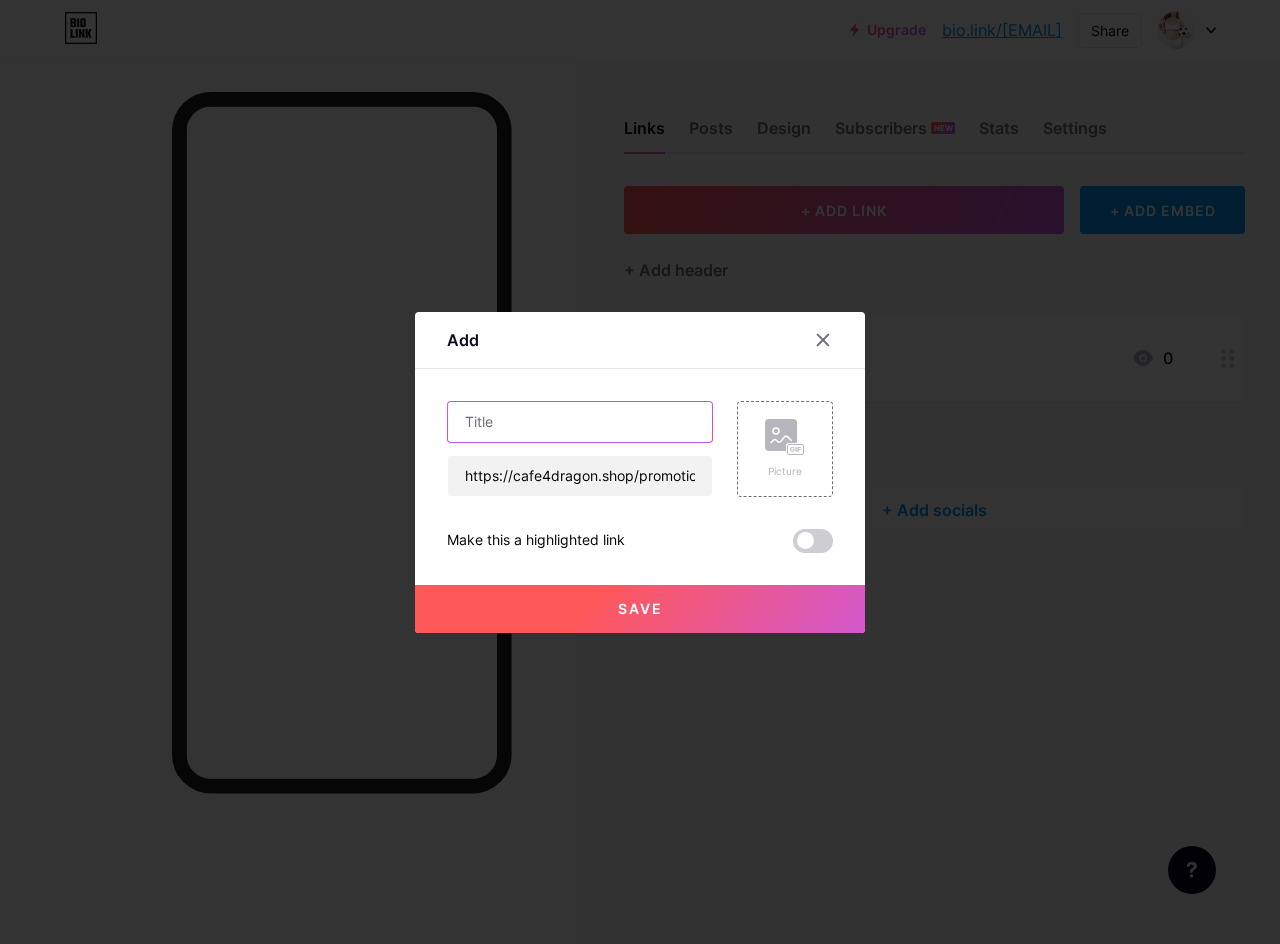 click at bounding box center [580, 422] 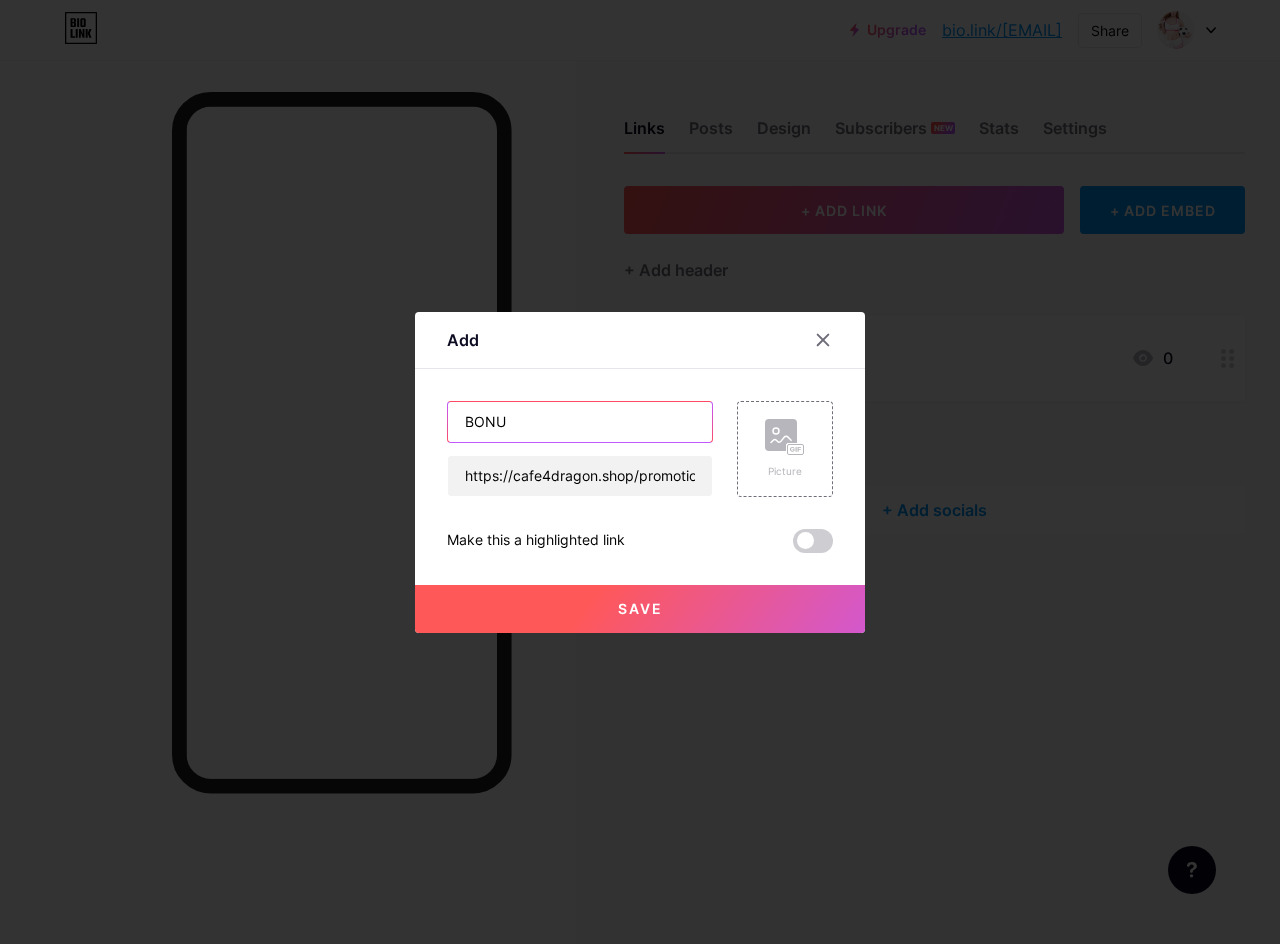 type on "BONUS" 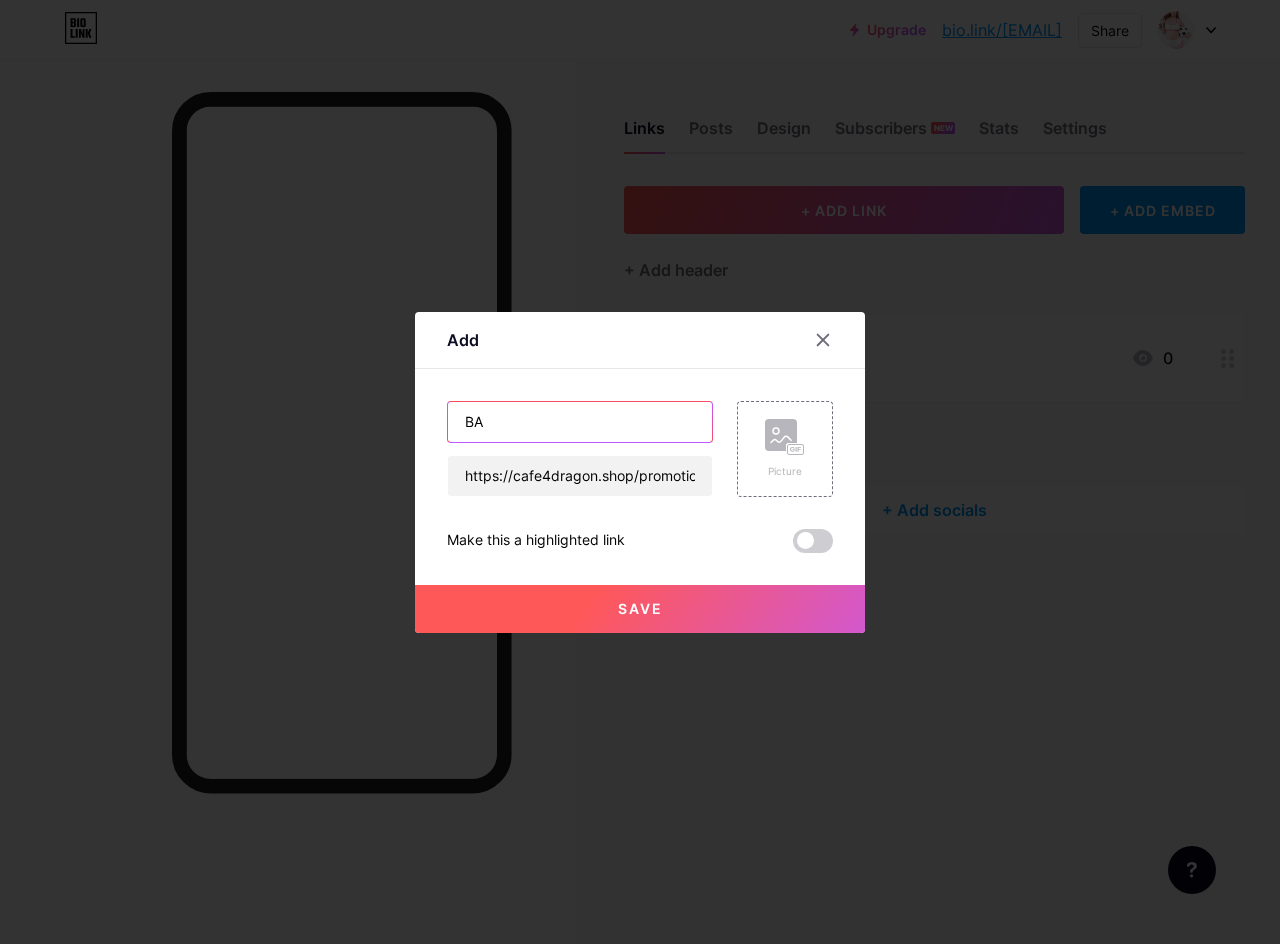 type on "B" 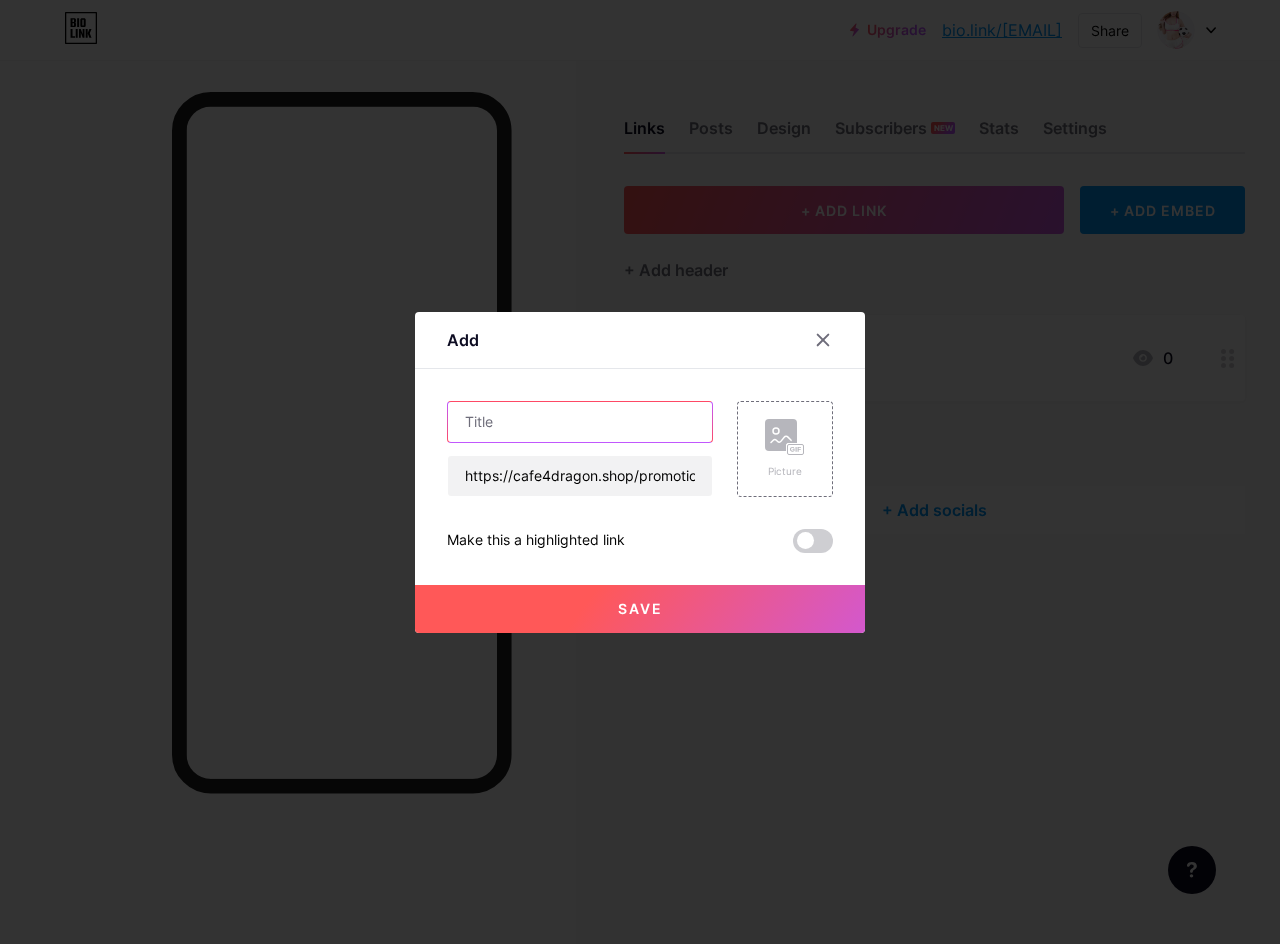 type on "b" 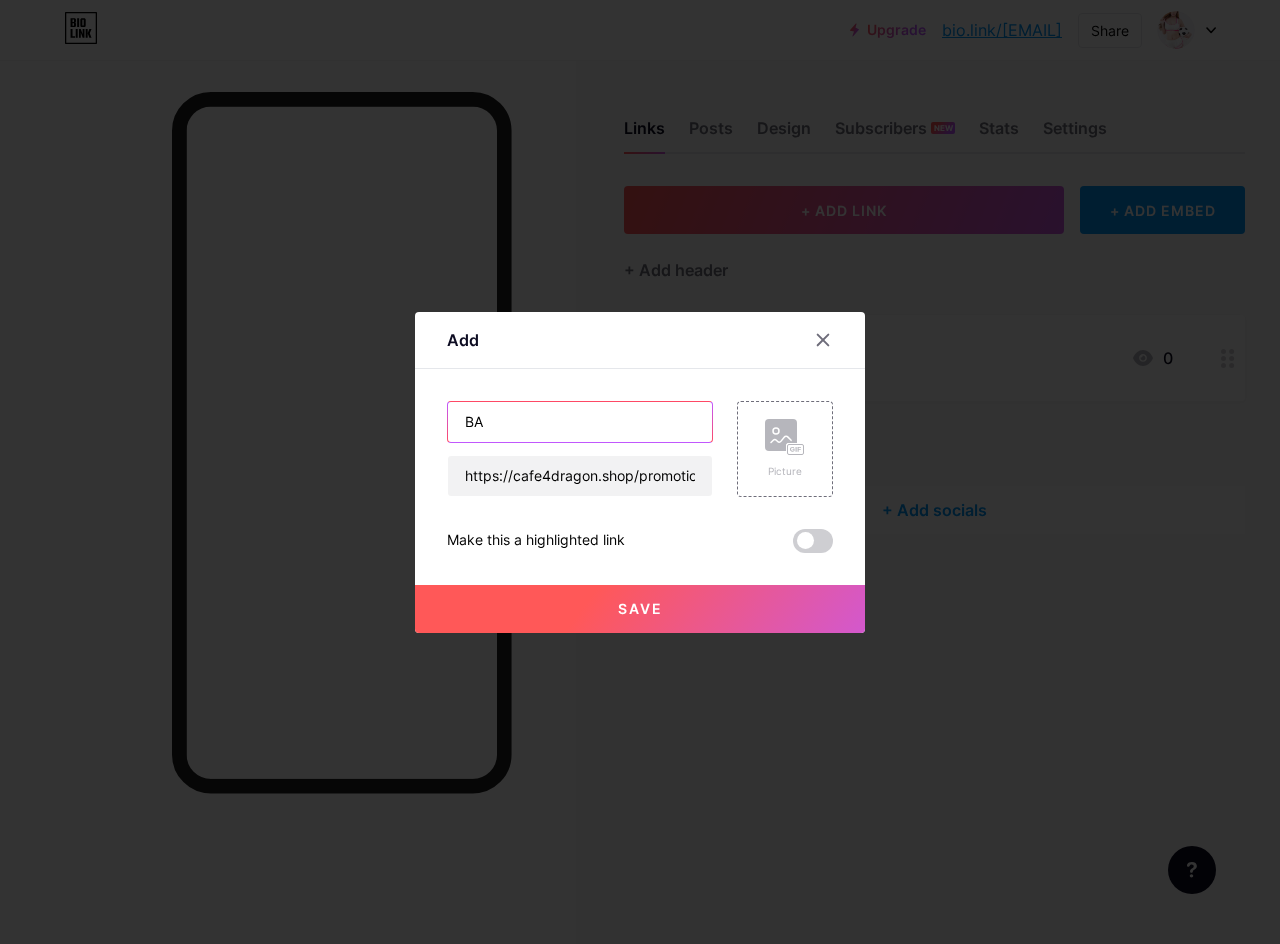 type on "B" 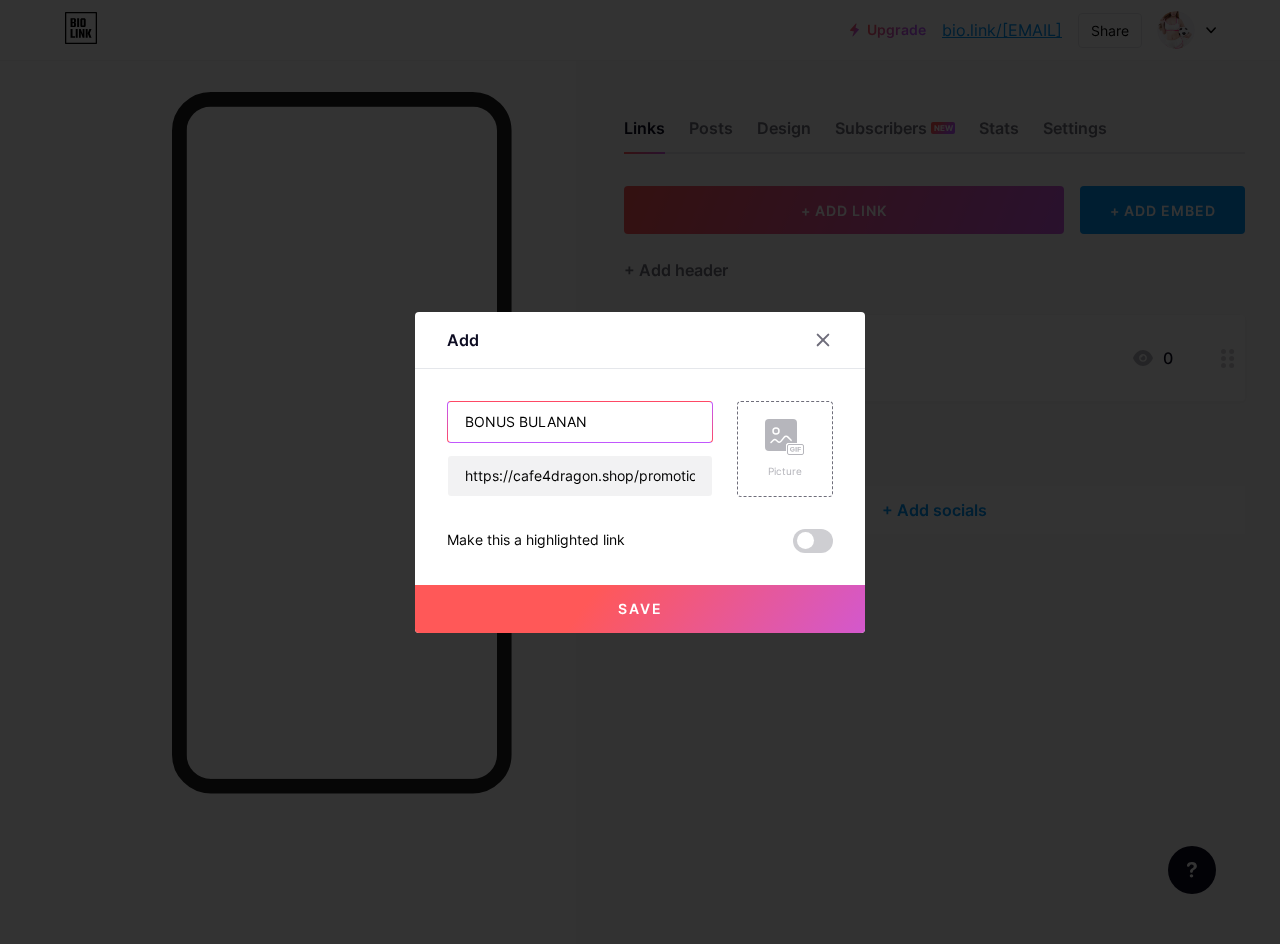 click on "BONUS BULANAN" at bounding box center (580, 422) 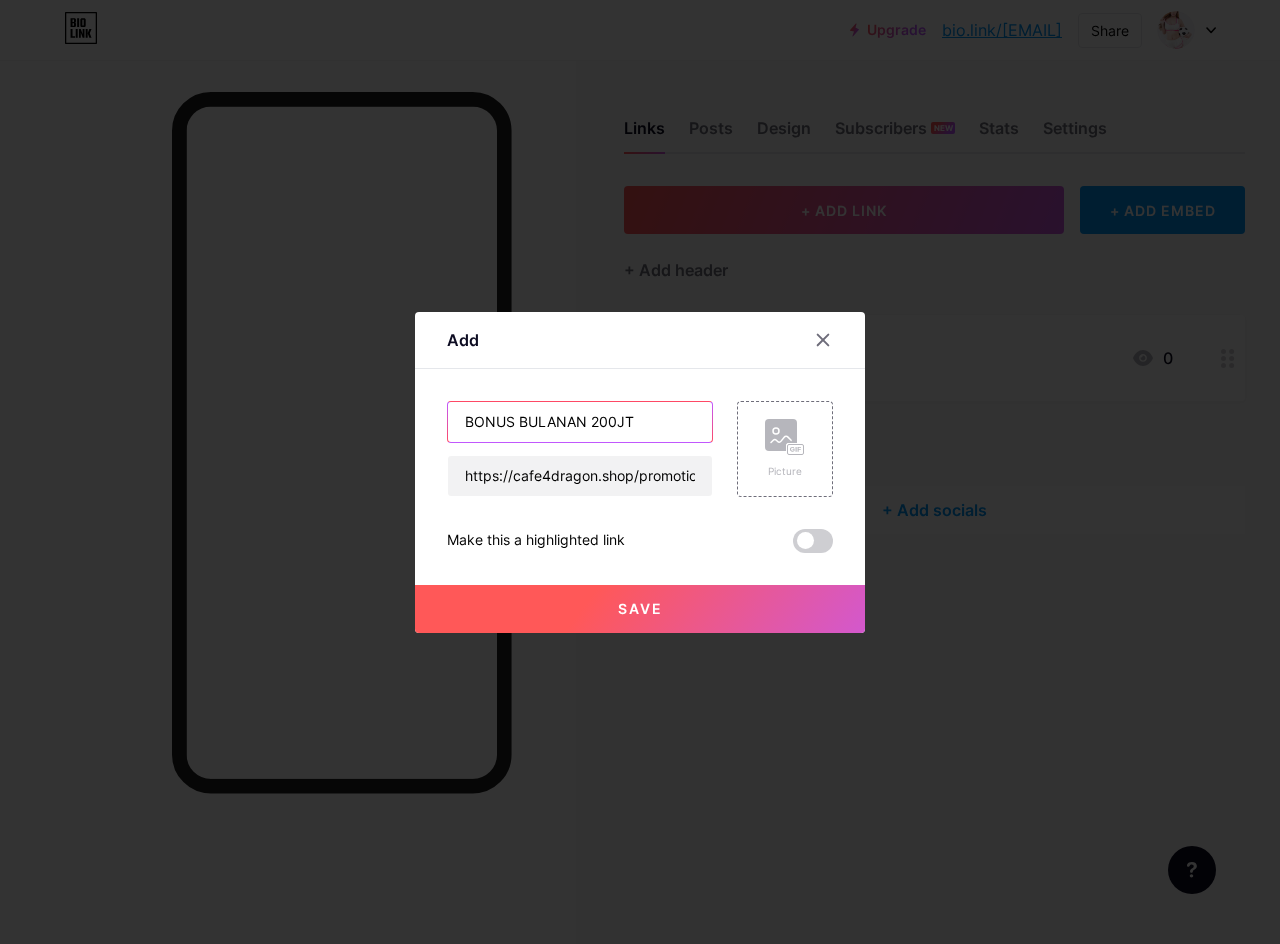 type on "BONUS BULANAN 200JT" 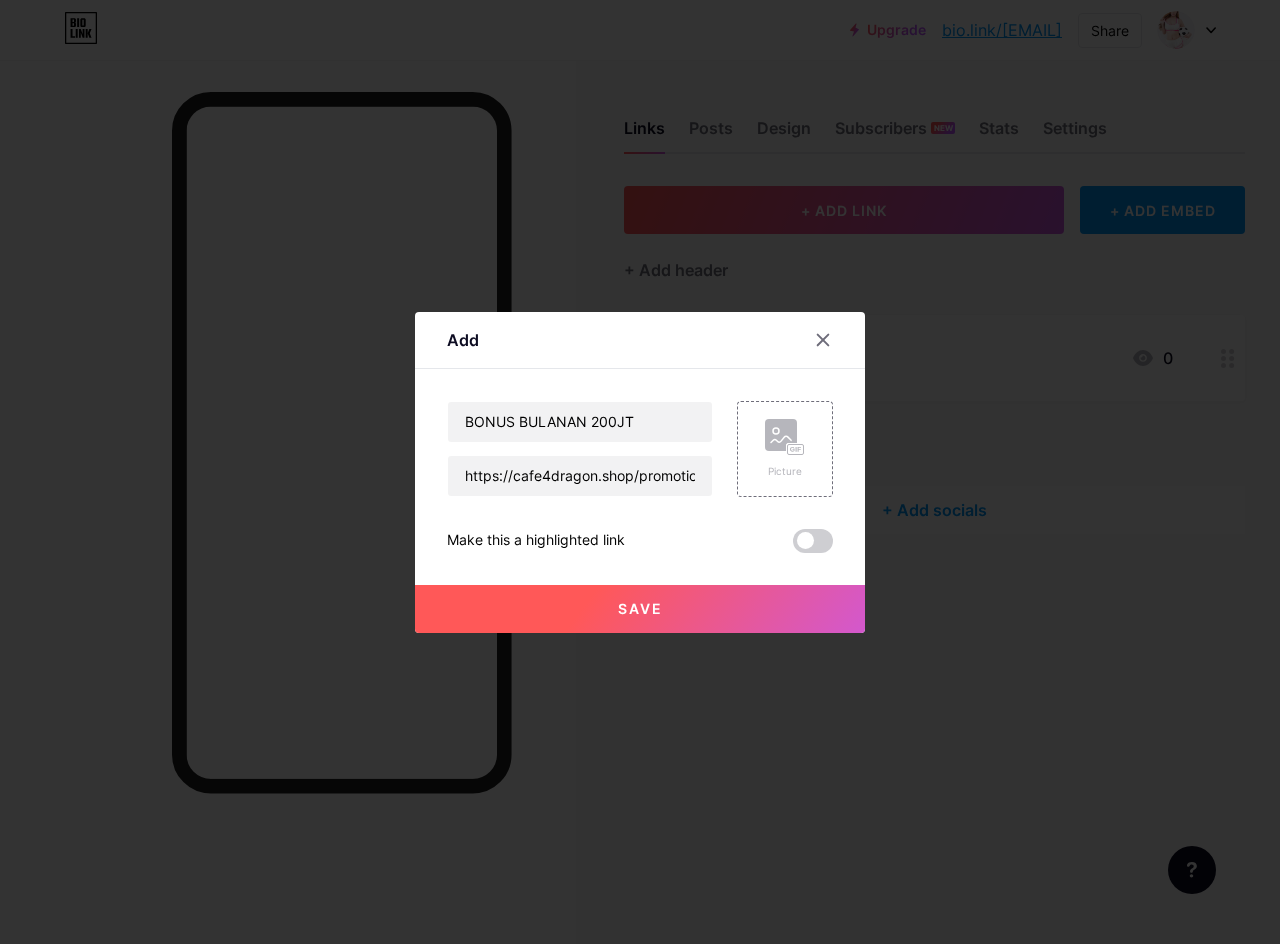 click on "Save" at bounding box center [640, 609] 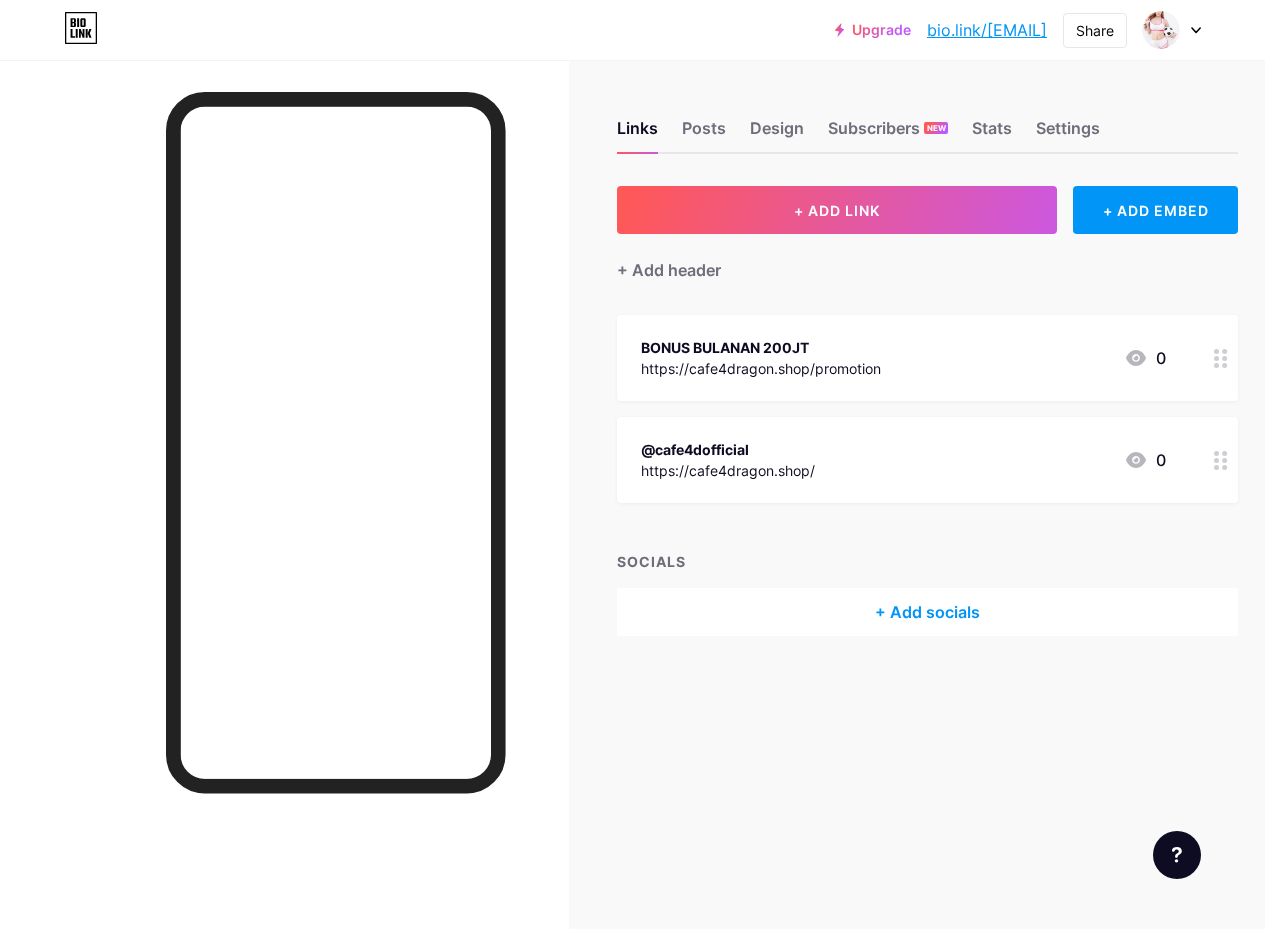 click 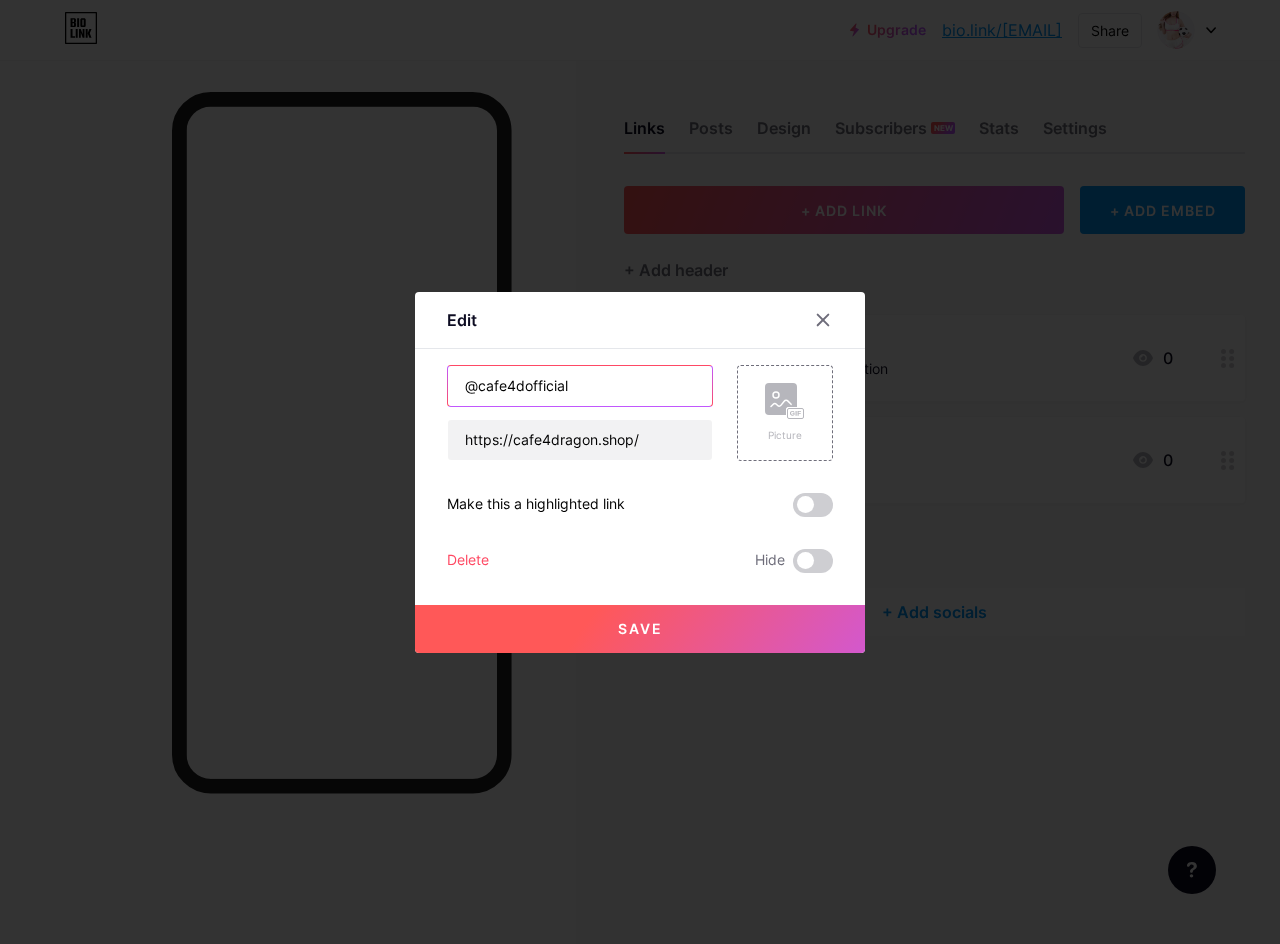 click on "[USERNAME]" at bounding box center [580, 386] 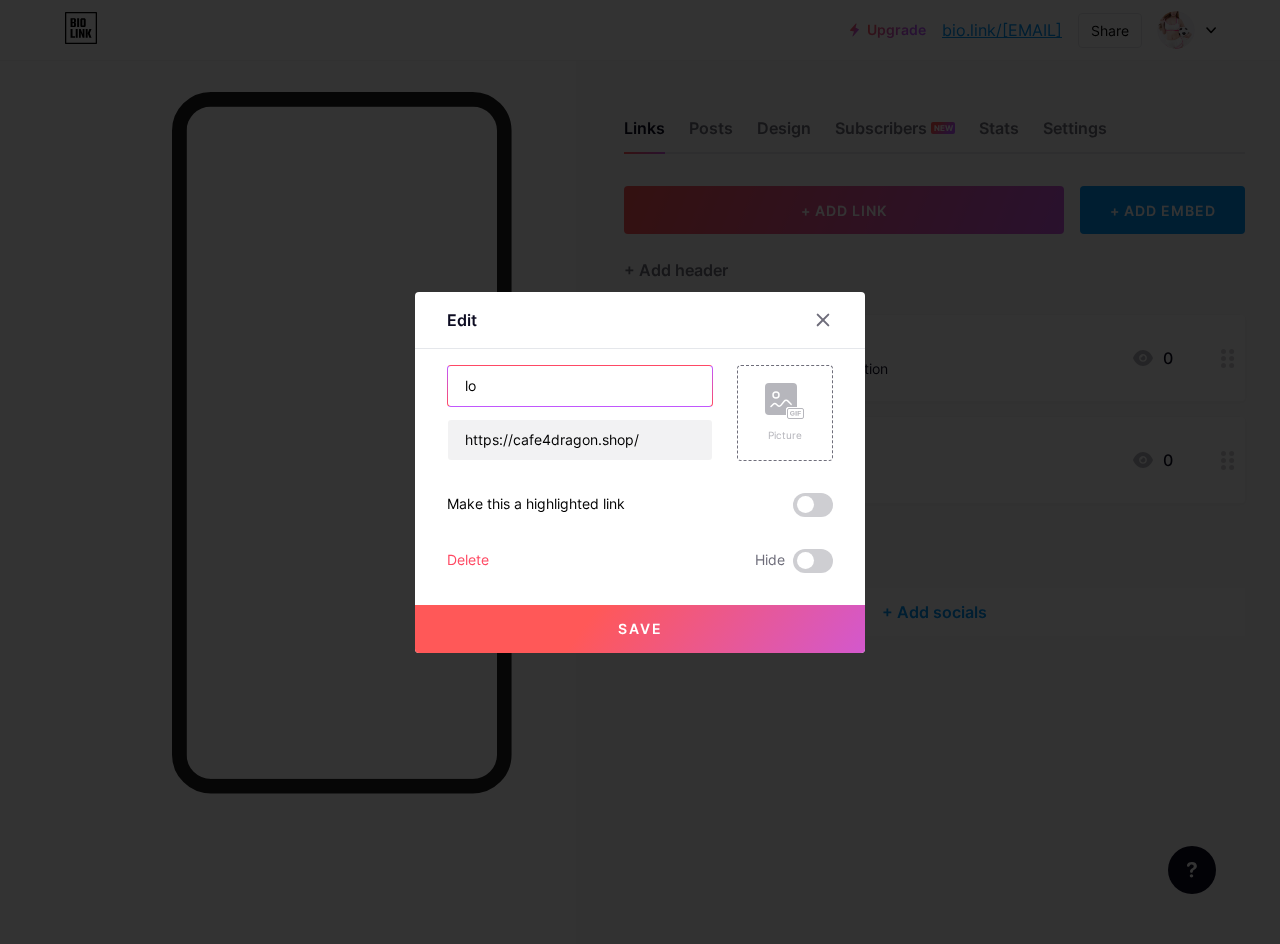 type on "l" 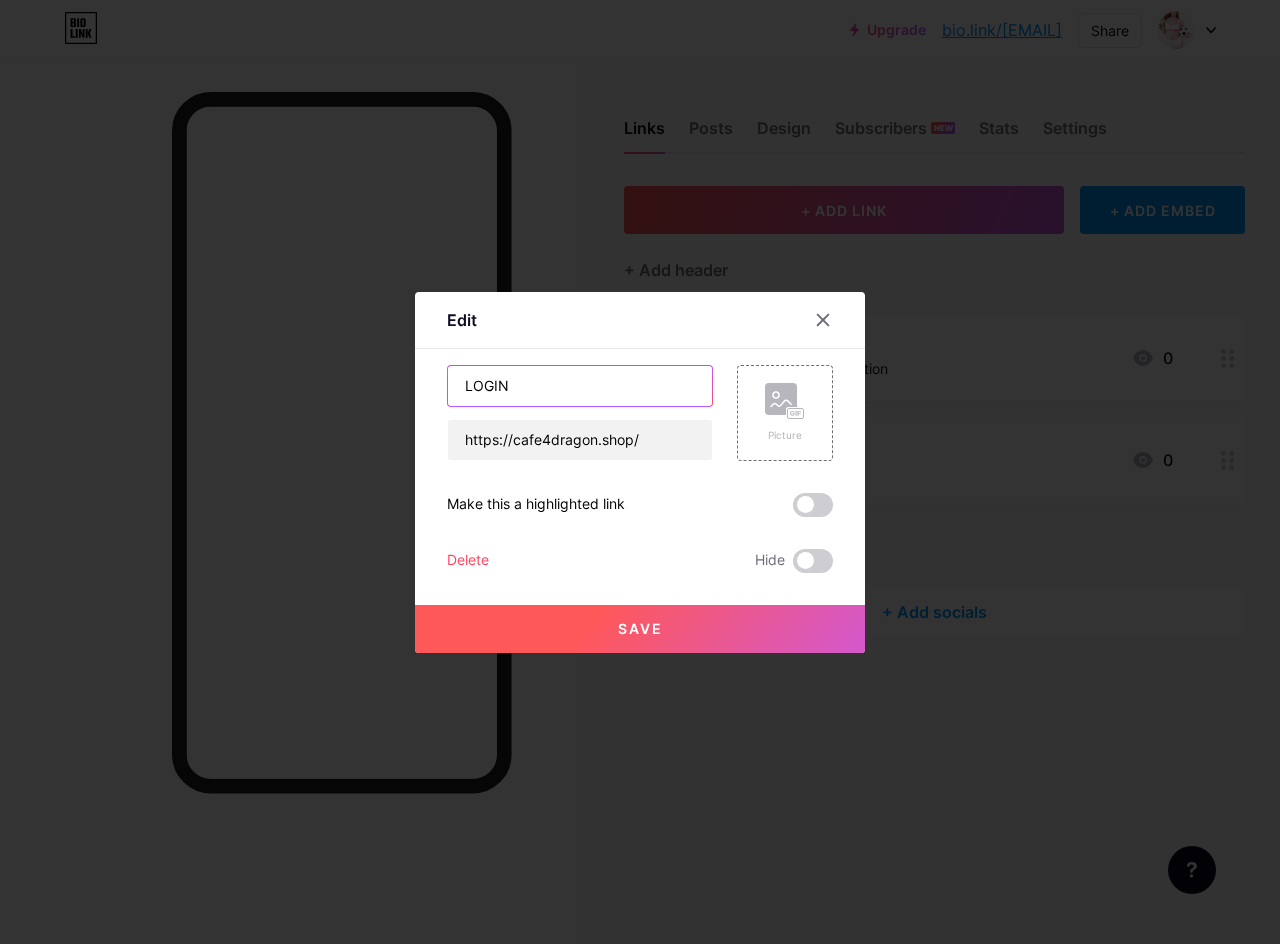 type on "LOGIN" 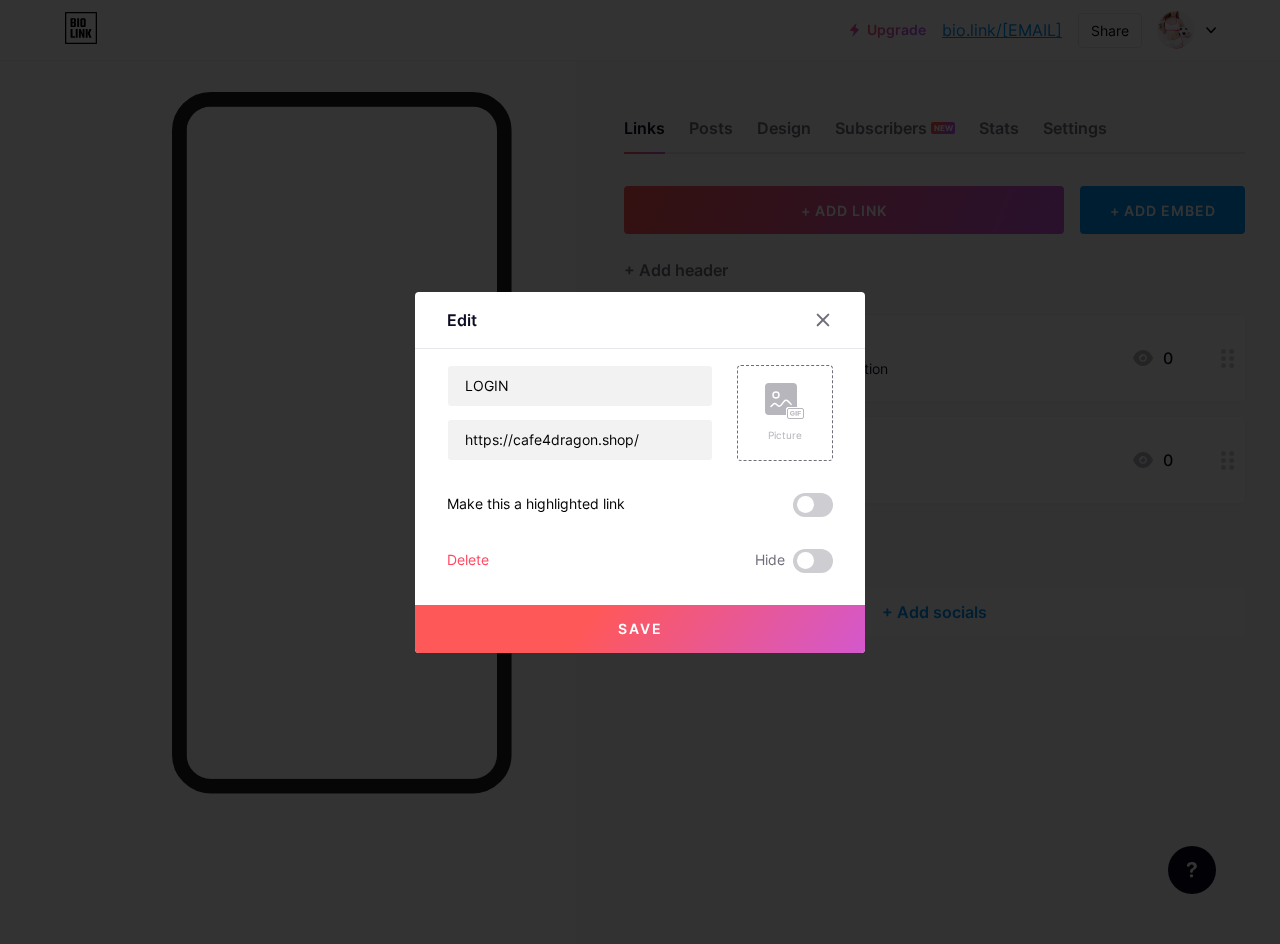 click on "Save" at bounding box center (640, 629) 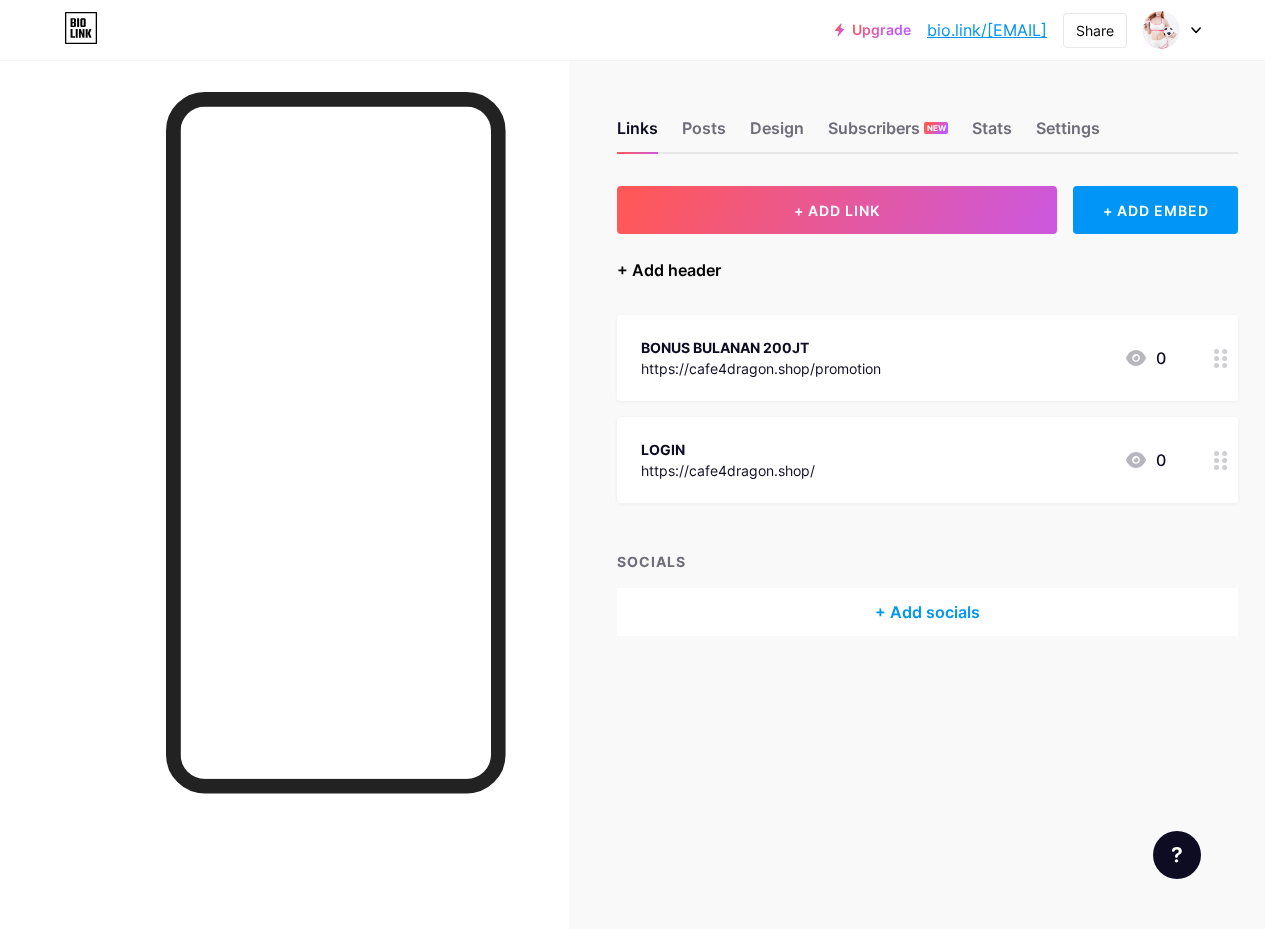 click on "+ Add header" at bounding box center [669, 270] 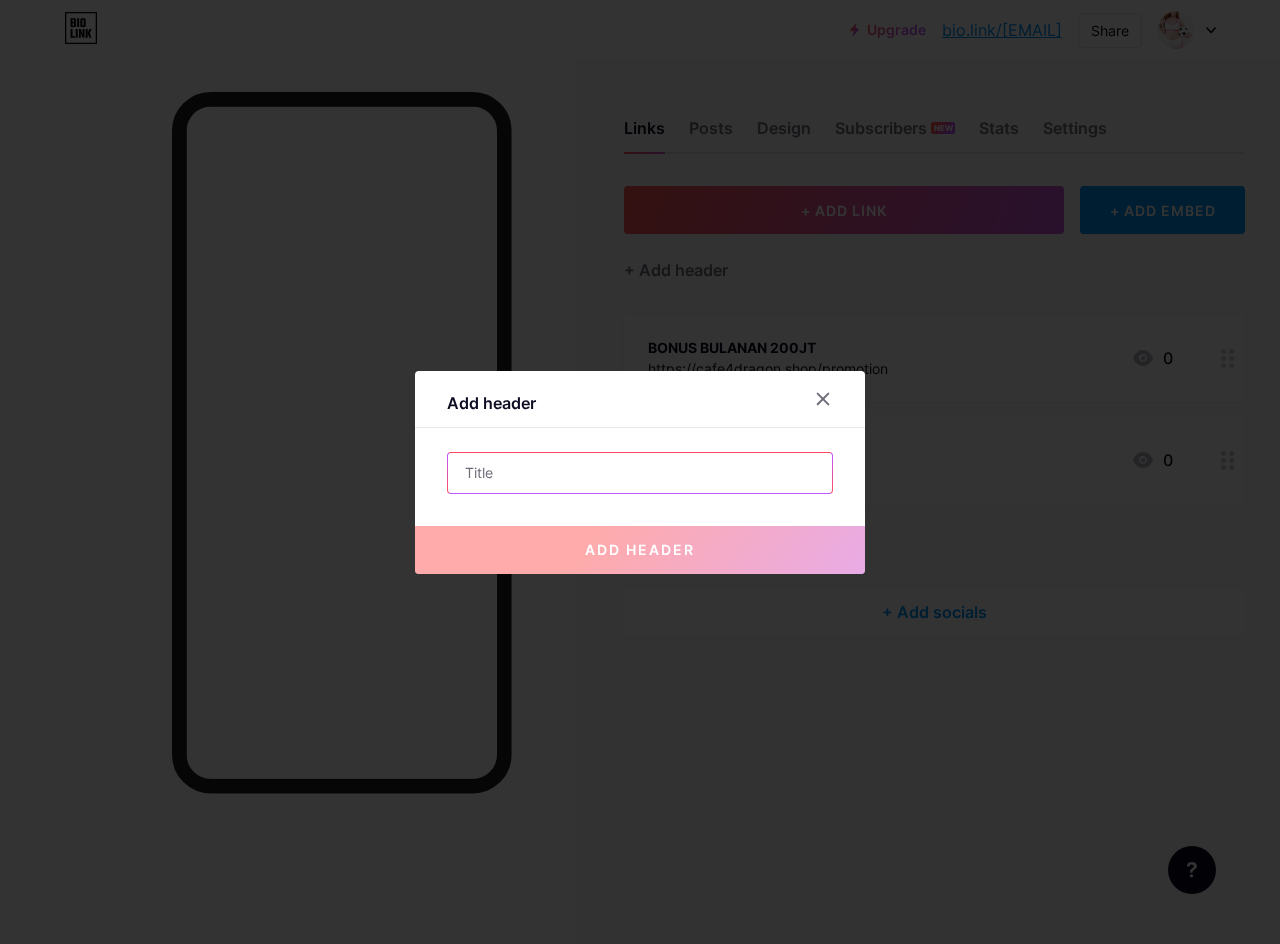 click at bounding box center [640, 473] 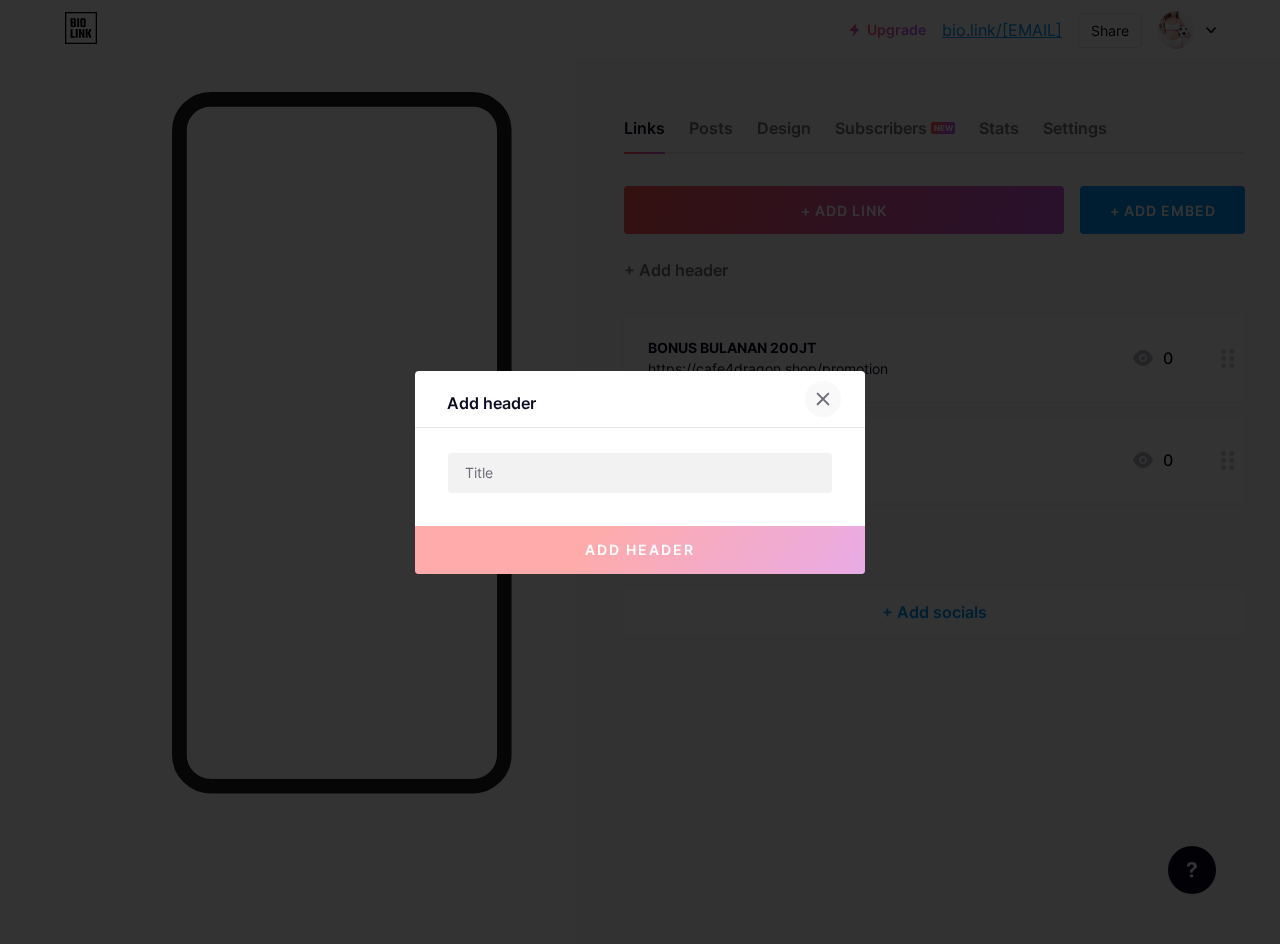 click at bounding box center [823, 399] 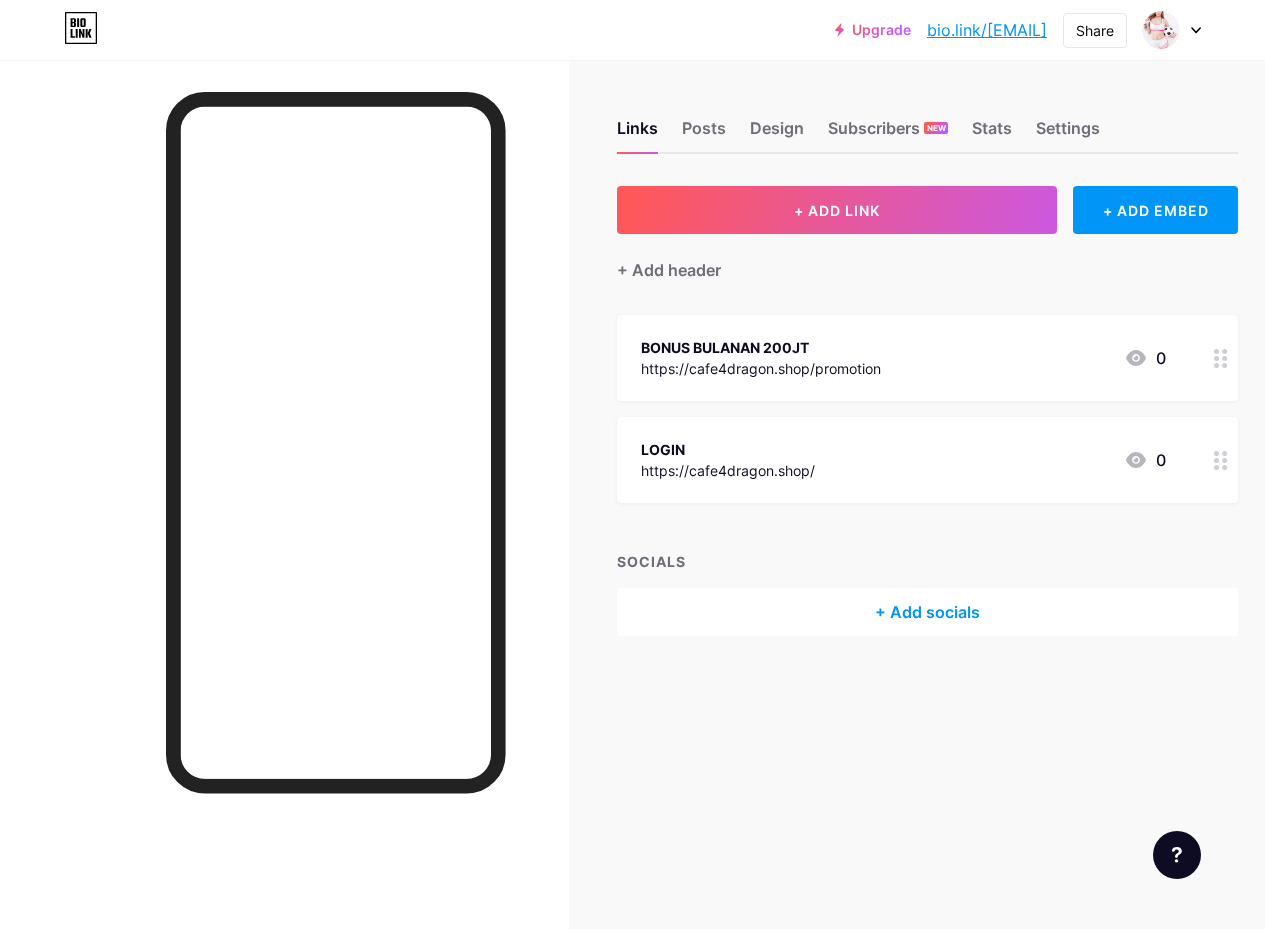 click 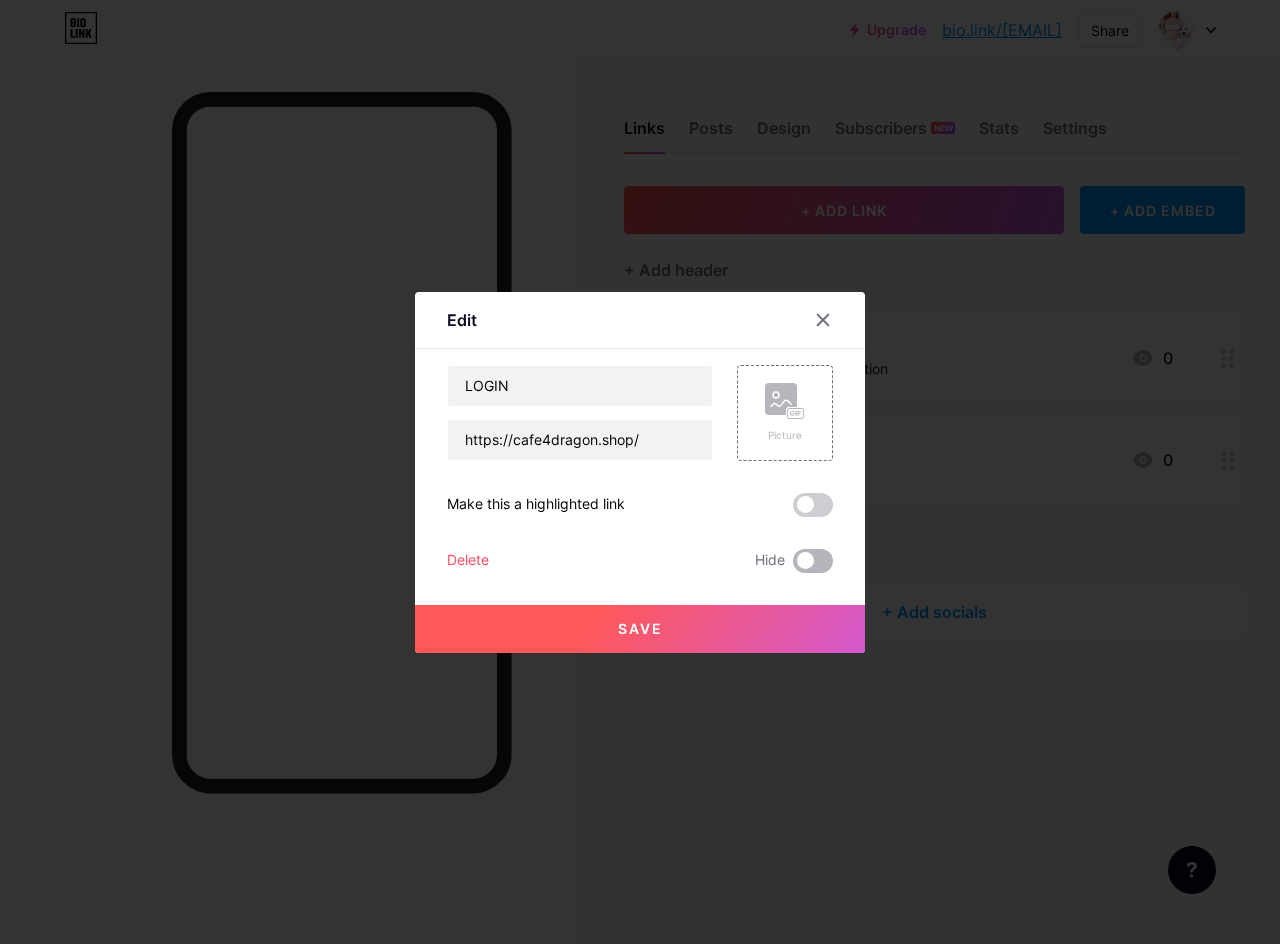 click at bounding box center [813, 561] 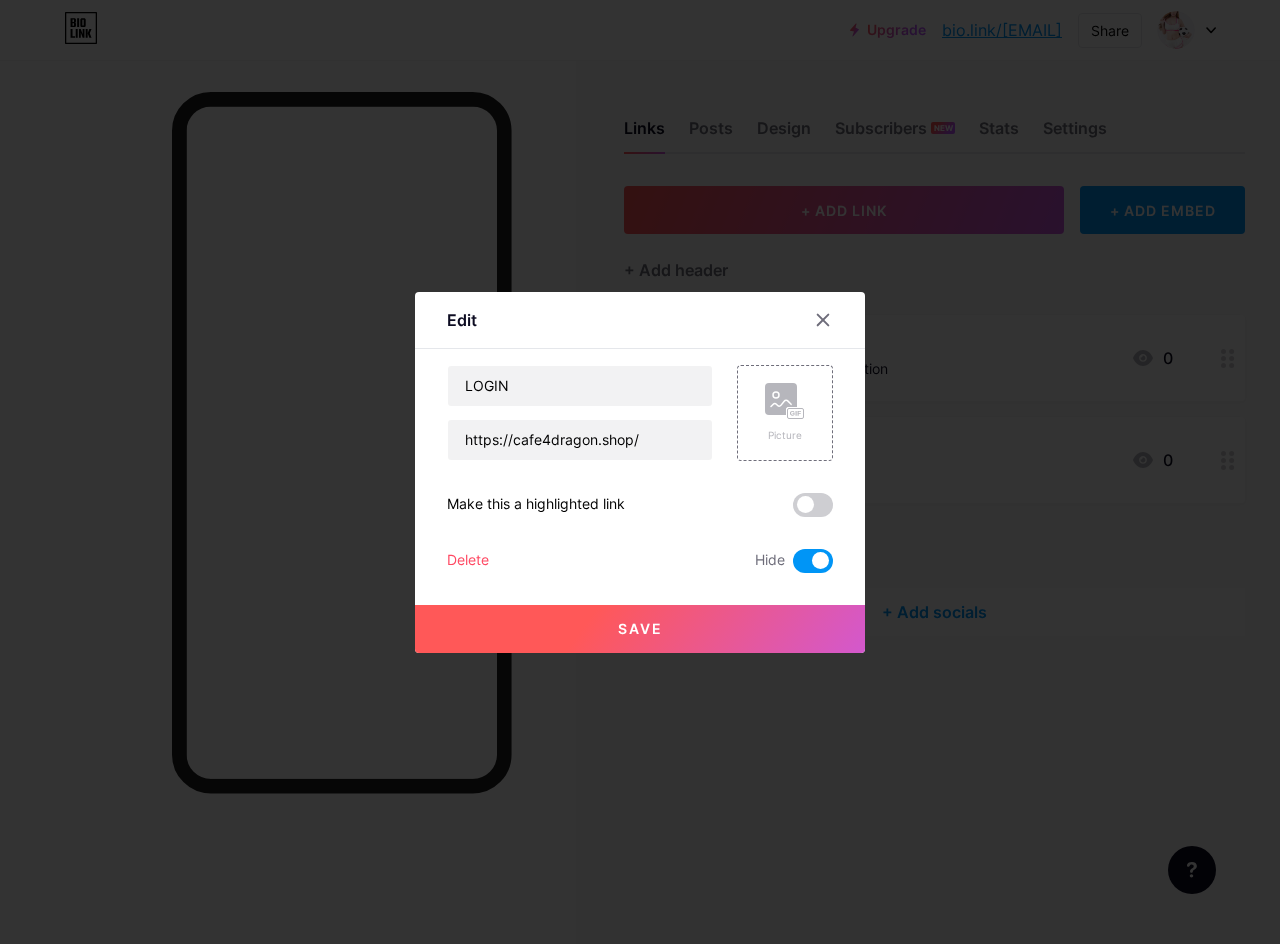 click on "Save" at bounding box center [640, 613] 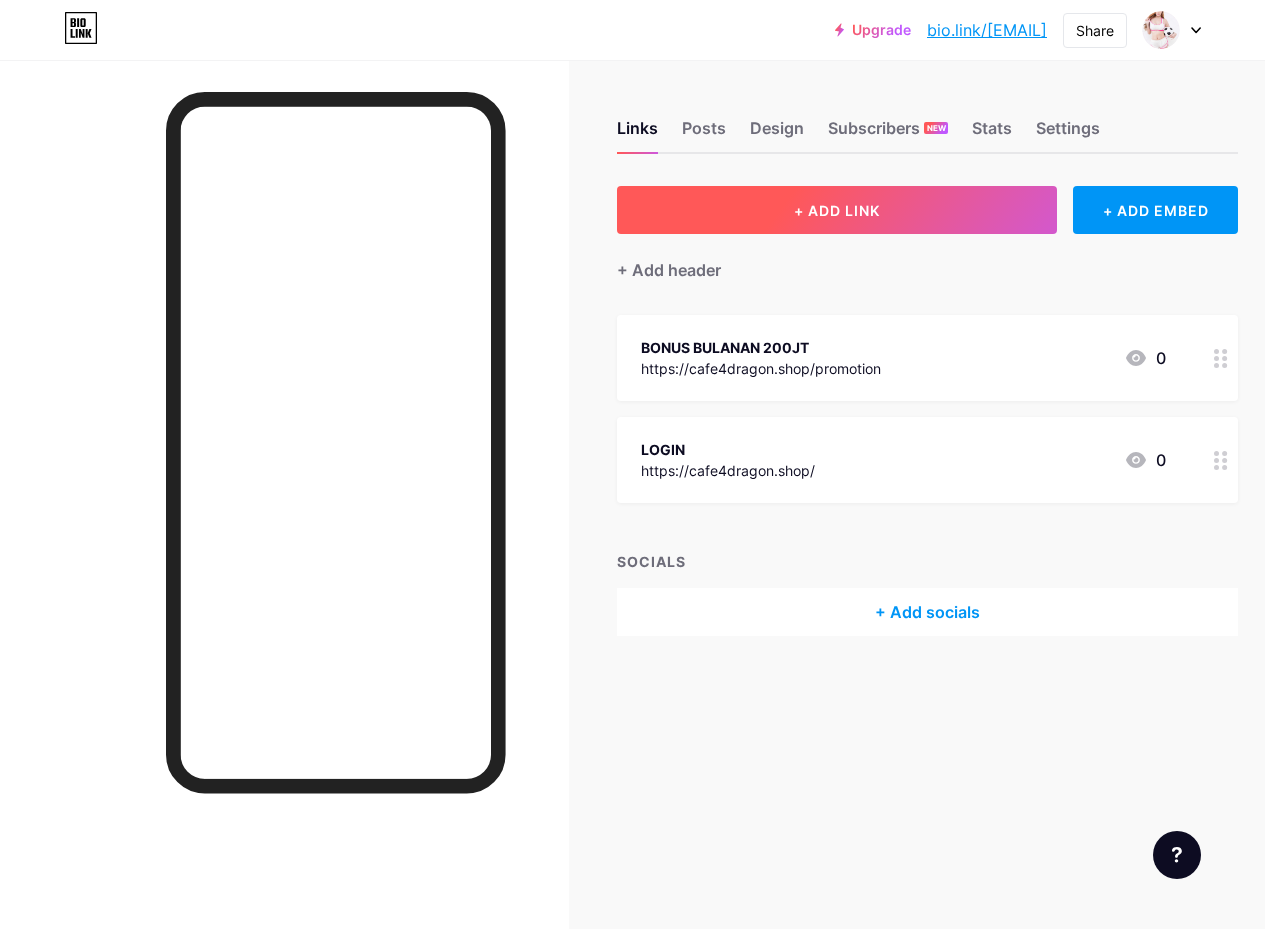 click on "+ ADD LINK" at bounding box center (837, 210) 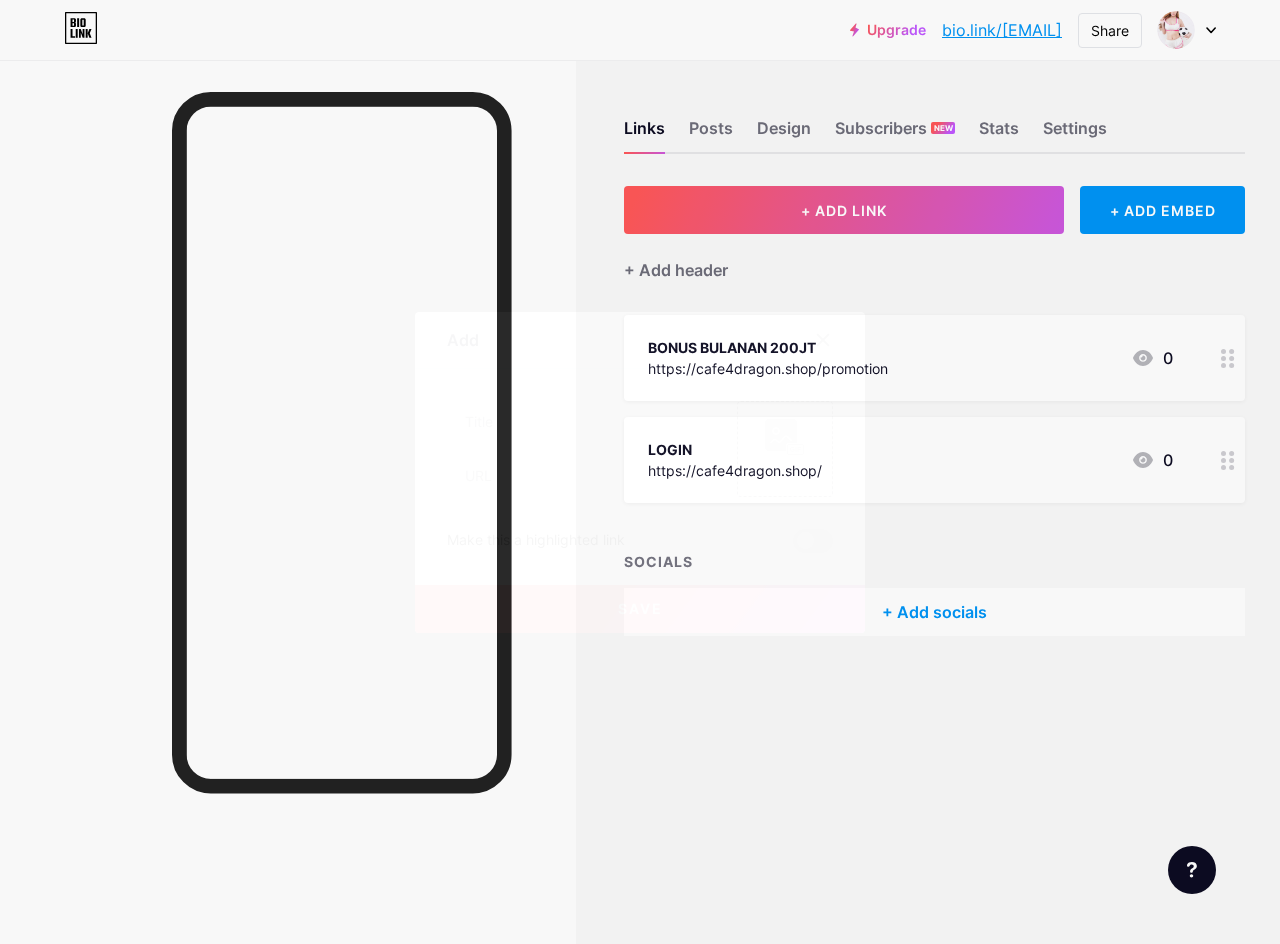 type 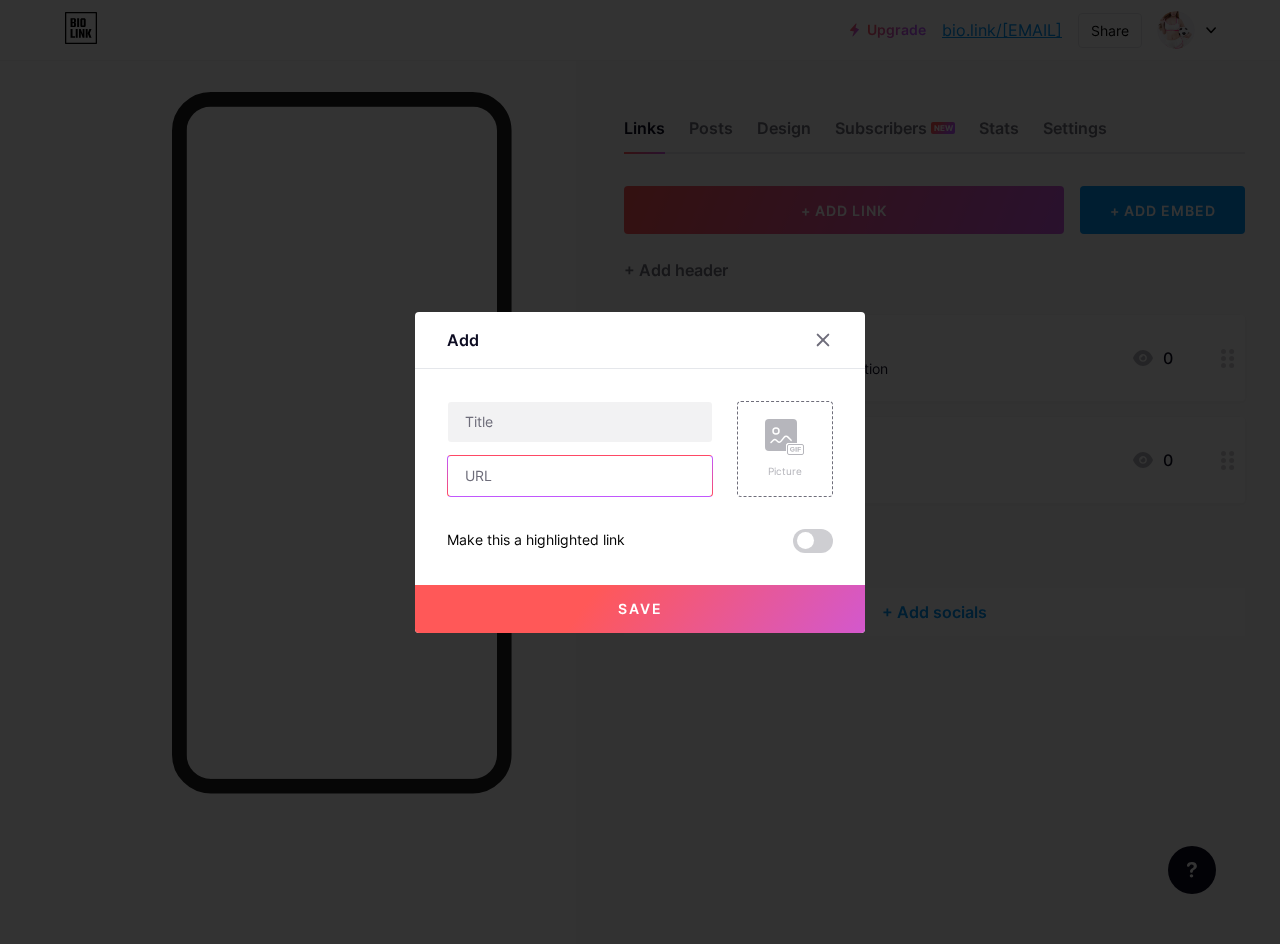click at bounding box center (580, 476) 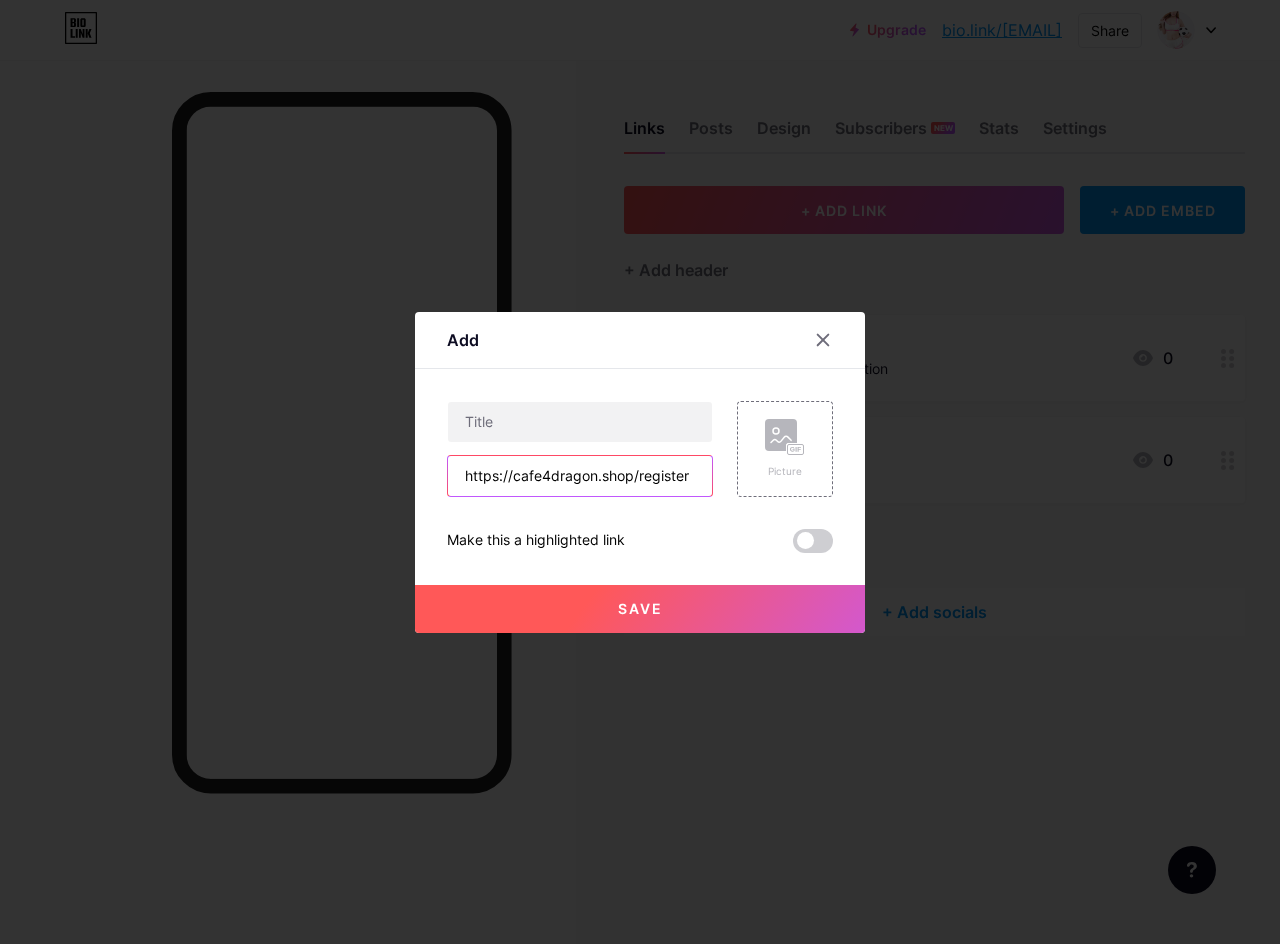 type on "https://cafe4dragon.shop/register" 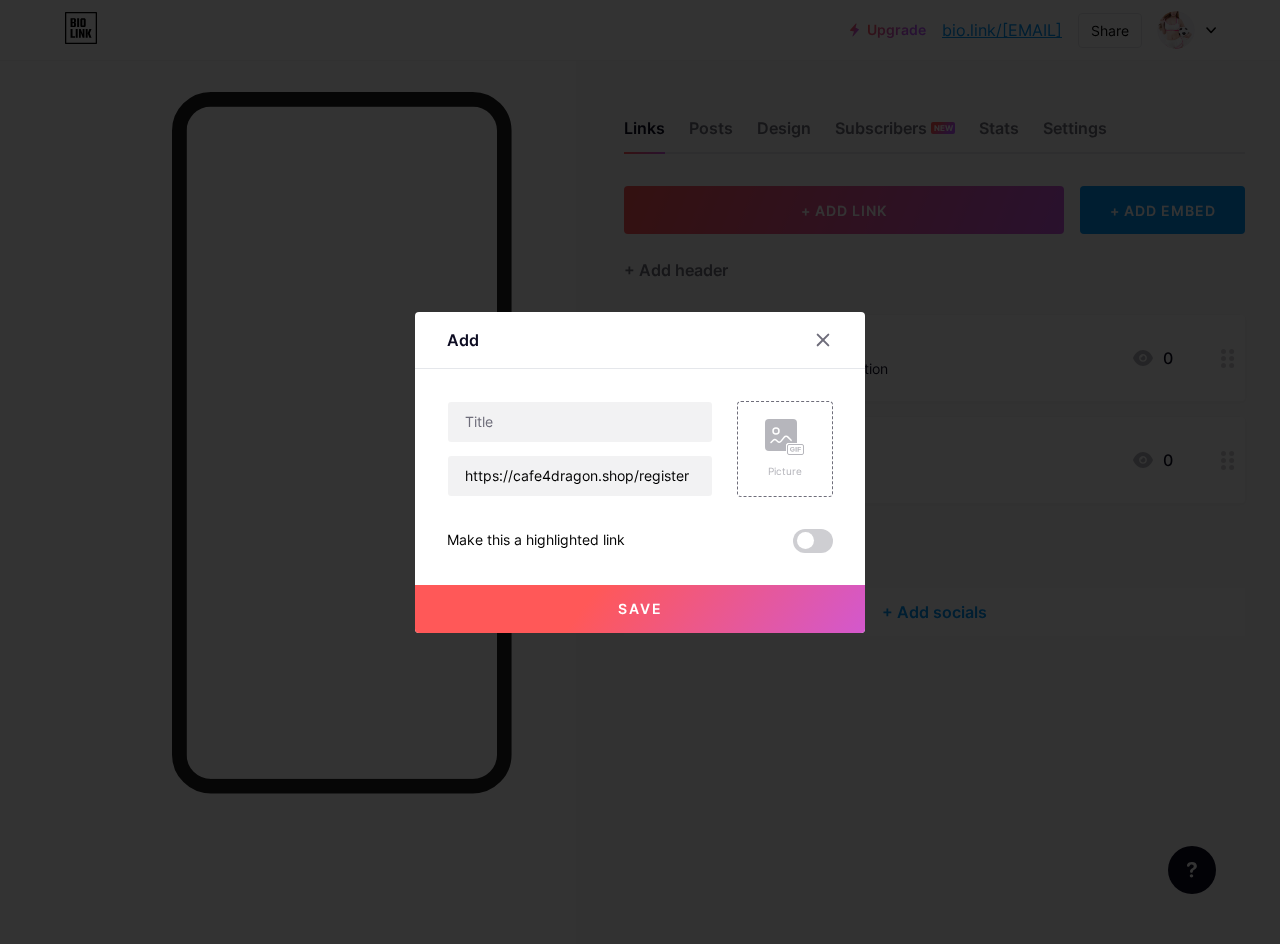 click on "https://cafe4dragon.shop/register" at bounding box center (580, 449) 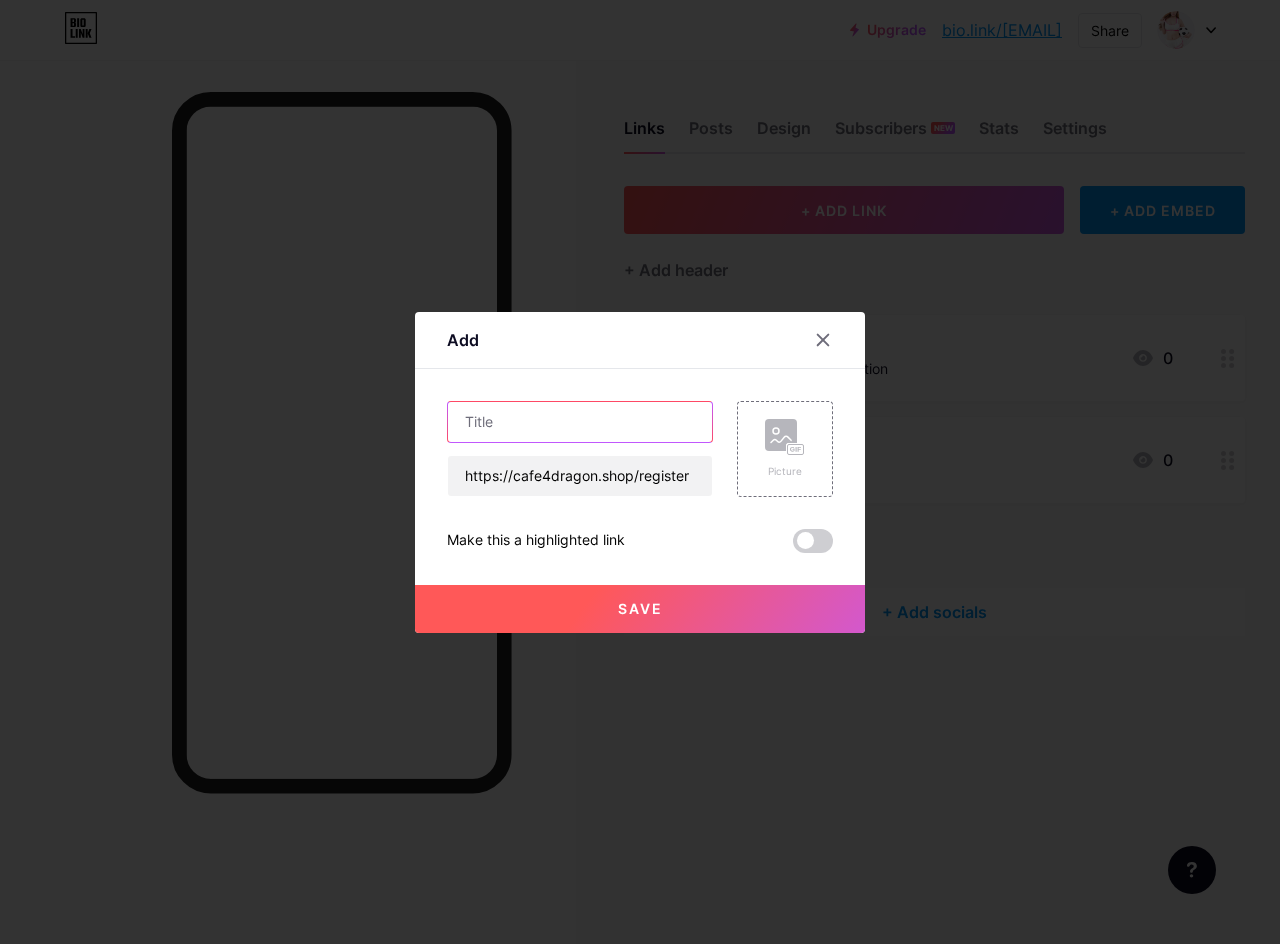 click at bounding box center [580, 422] 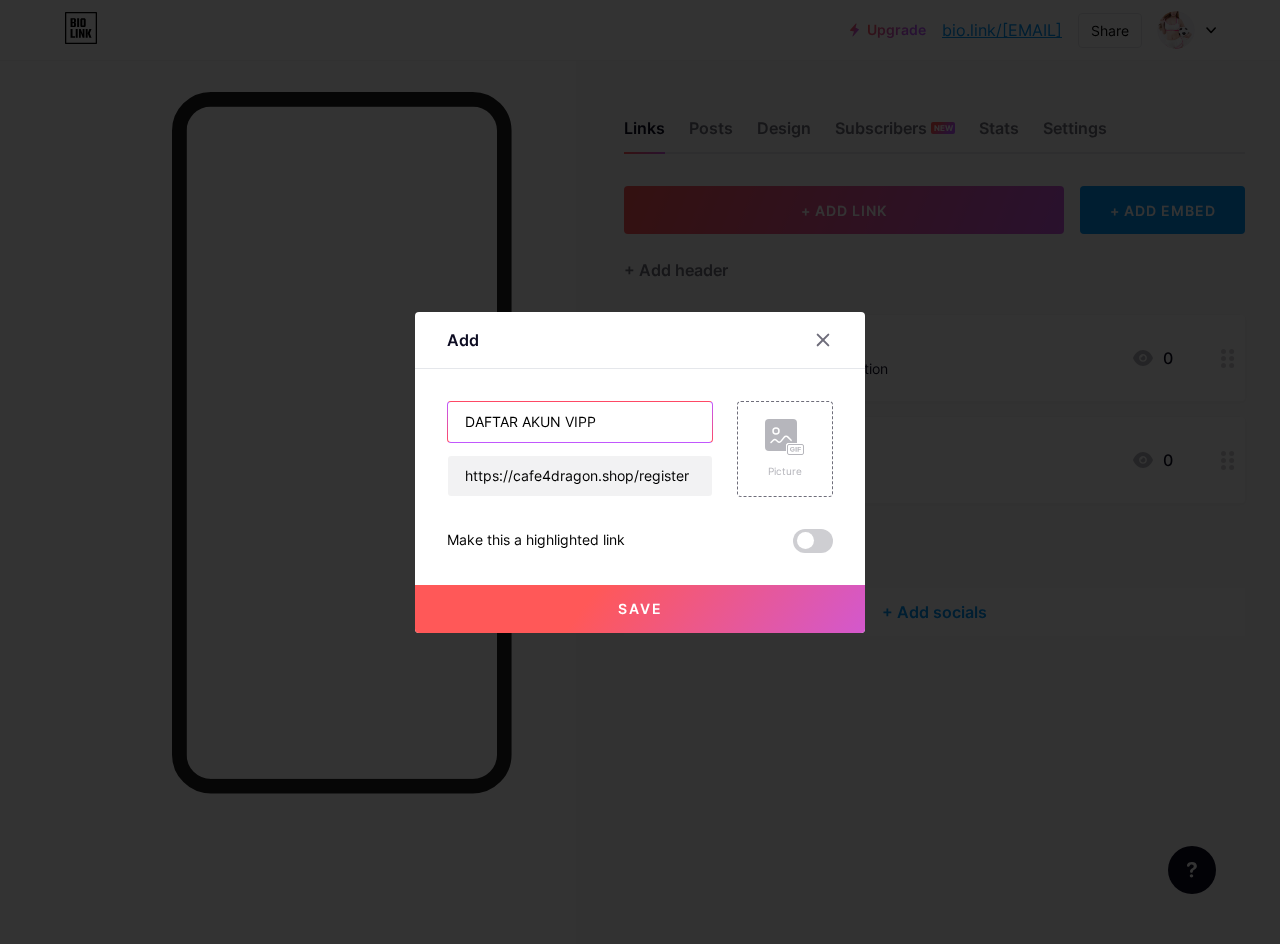type on "DAFTAR AKUN VIPP" 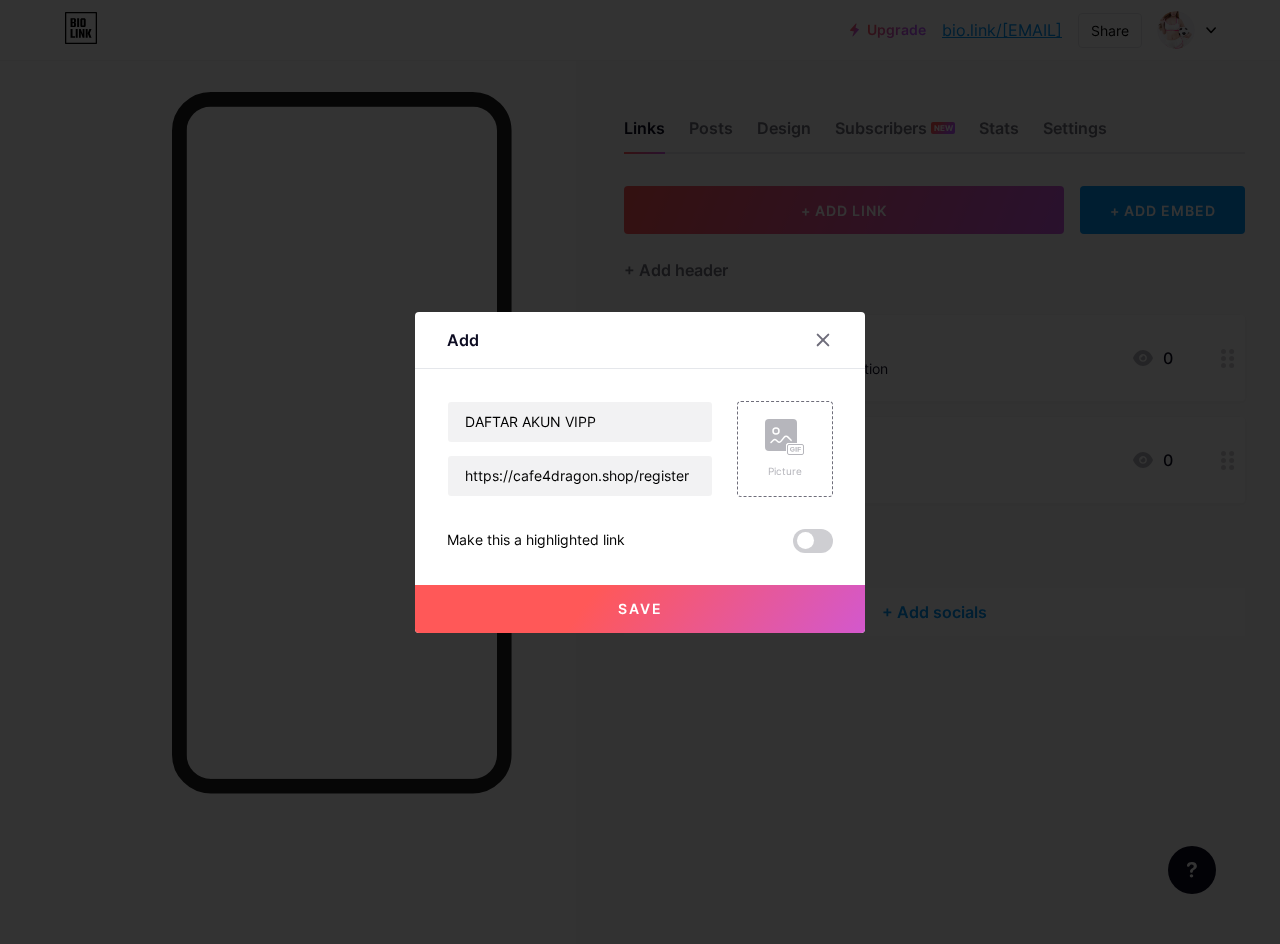 click on "Save" at bounding box center (640, 609) 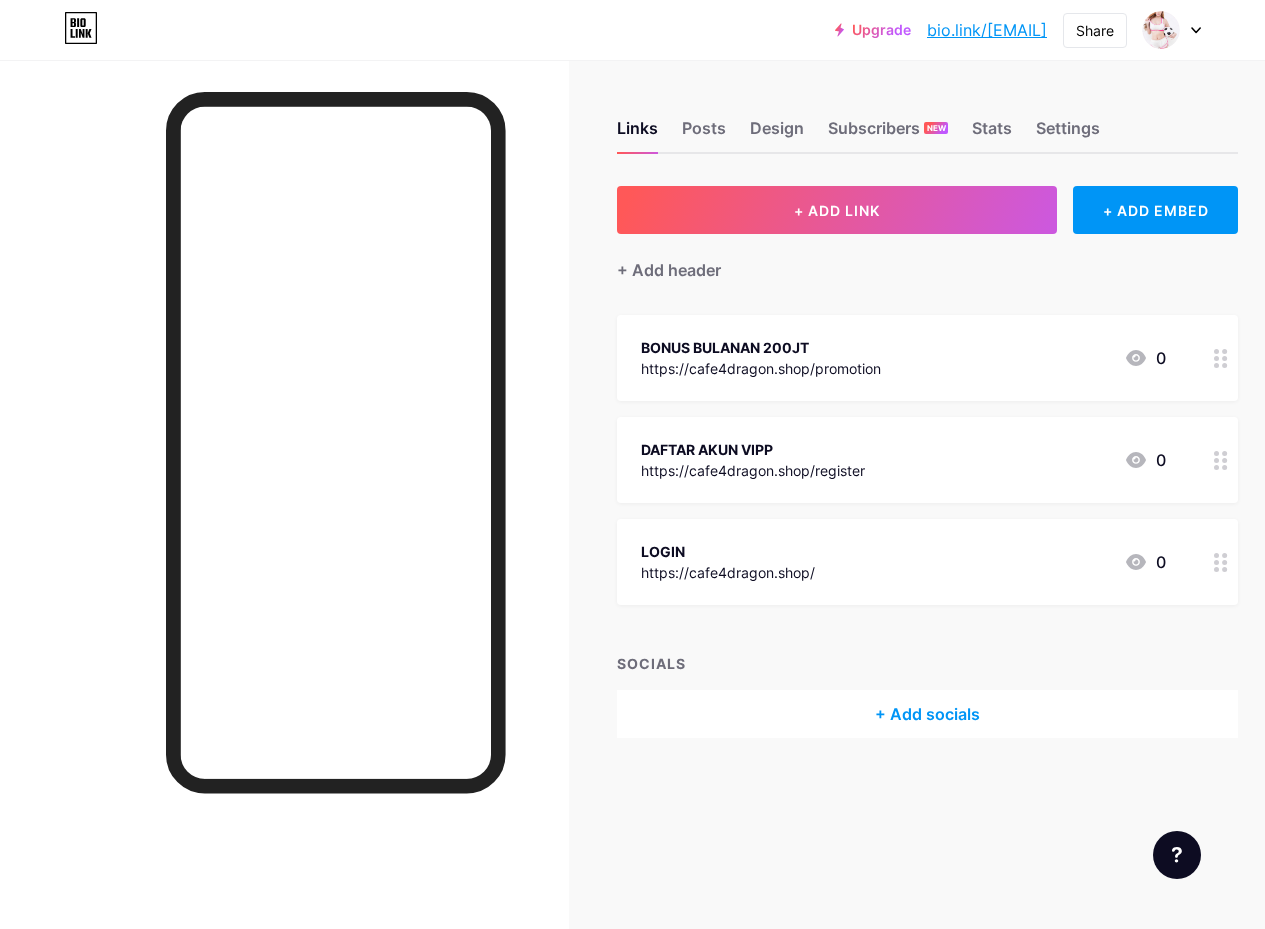 click 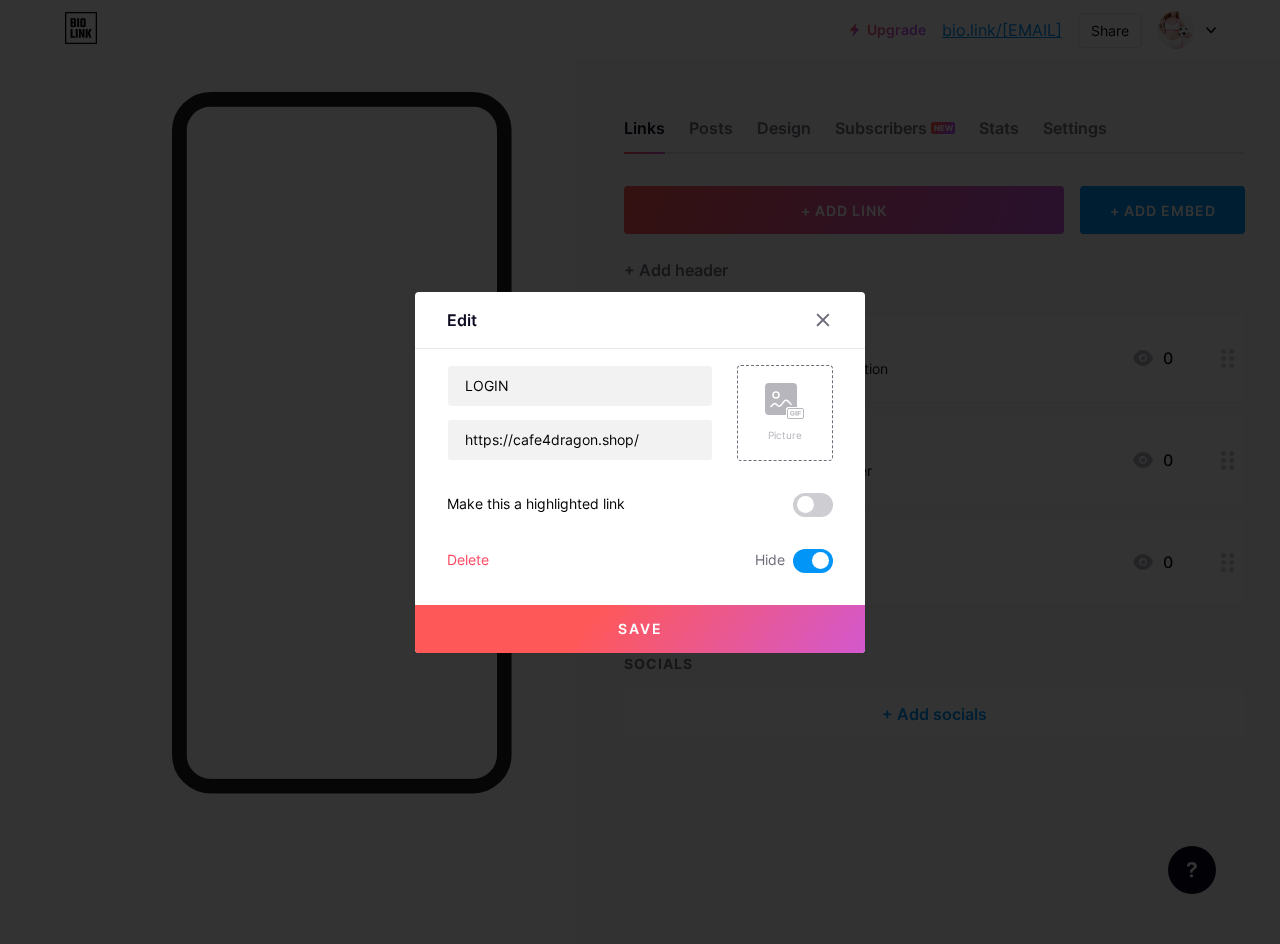 click on "Save" at bounding box center (640, 629) 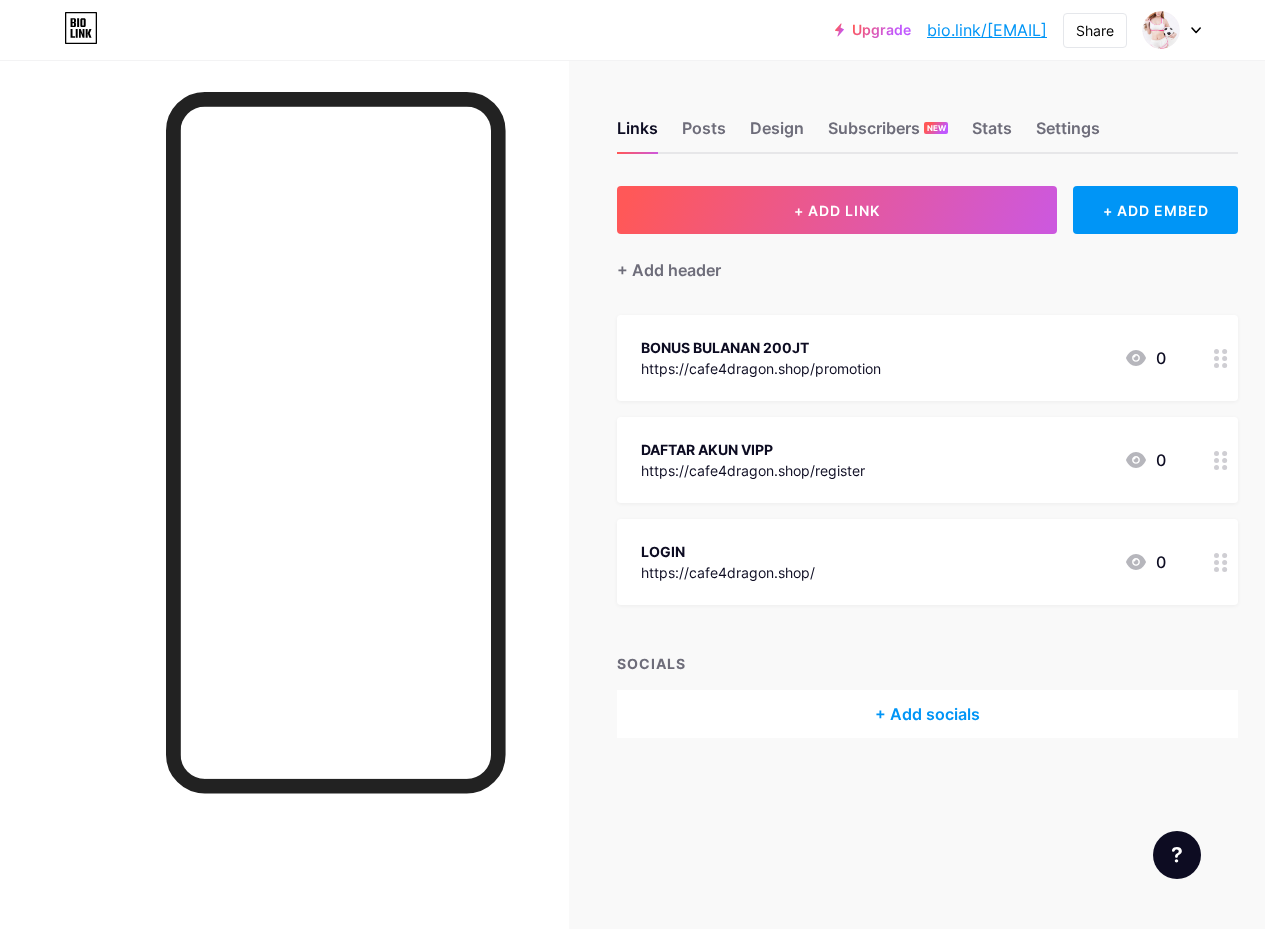 click 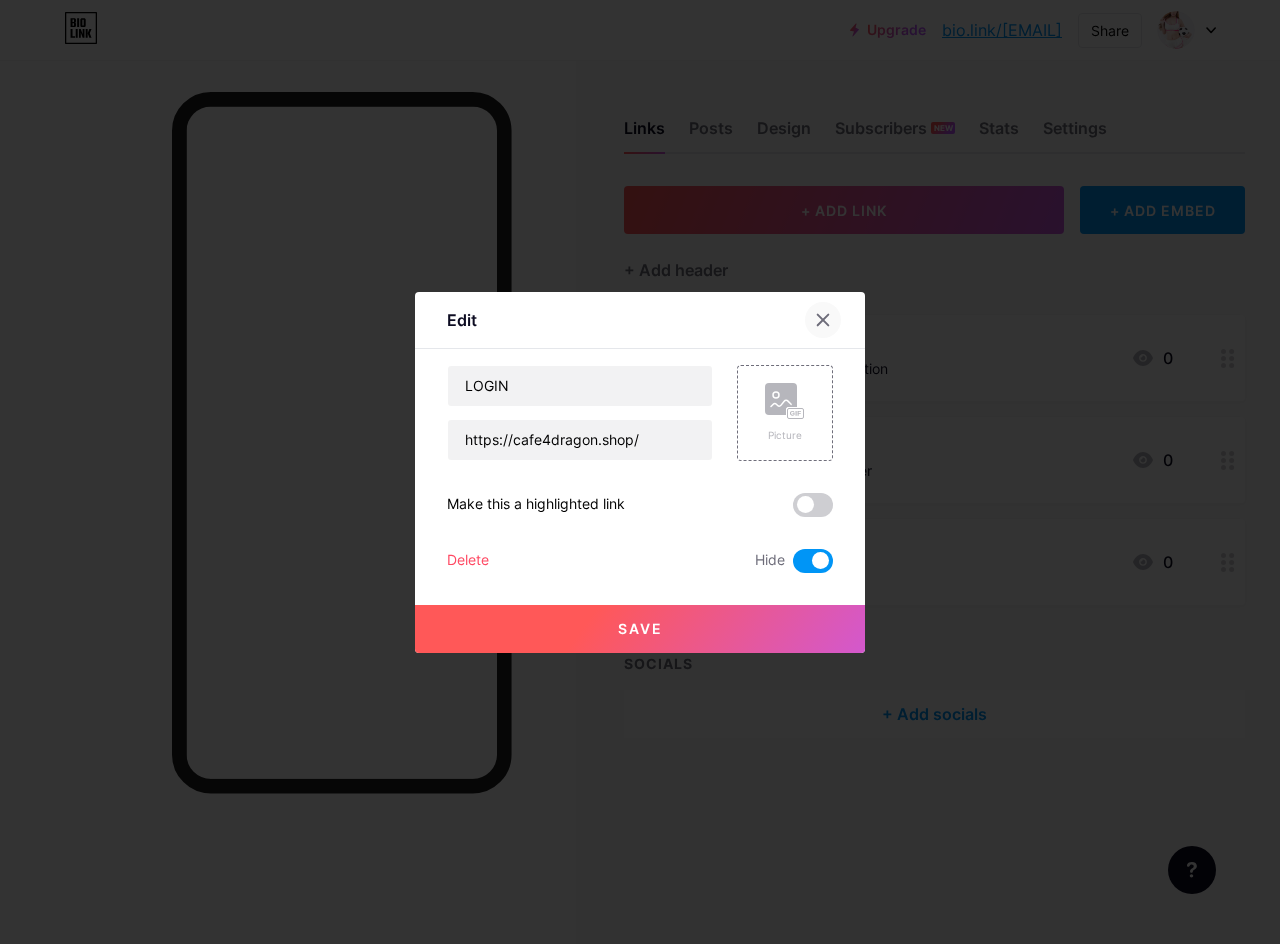 click 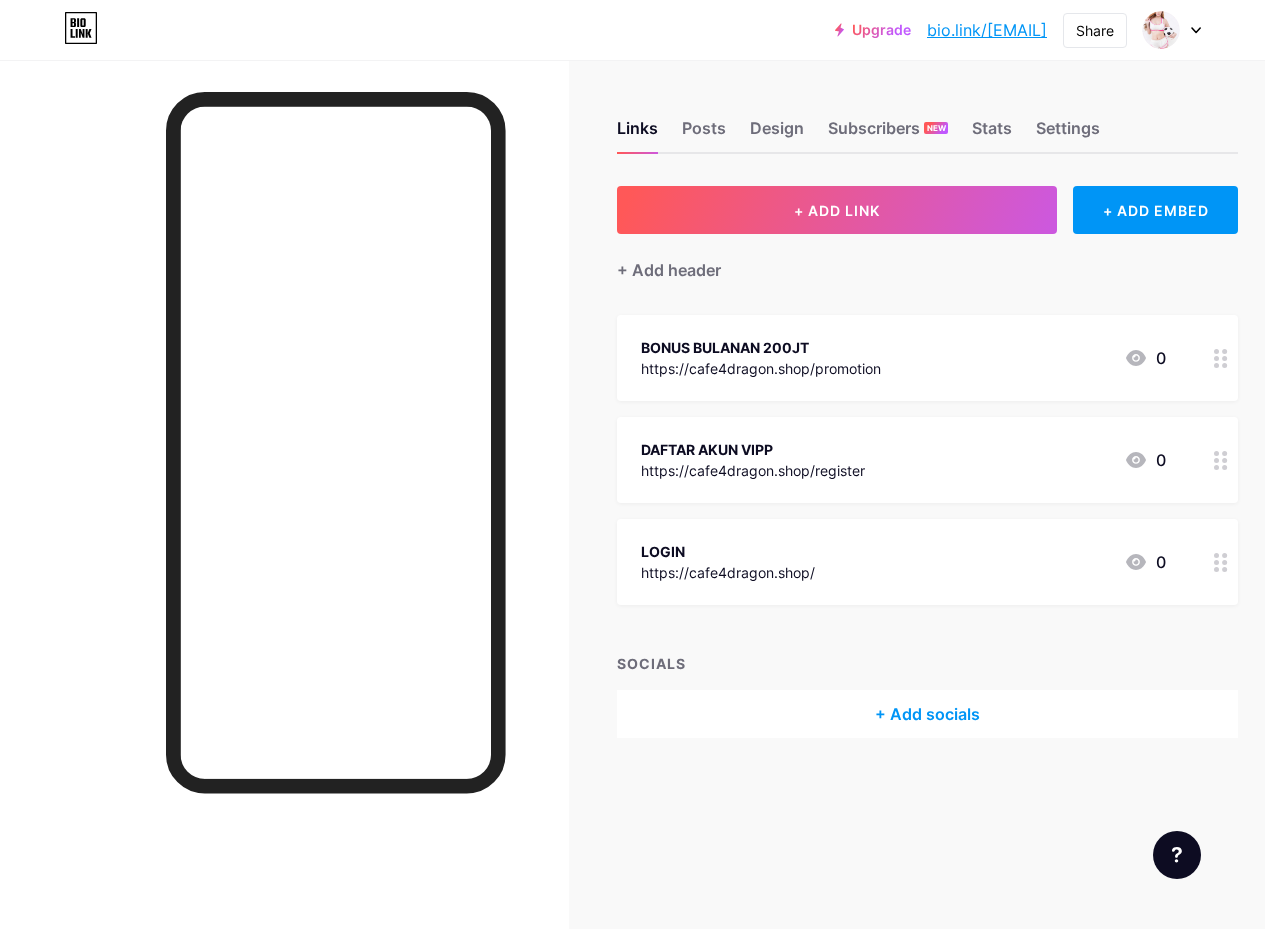 click 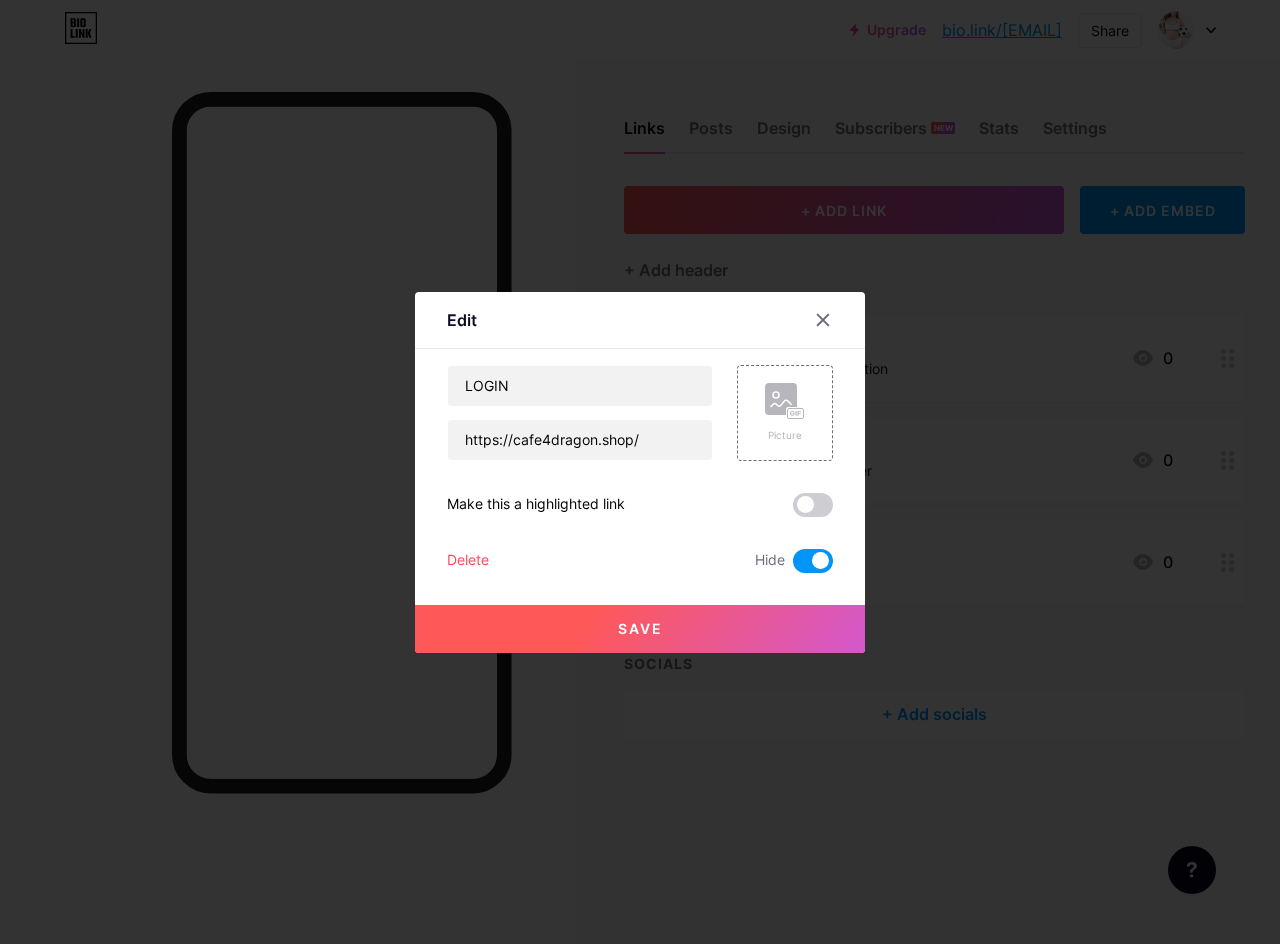 click on "LOGIN     https://cafe4dragon.shop/                     Picture
Make this a highlighted link
Delete
Hide         Save" at bounding box center (640, 469) 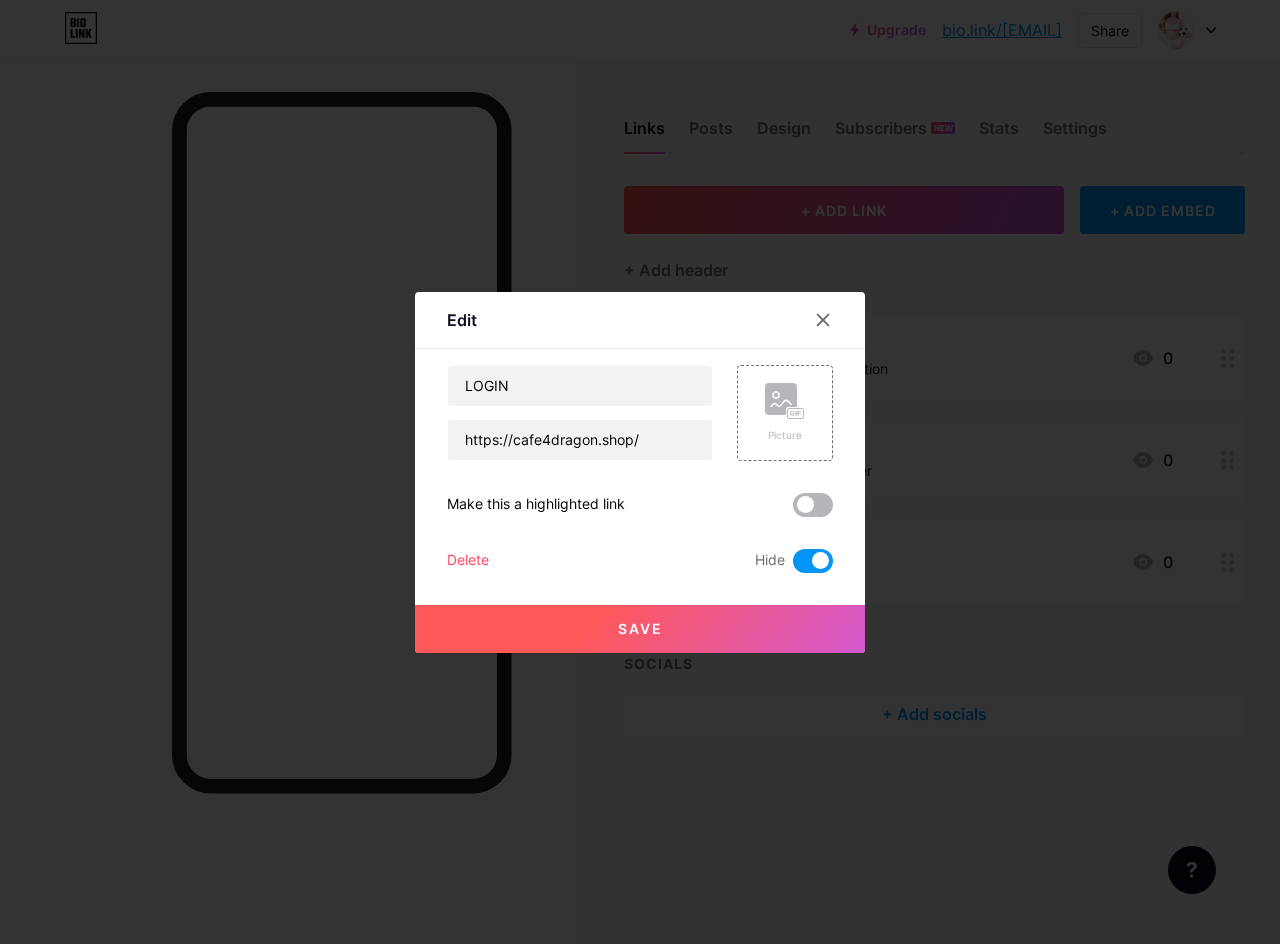 click at bounding box center [813, 505] 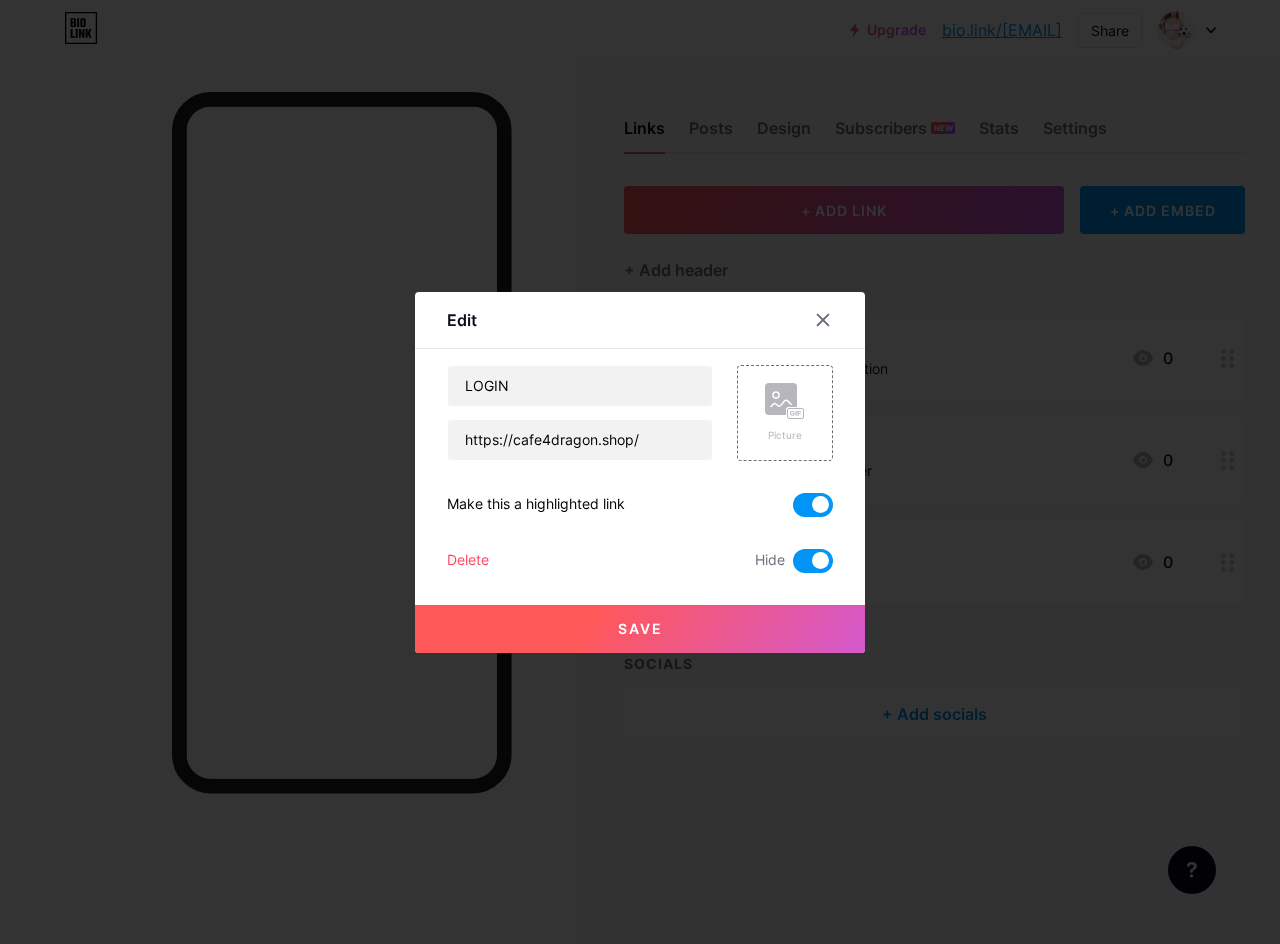 click on "Save" at bounding box center (640, 629) 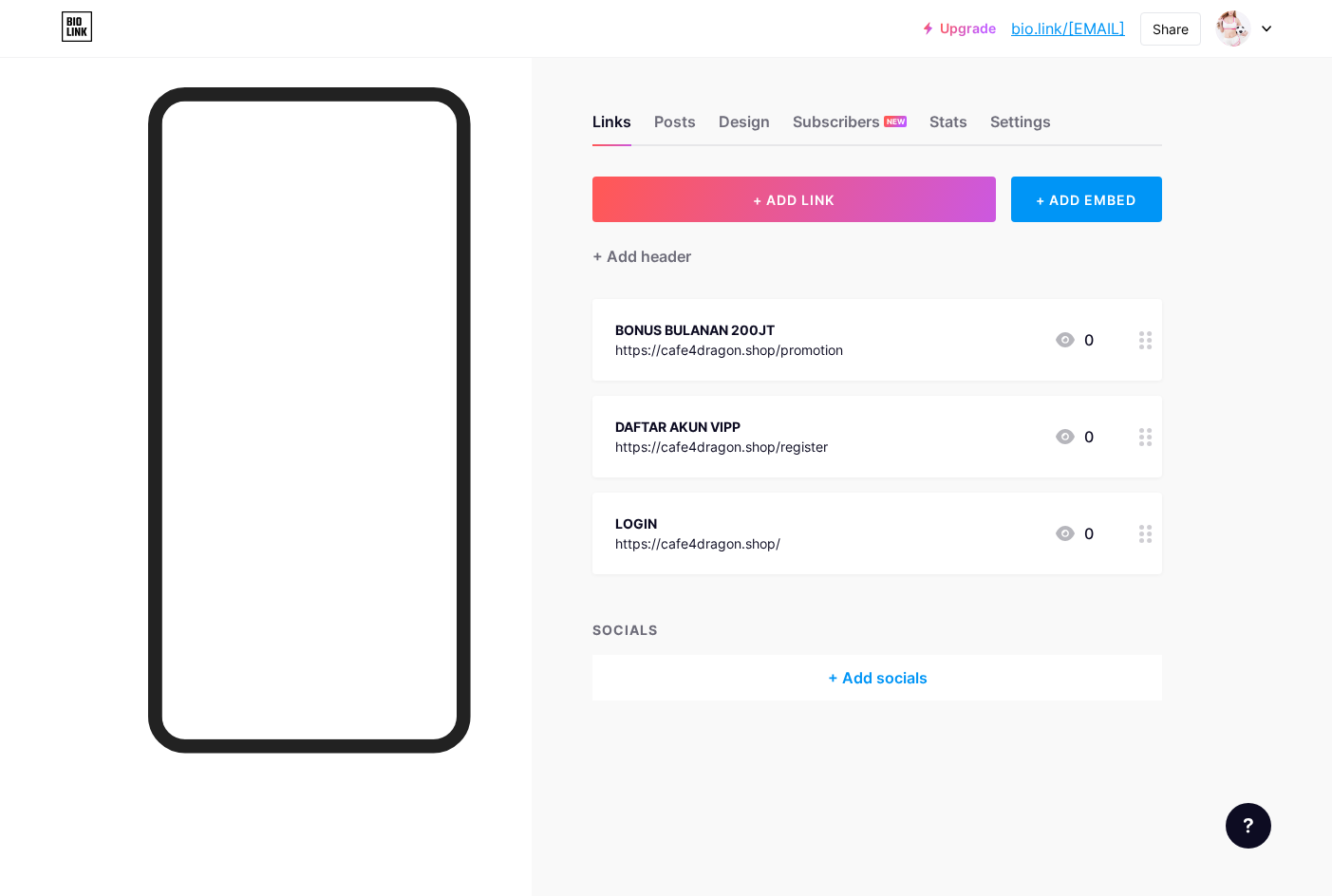 click on "LOGIN
https://cafe4dragon.shop/
0" at bounding box center [854, 533] 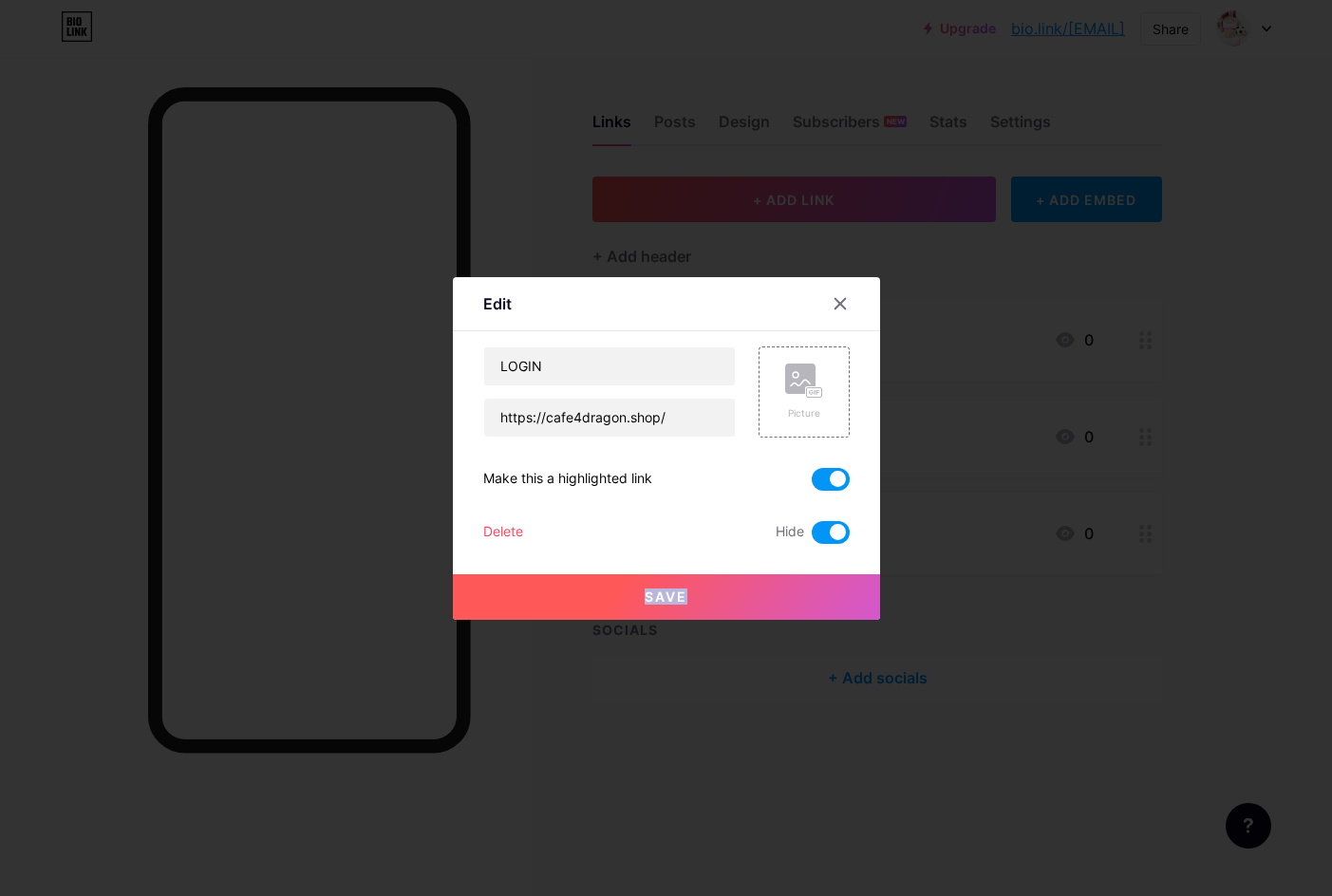 click on "LOGIN     https://cafe4dragon.shop/                     Picture
Make this a highlighted link
Delete
Hide         Save" at bounding box center [666, 445] 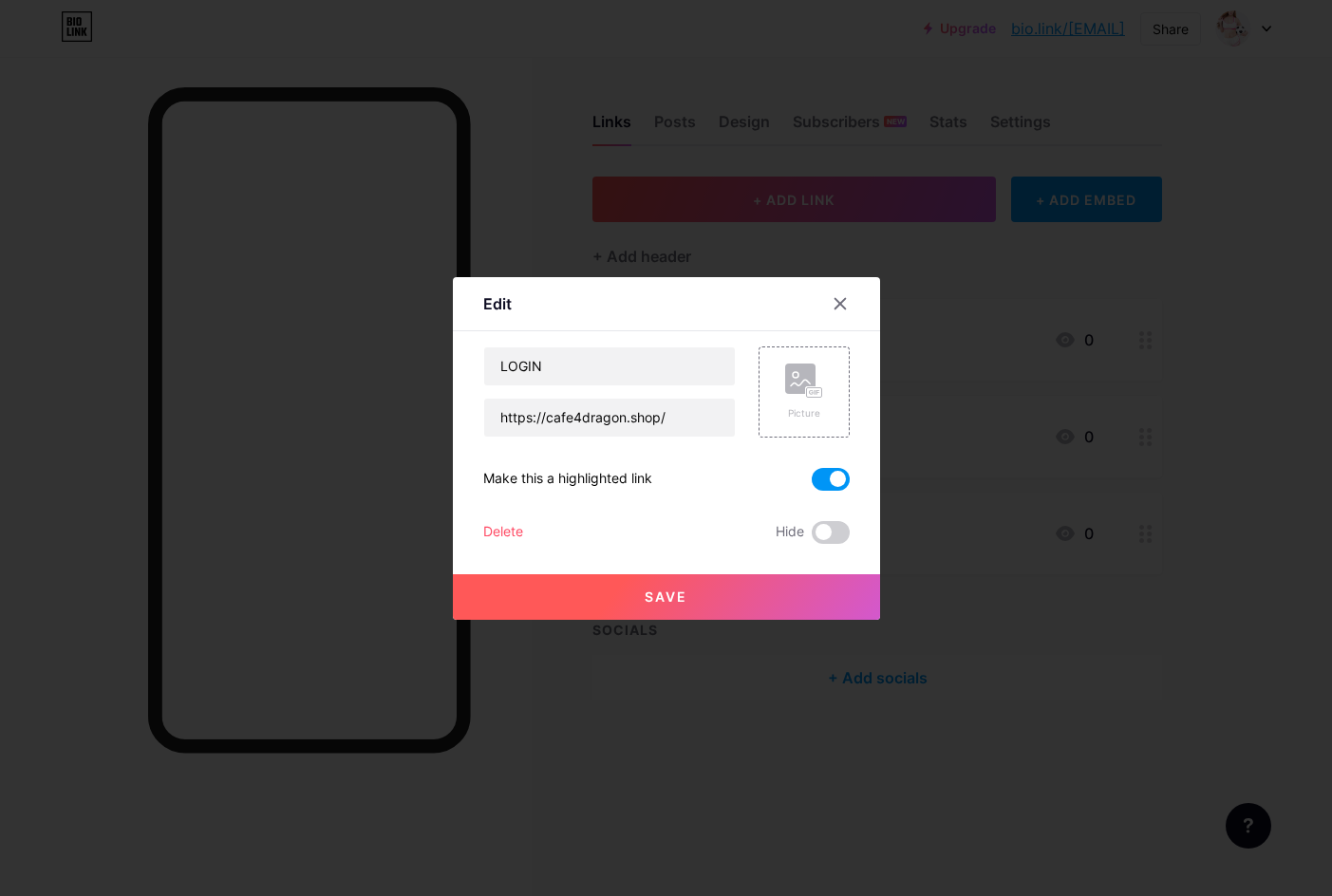 click at bounding box center [831, 479] 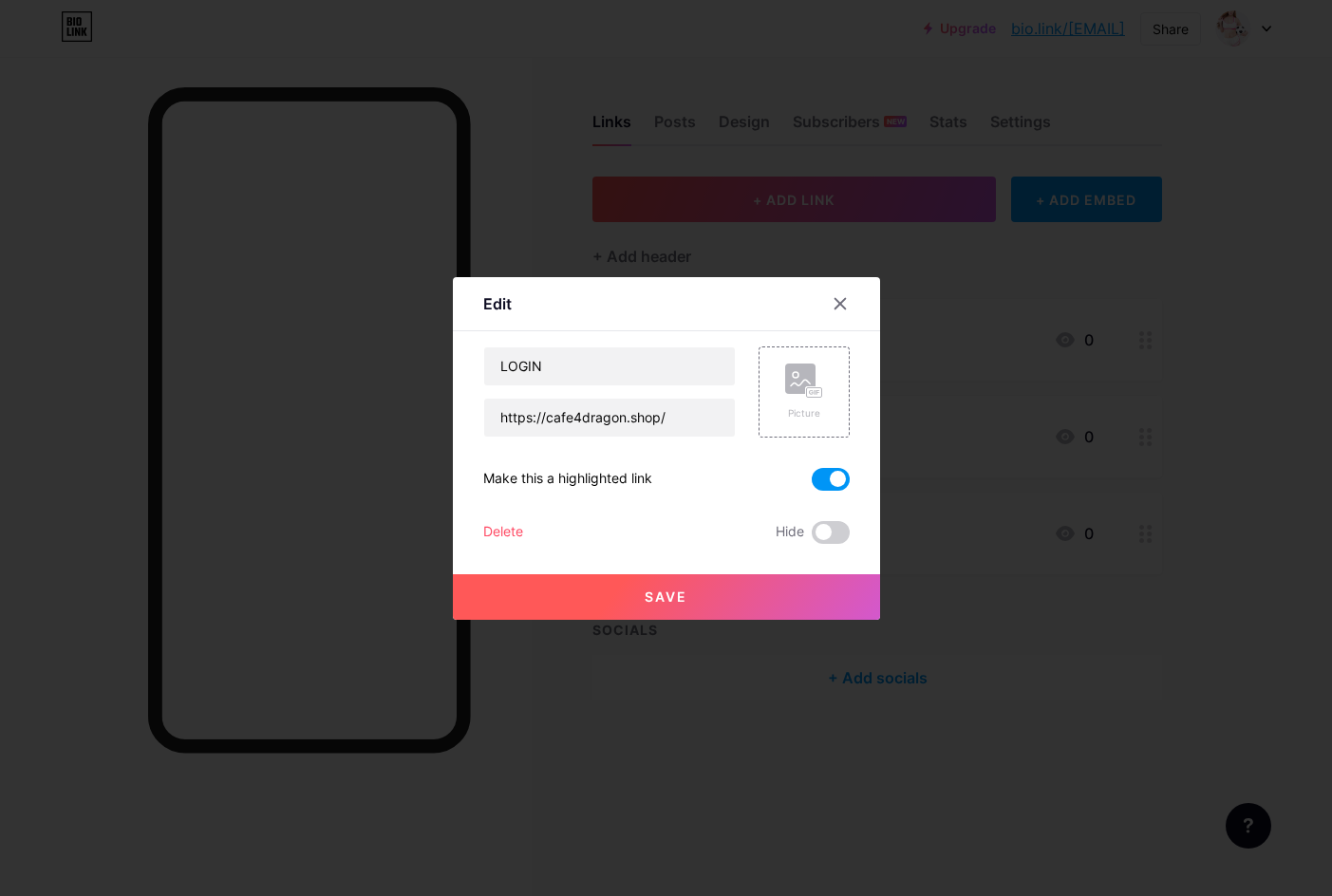 click at bounding box center [812, 484] 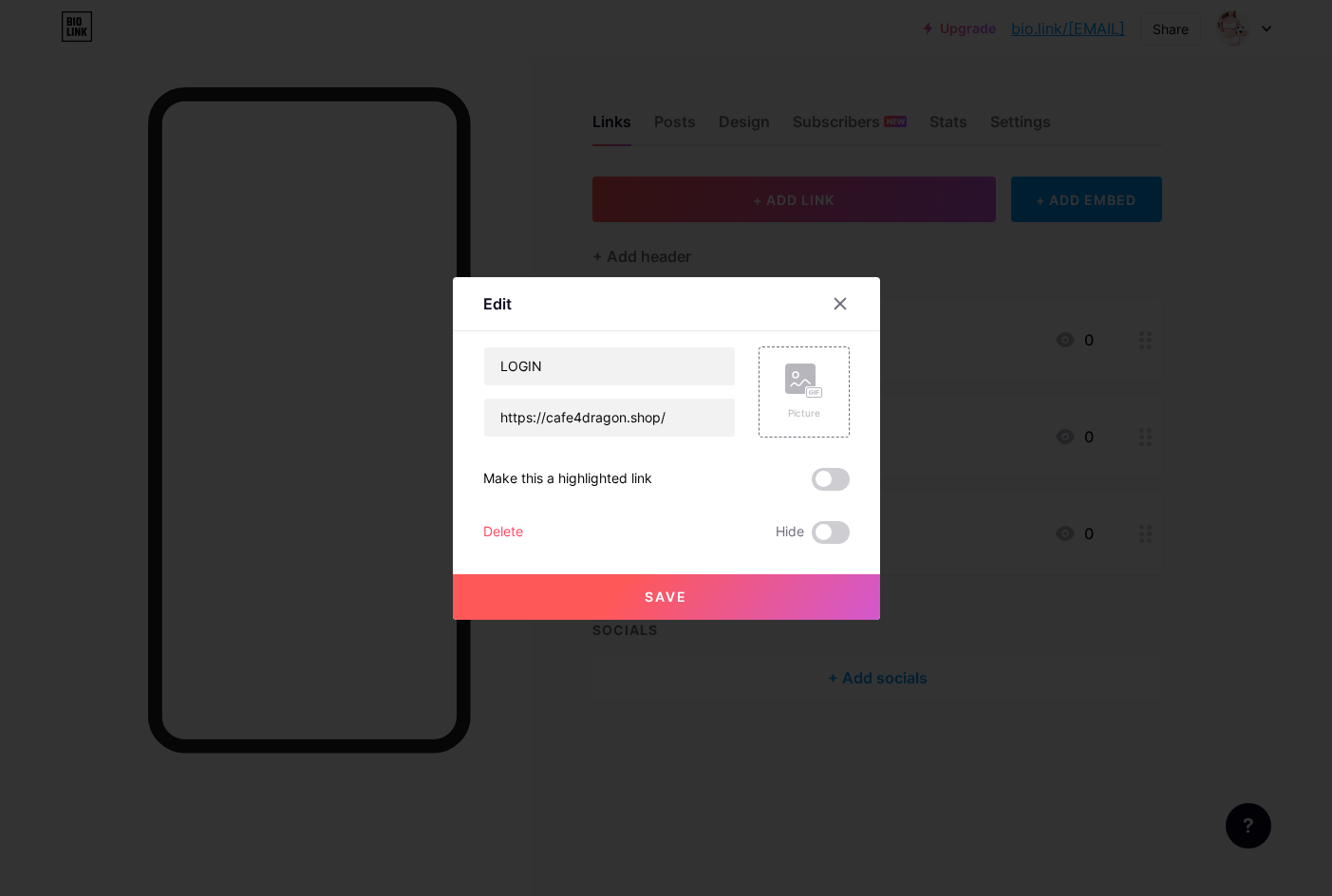click on "Save" at bounding box center (666, 582) 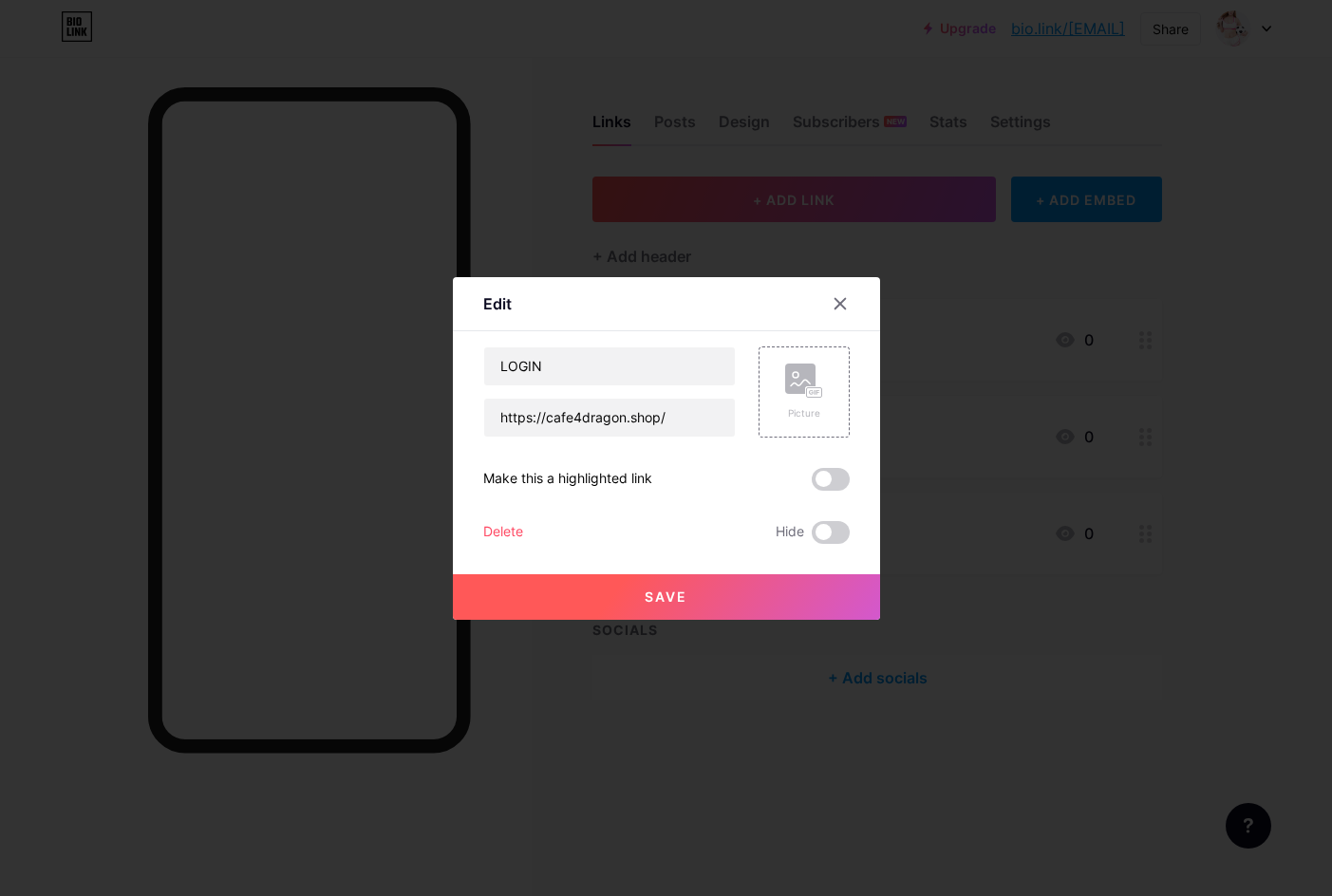 click on "Save" at bounding box center (666, 597) 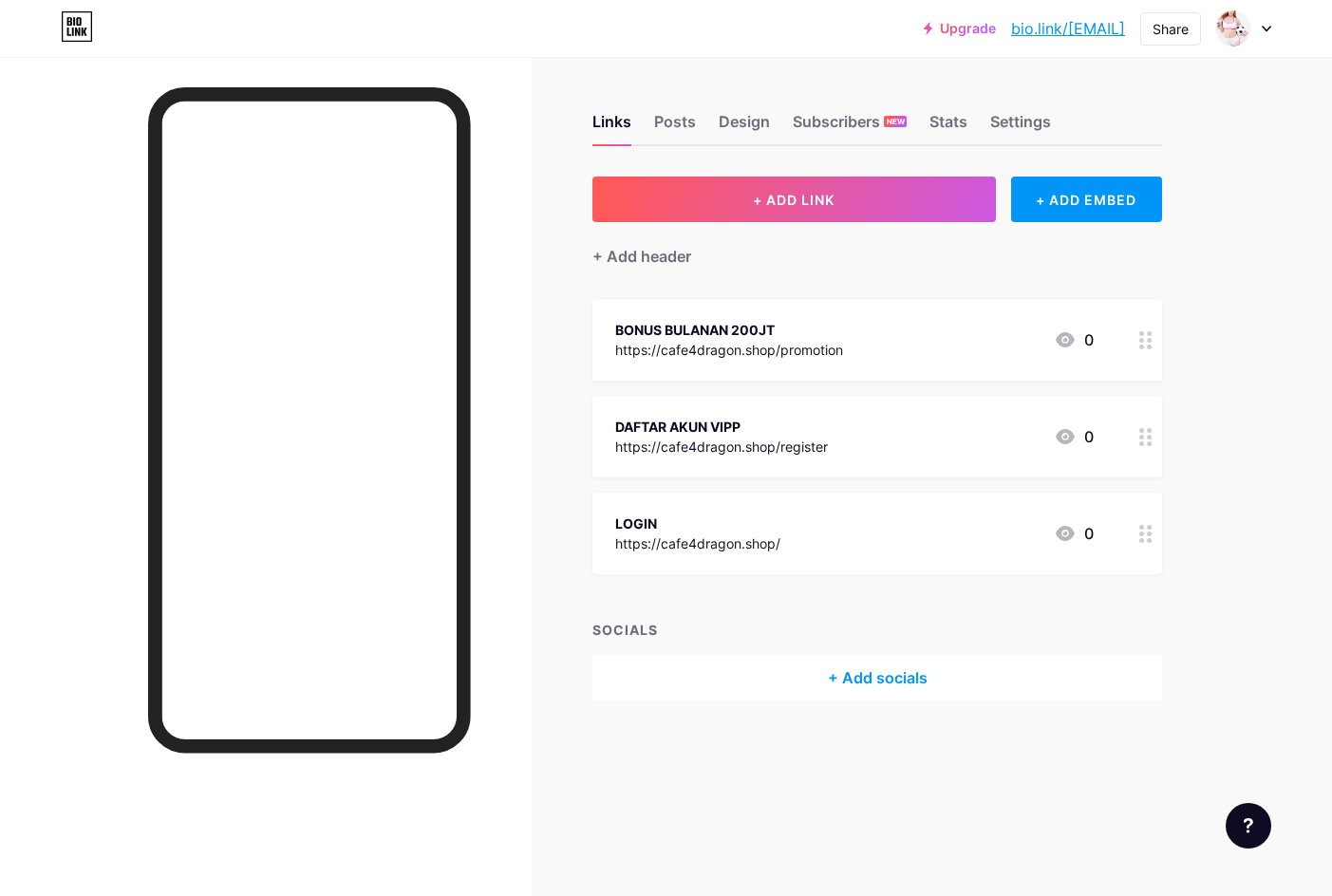 click at bounding box center [1146, 533] 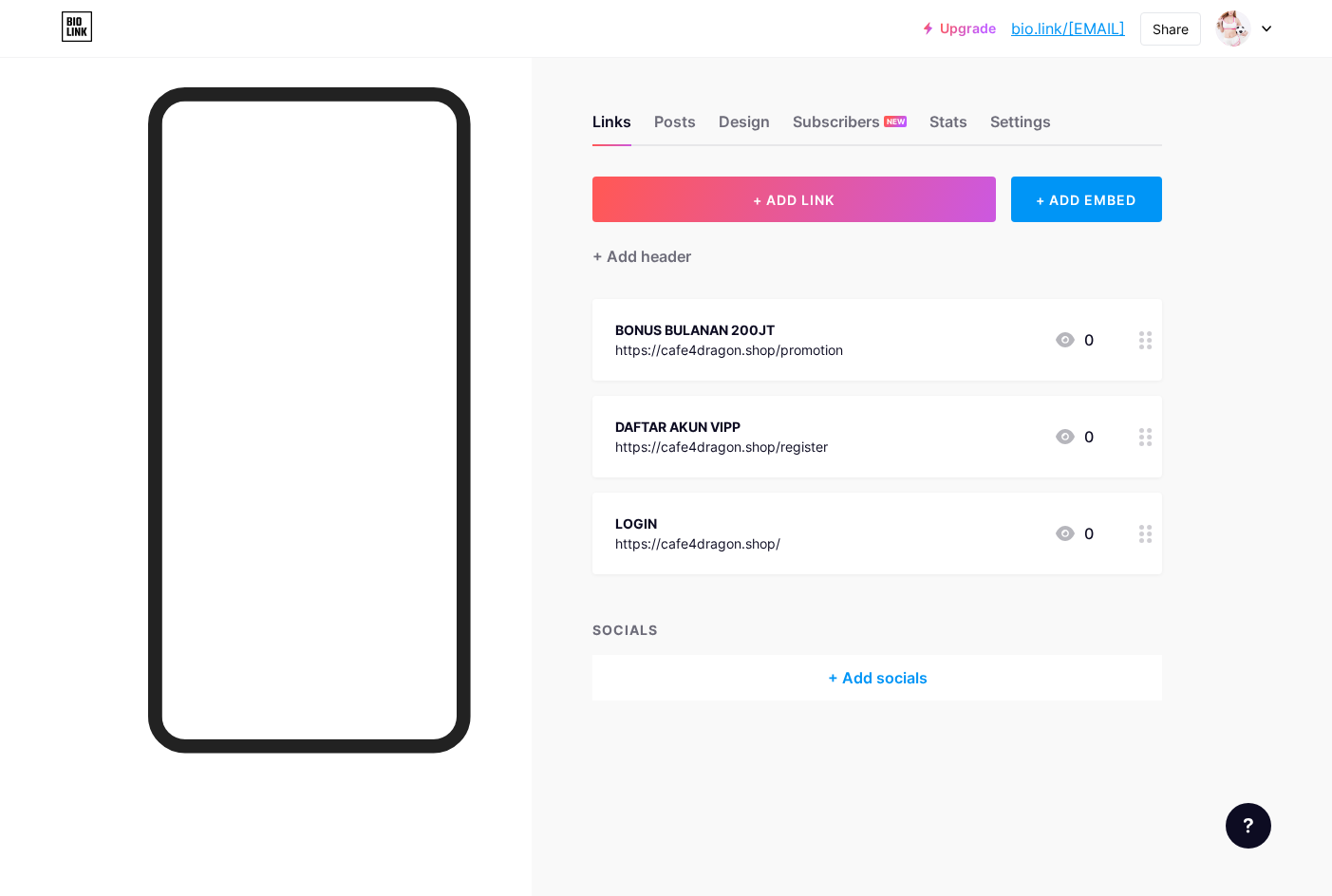 click 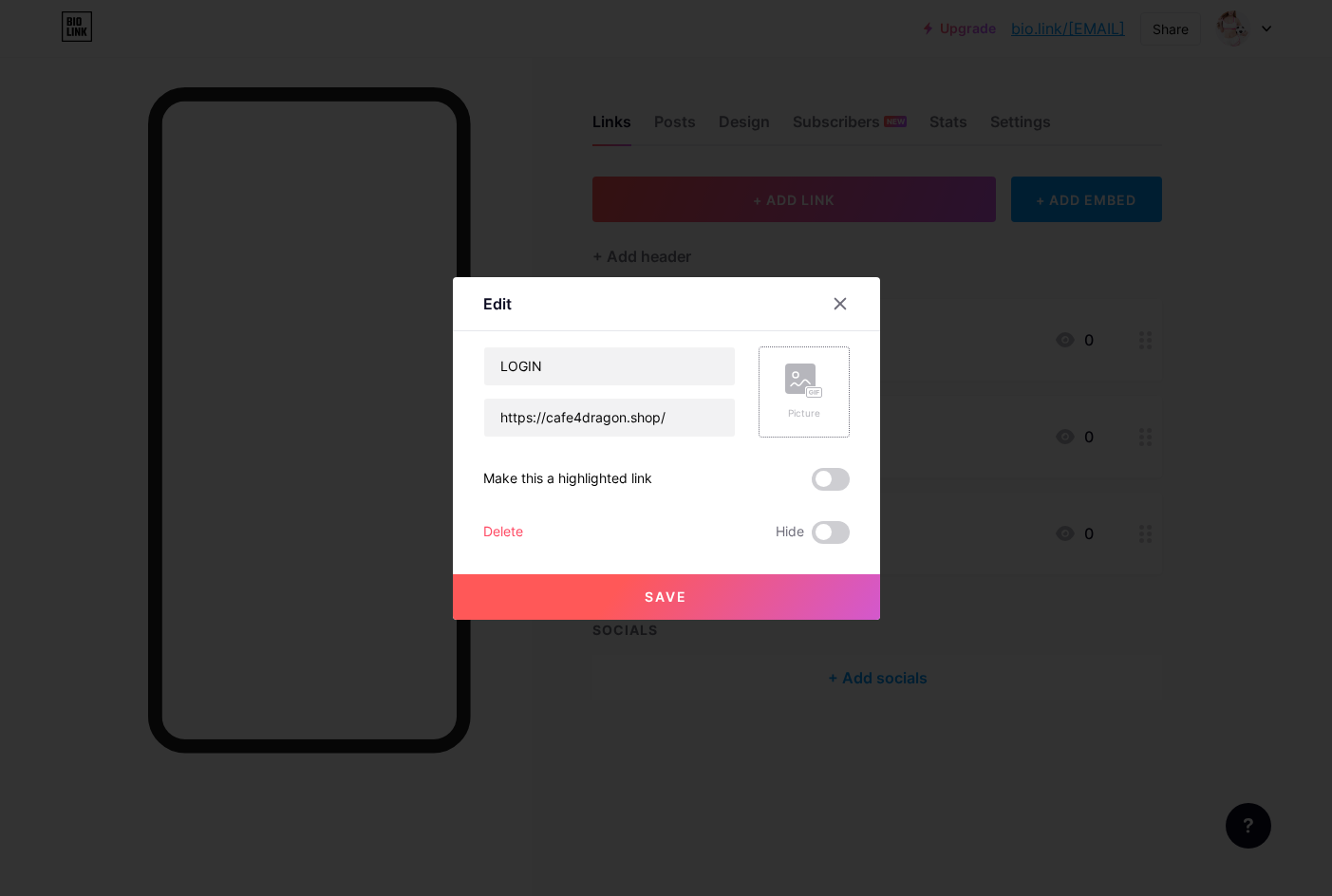 click 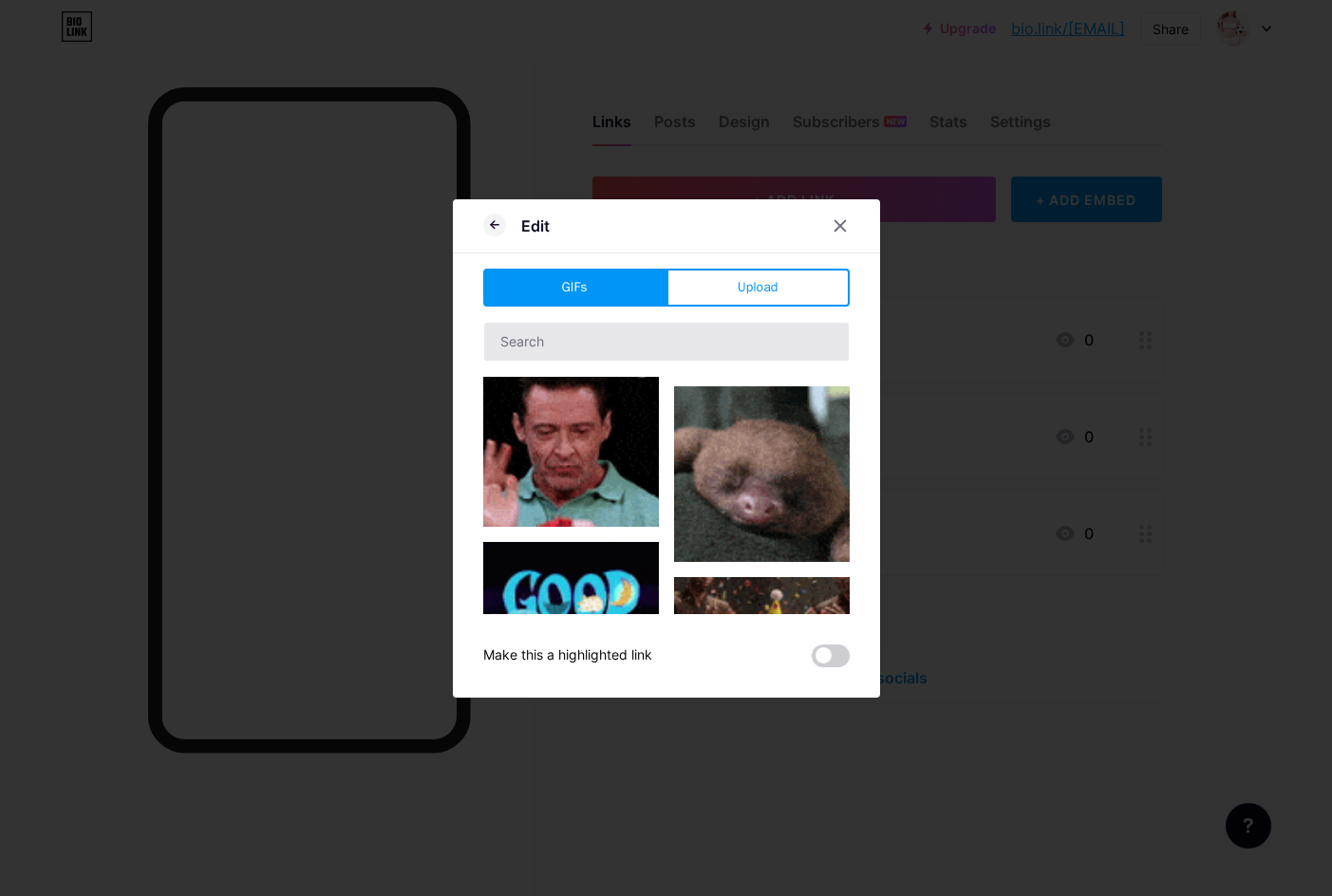 scroll, scrollTop: 190, scrollLeft: 0, axis: vertical 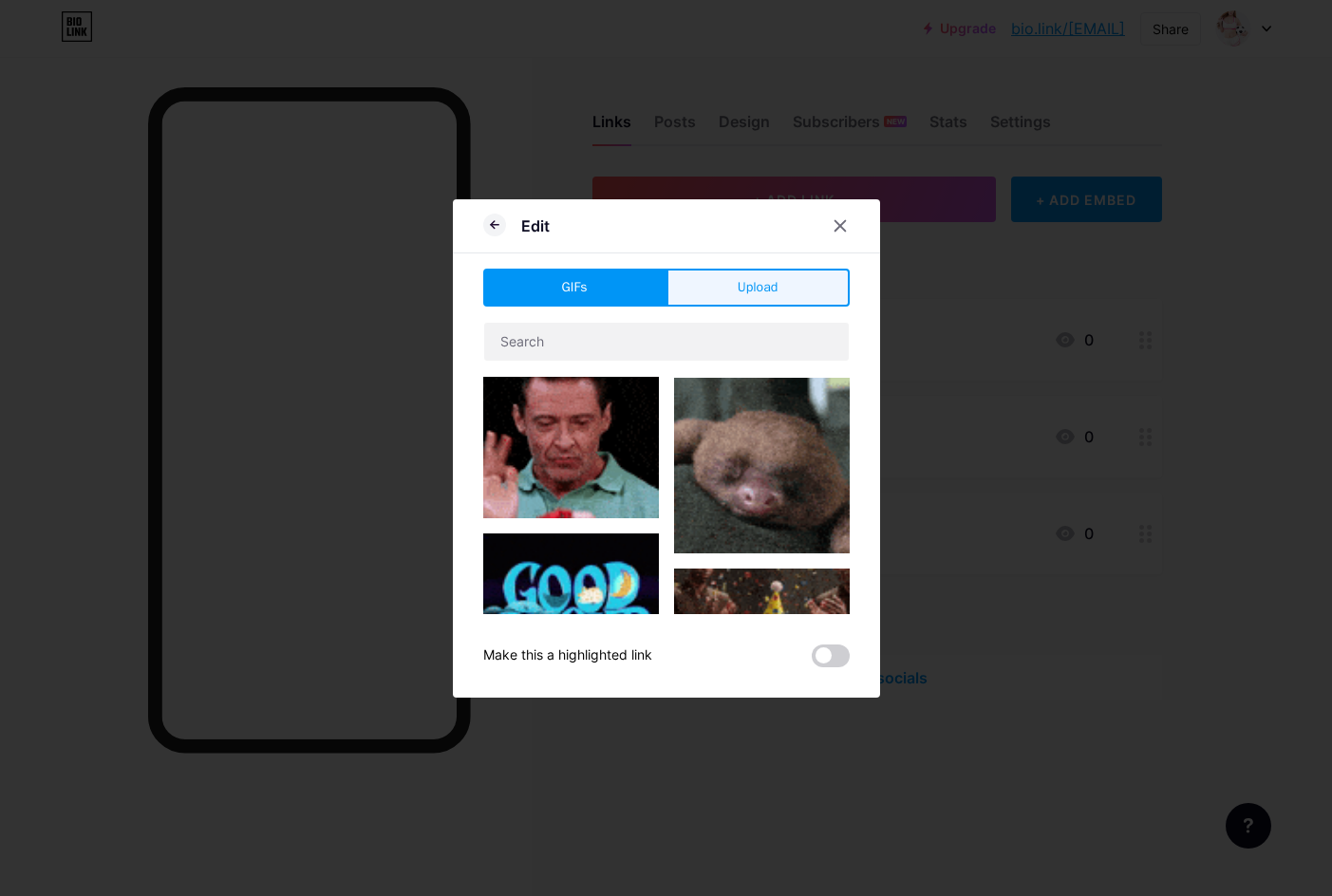 click on "Upload" at bounding box center [758, 288] 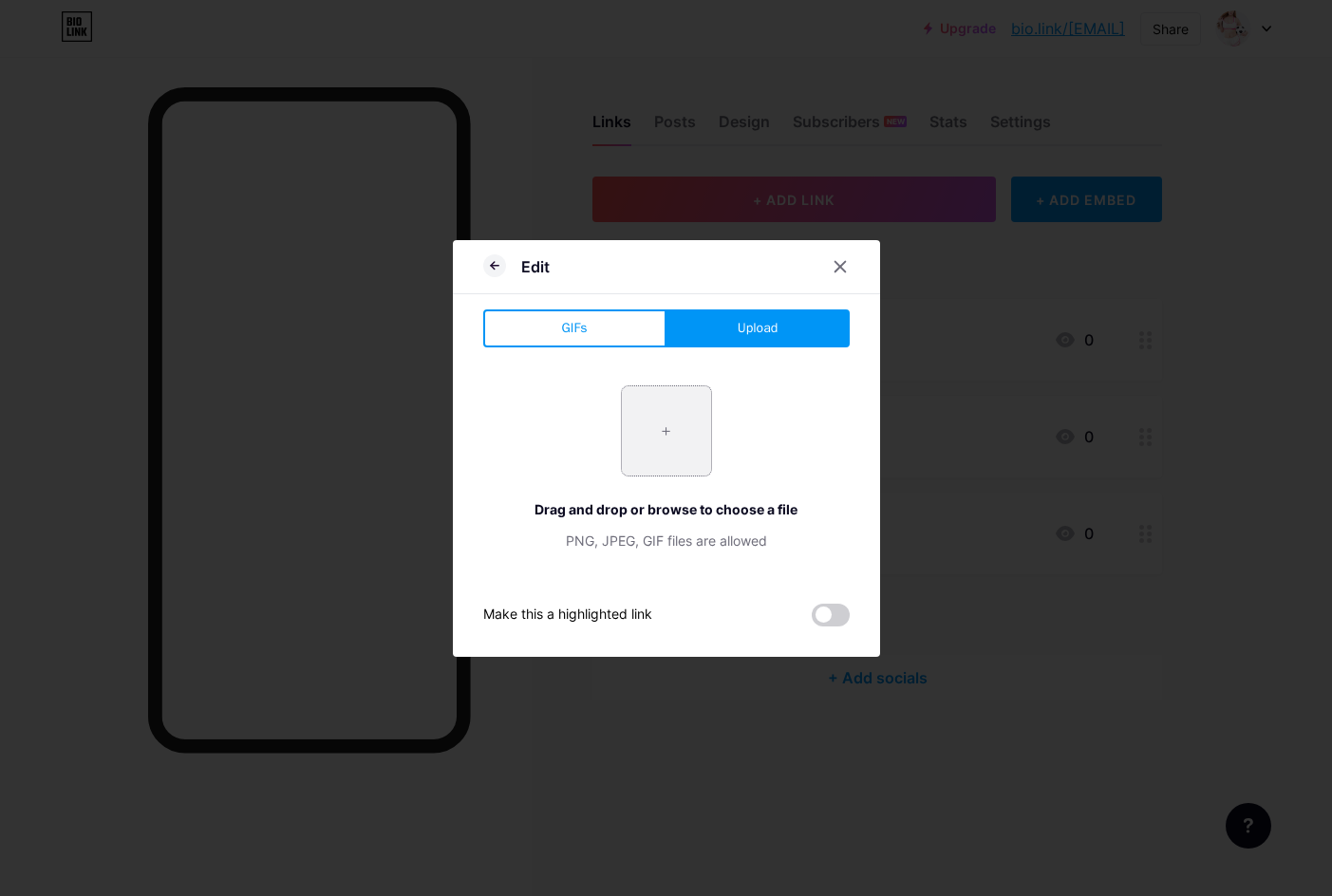 click at bounding box center (666, 431) 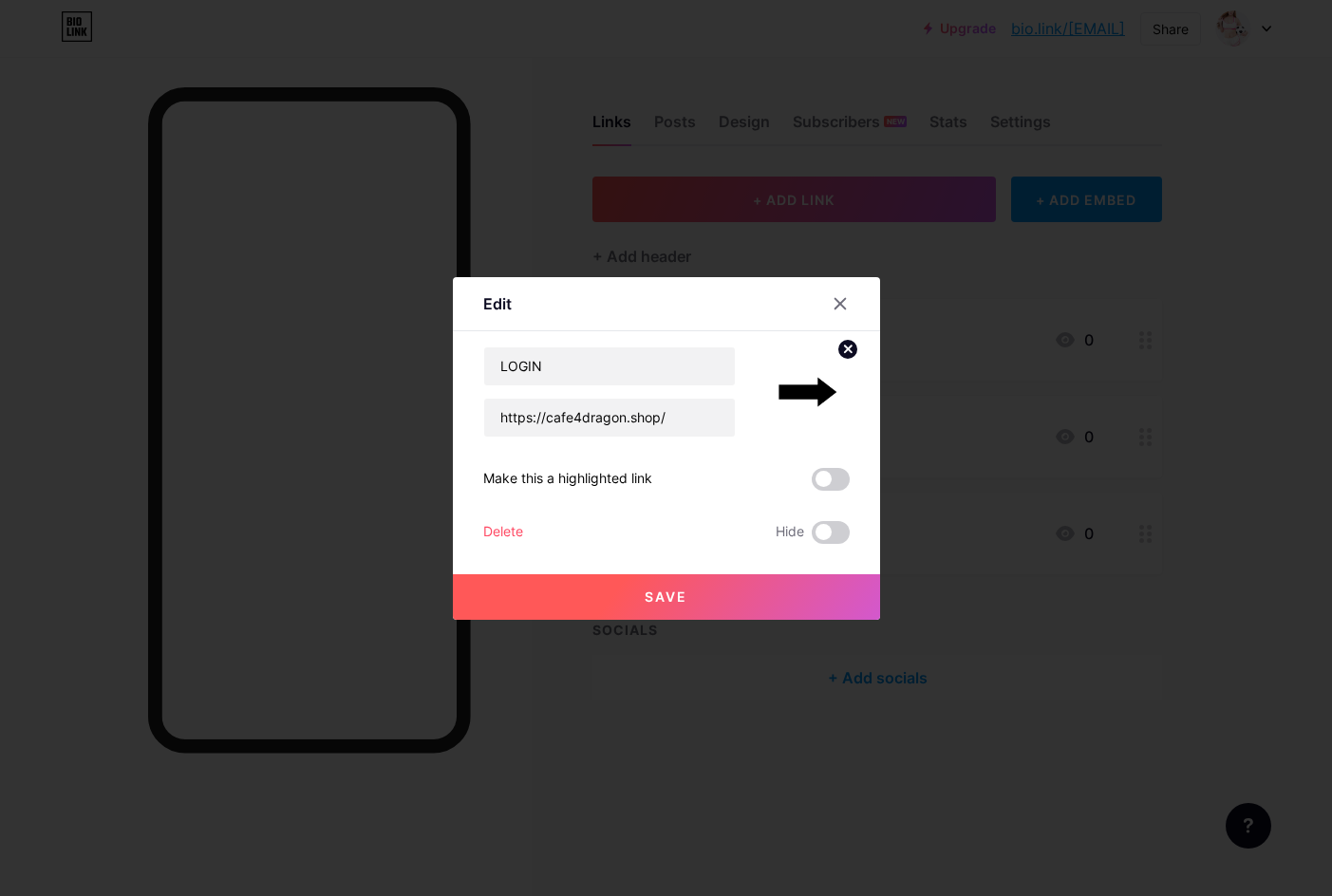 click on "Save" at bounding box center (666, 597) 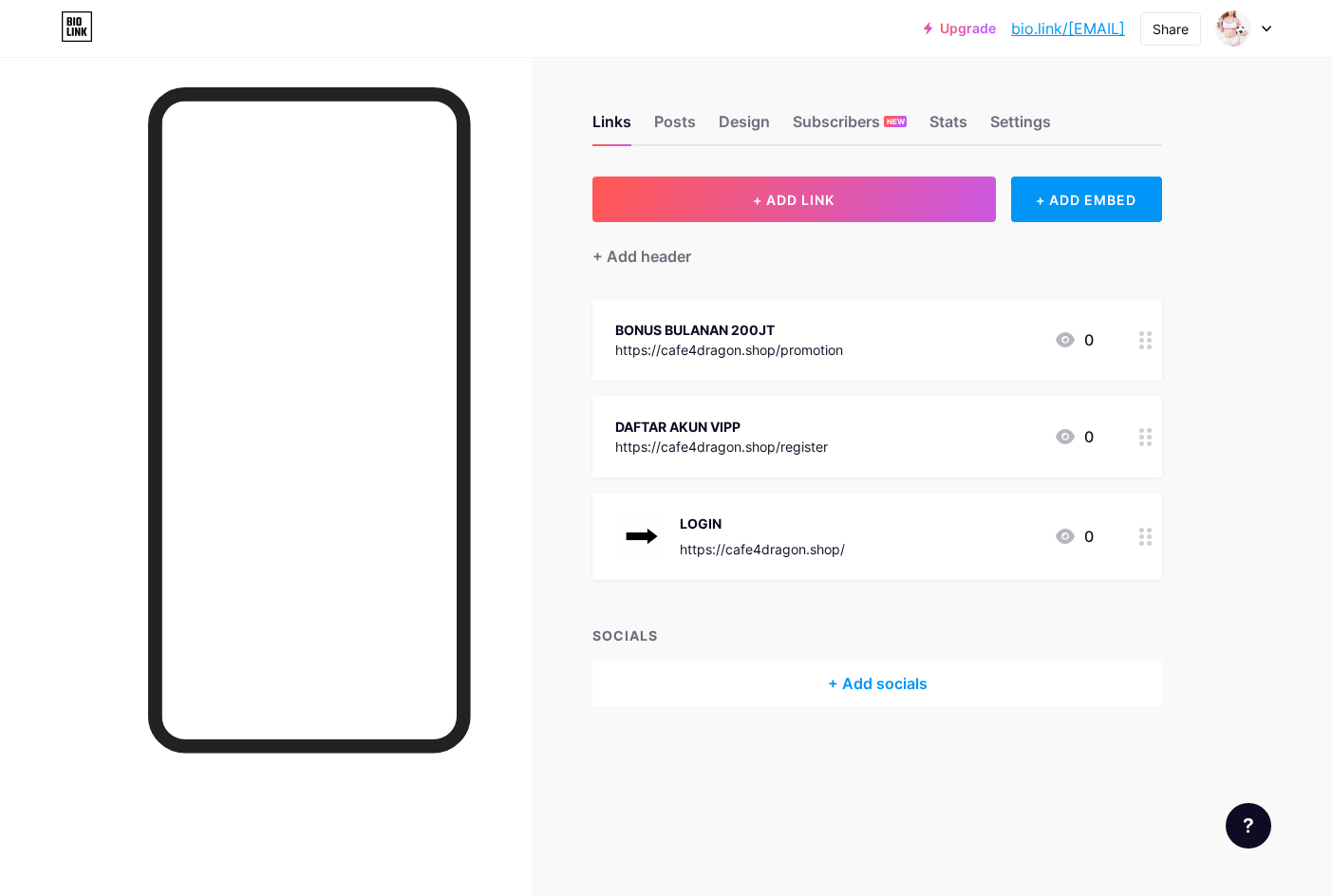 click at bounding box center (1146, 437) 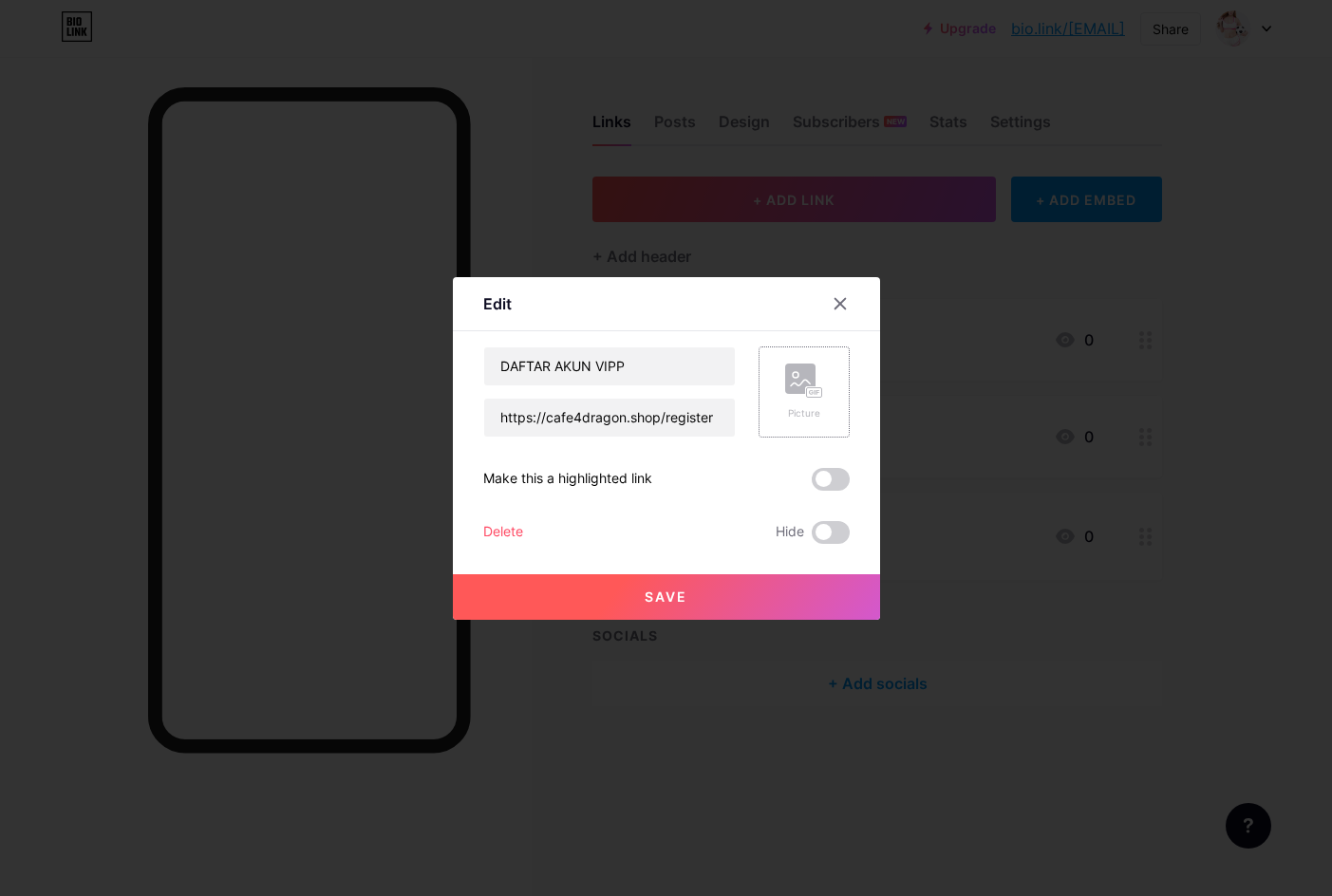 click on "Picture" at bounding box center [804, 392] 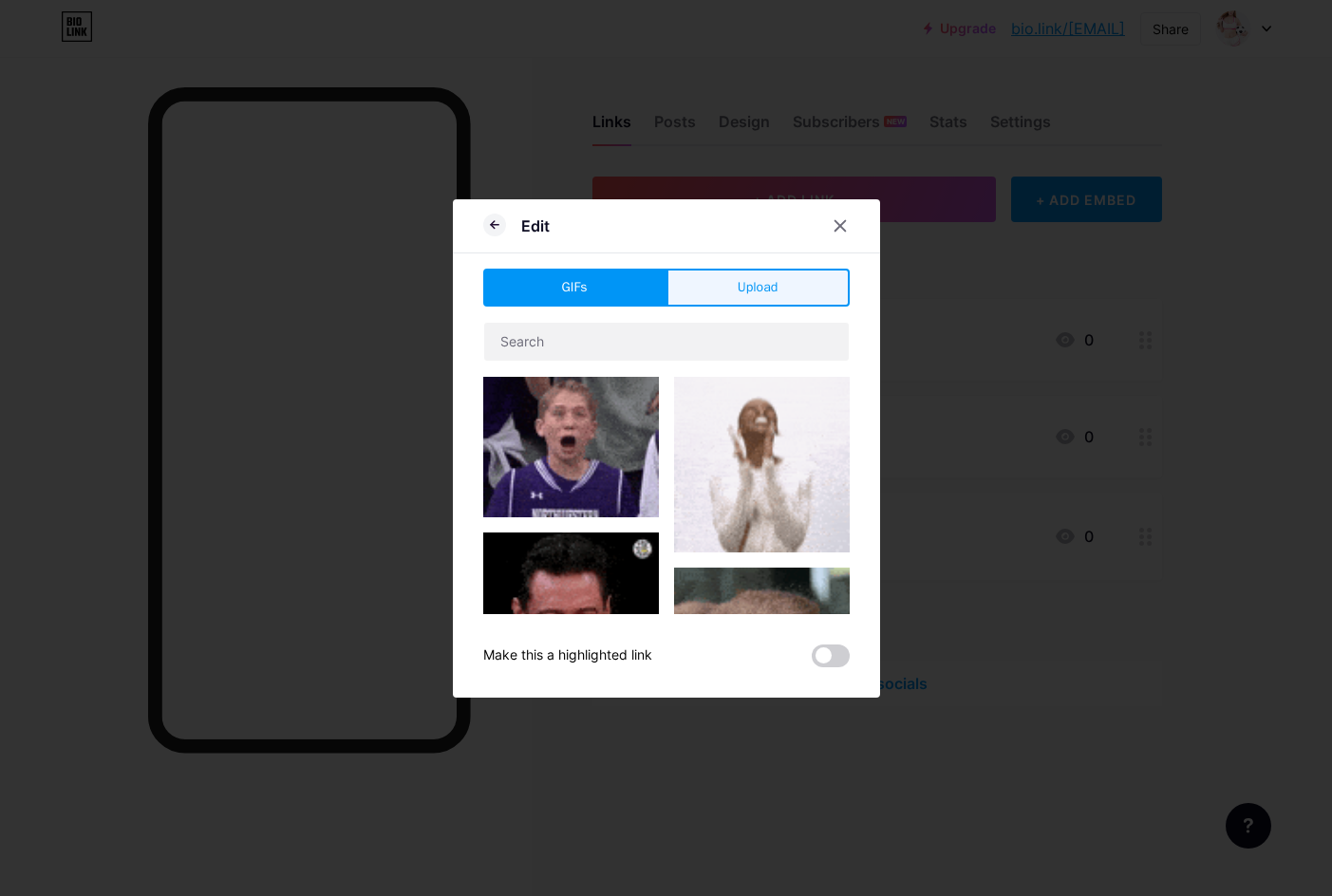click on "Upload" at bounding box center (758, 287) 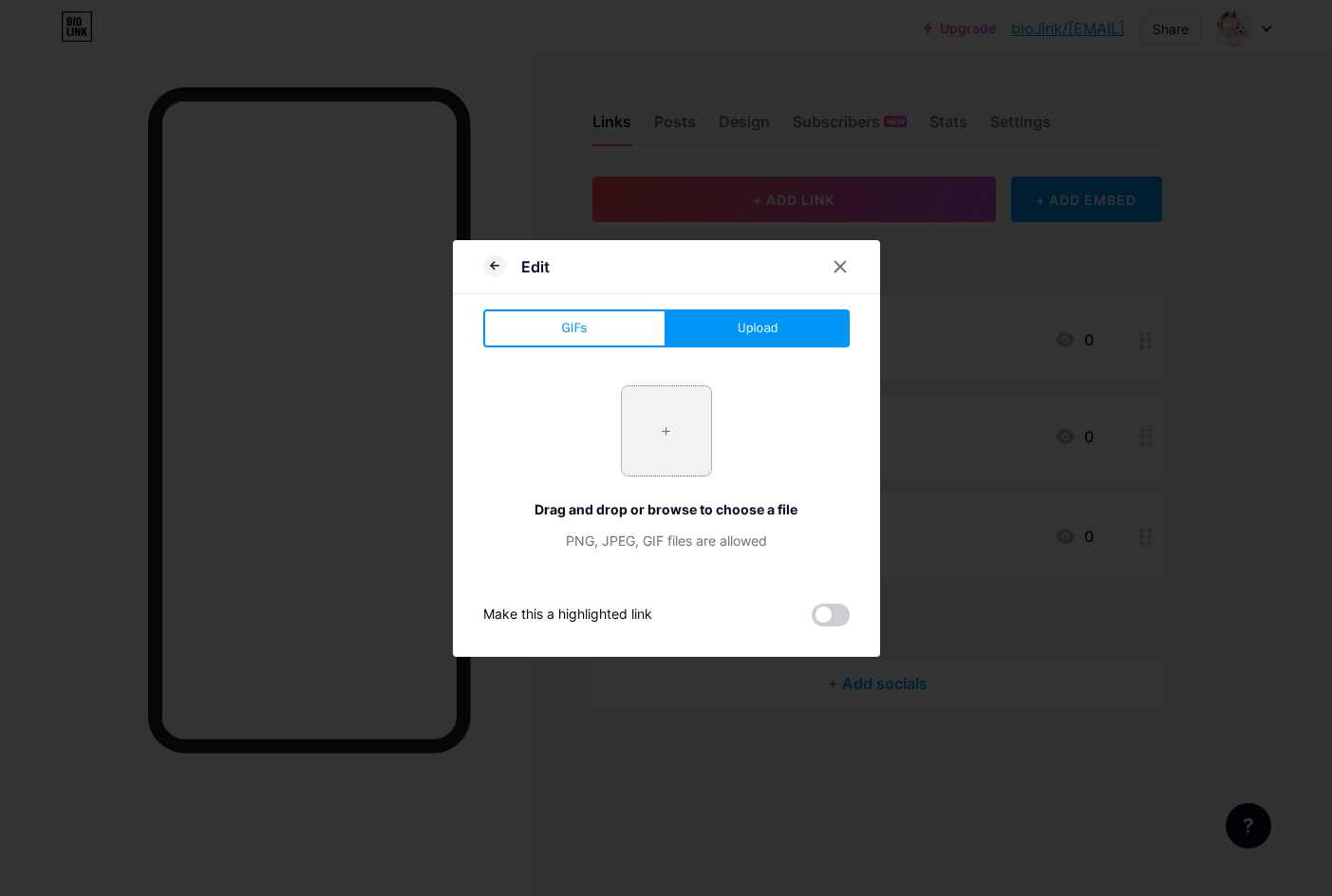 click at bounding box center [666, 431] 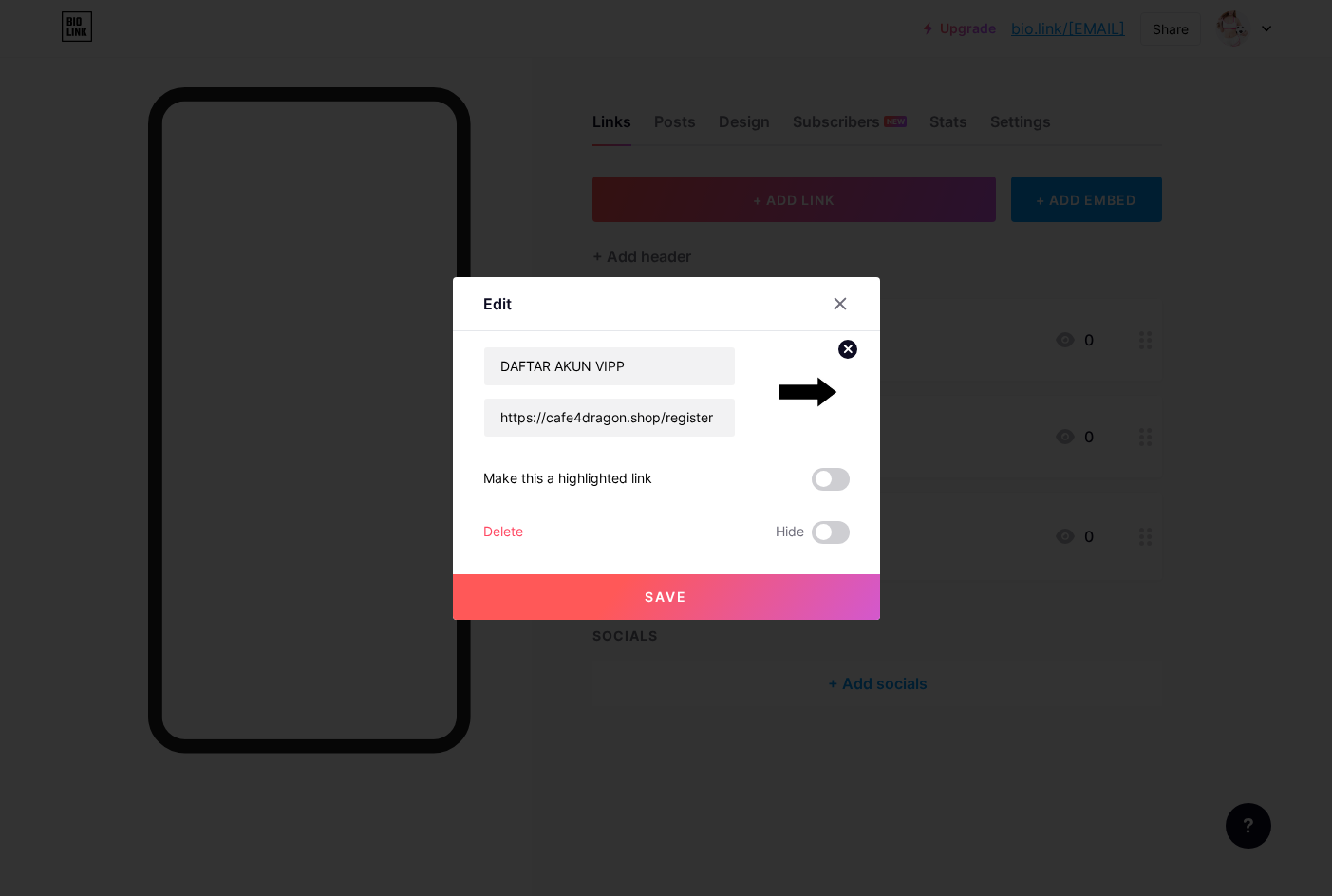 click on "Save" at bounding box center (666, 597) 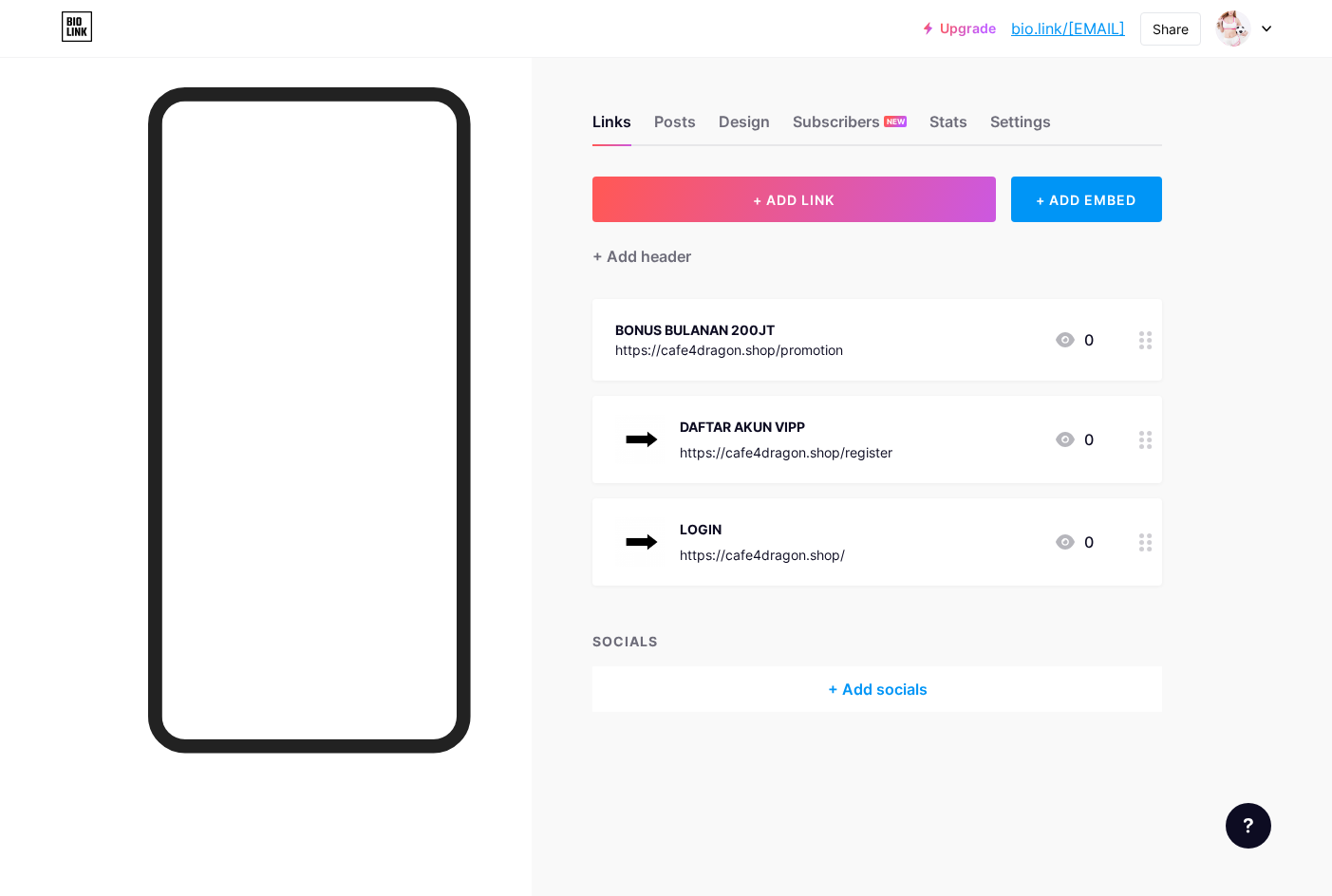 click at bounding box center (1146, 340) 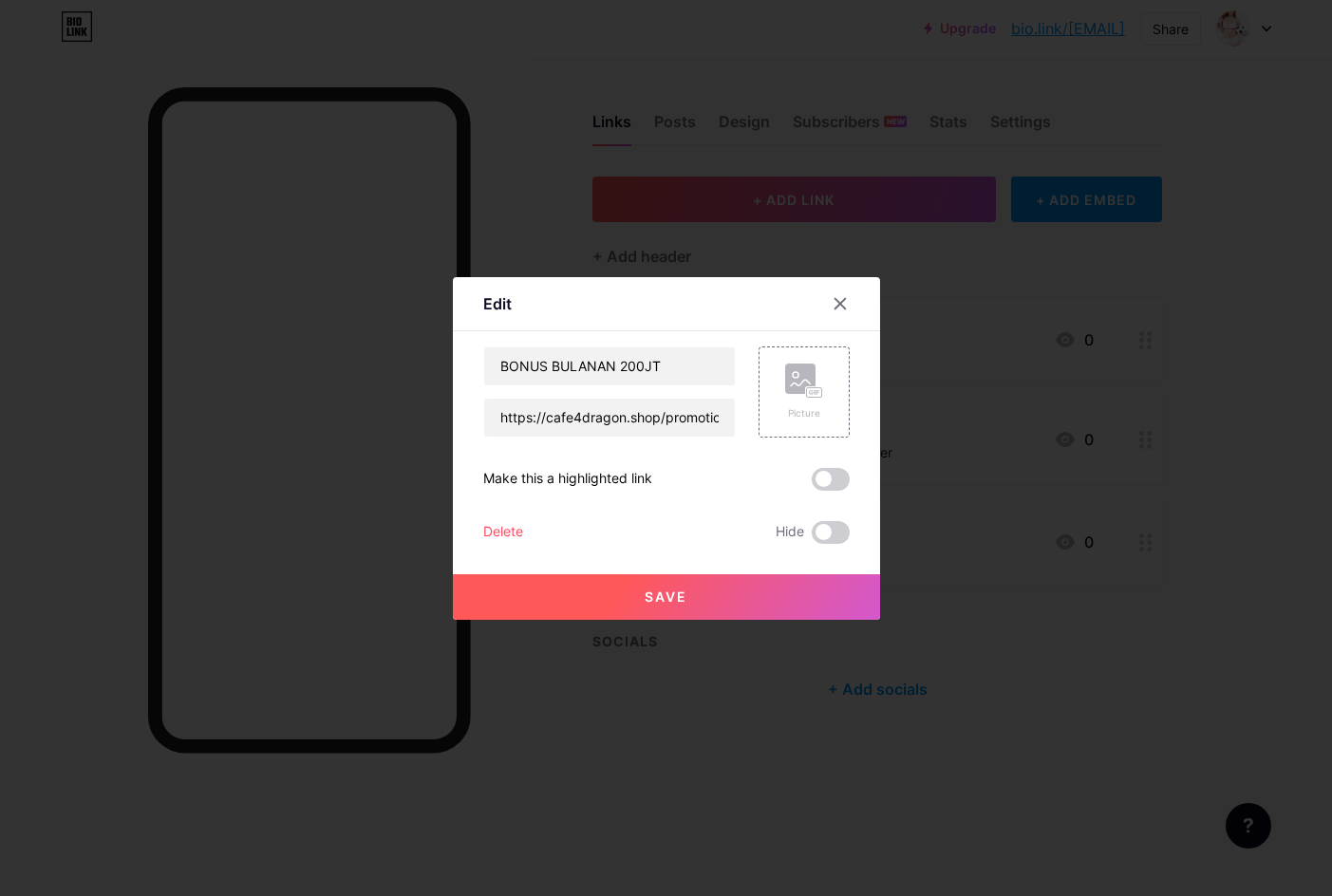 click on "Save" at bounding box center [666, 582] 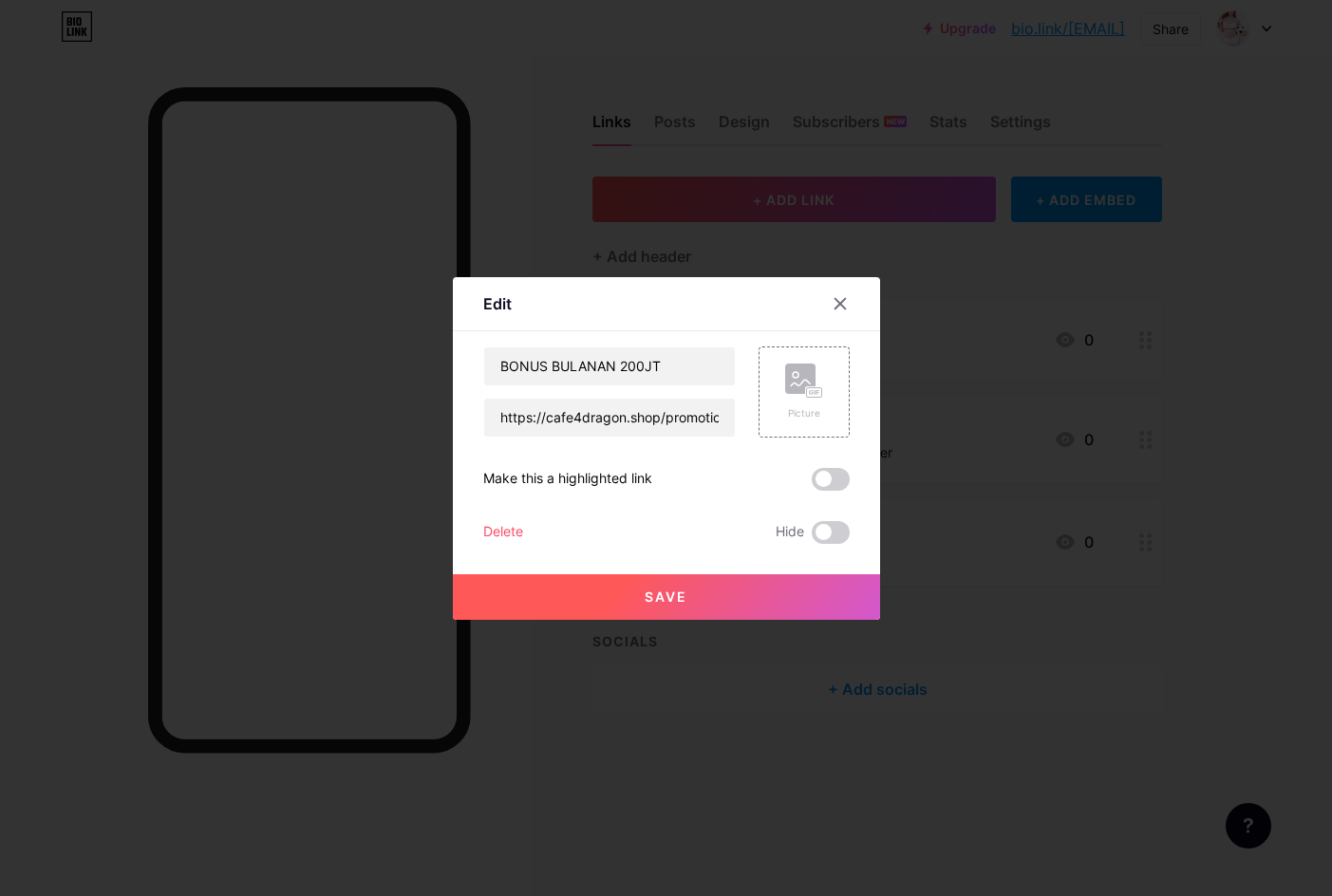 click on "Save" at bounding box center (666, 597) 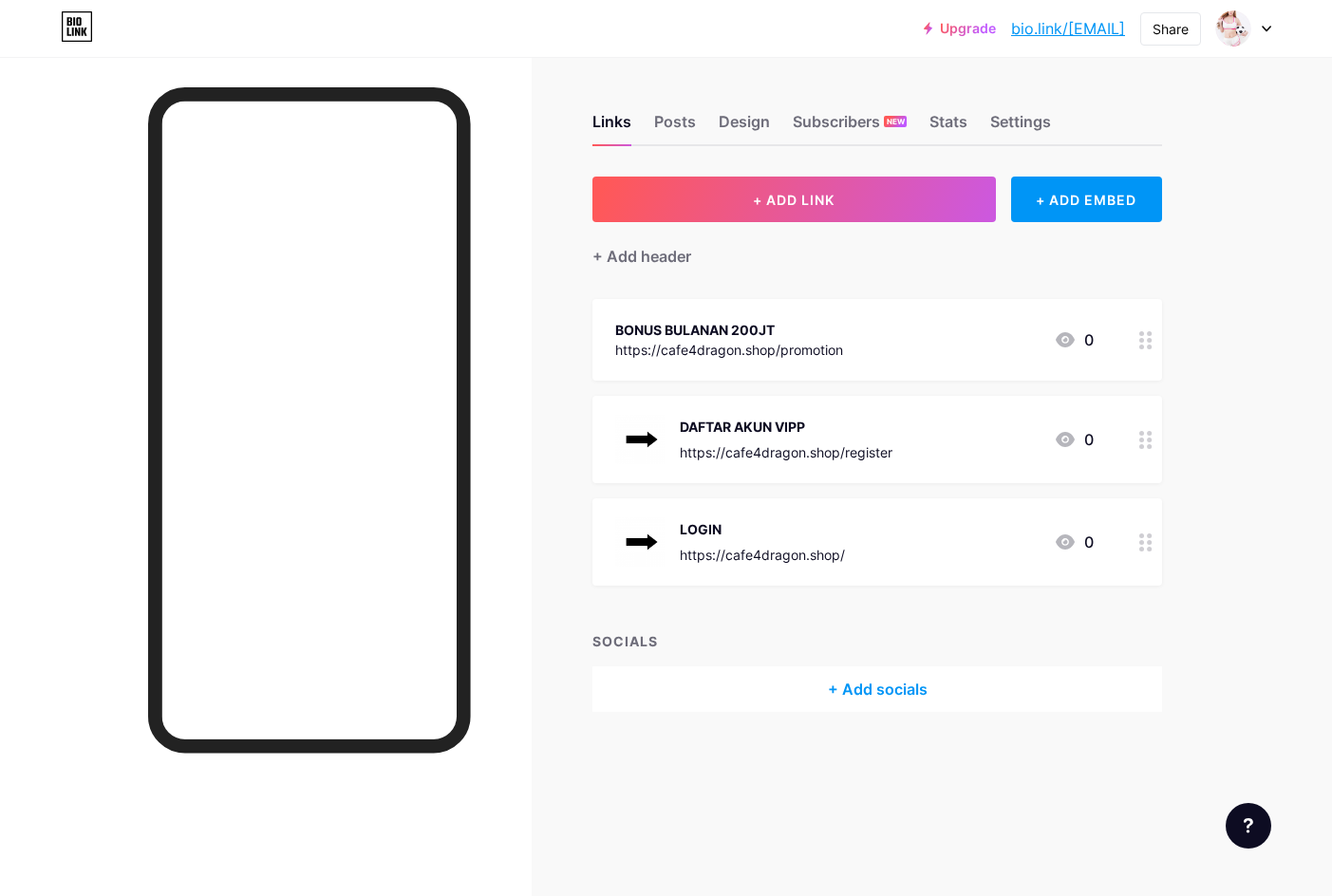 click 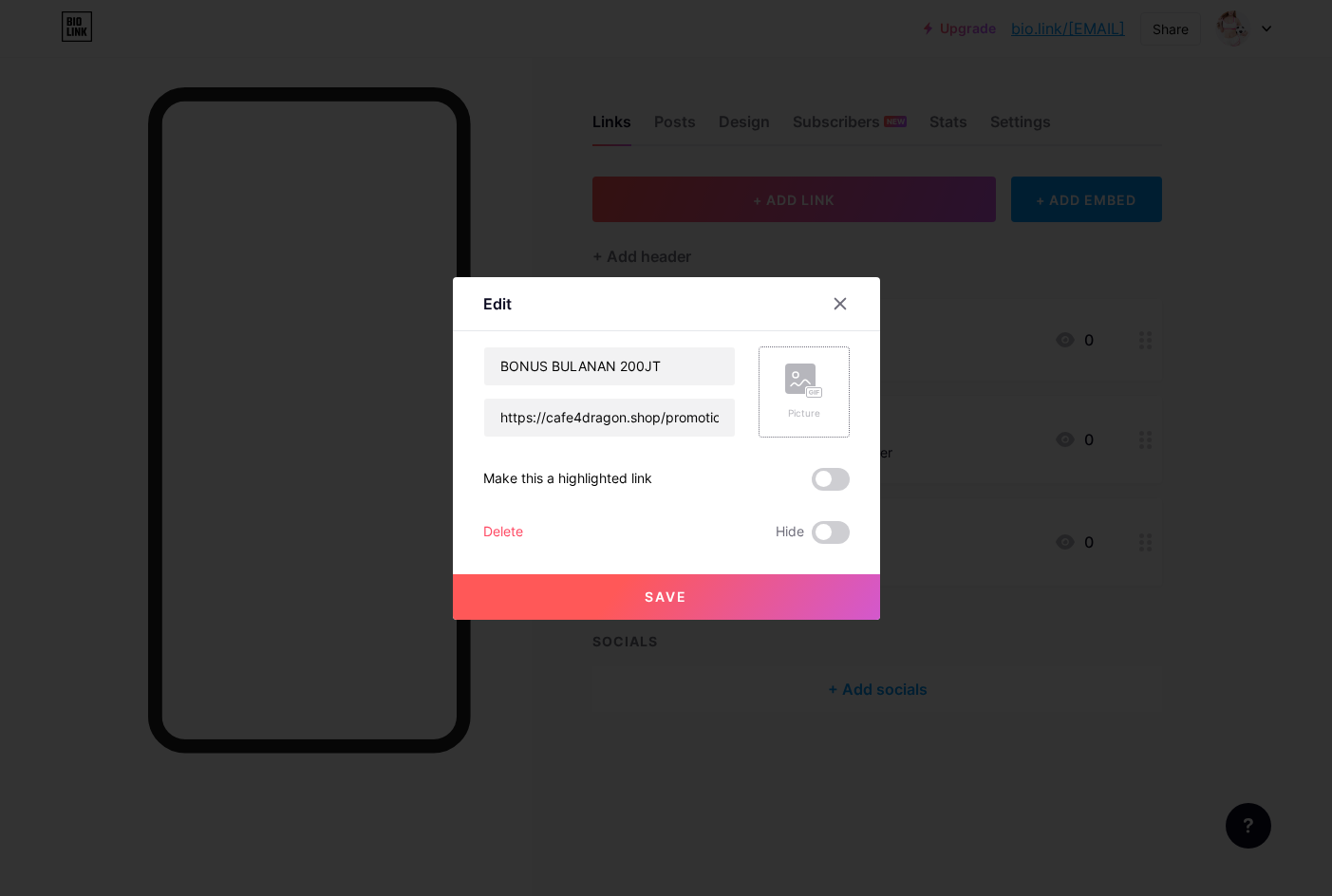 click 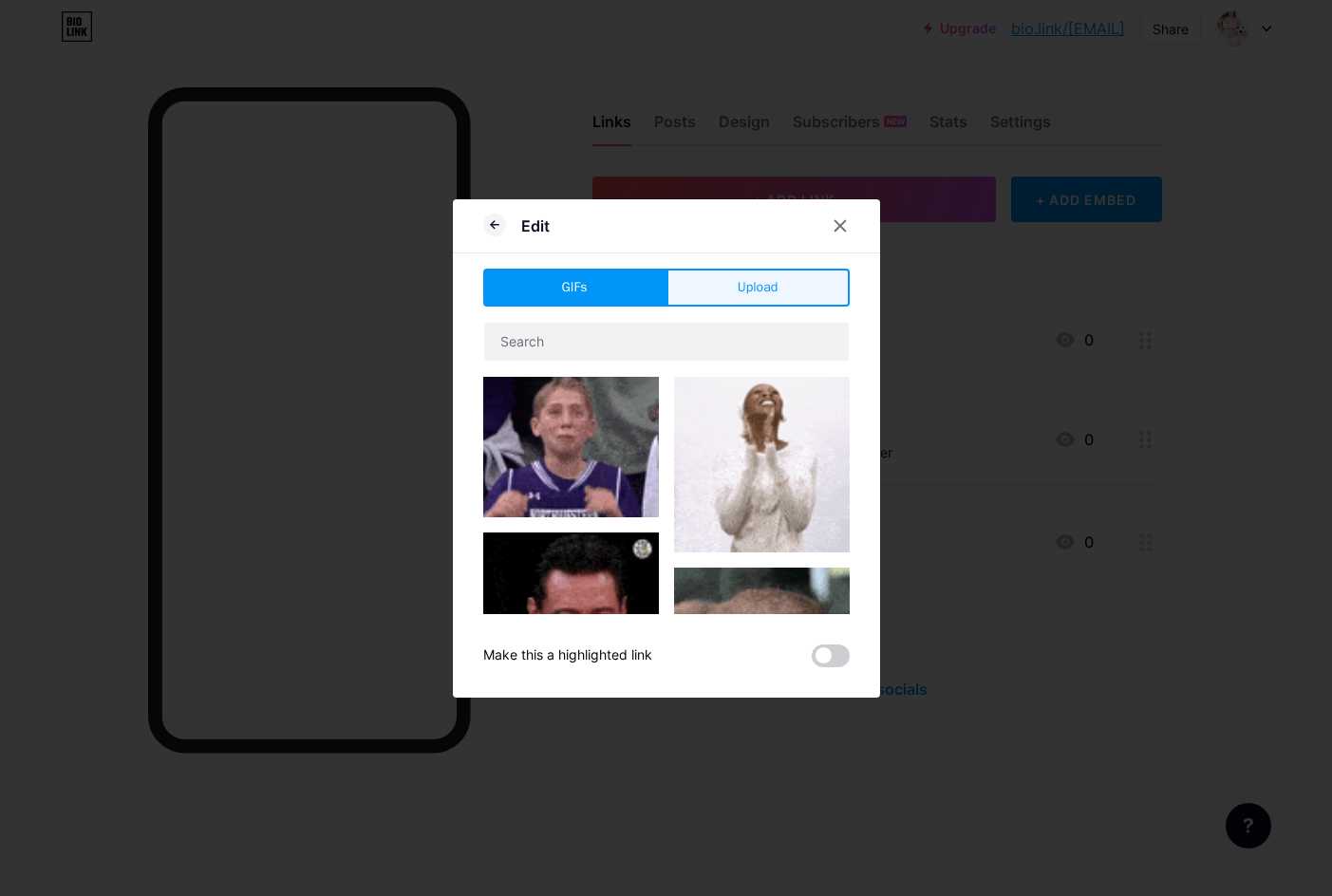 click on "Upload" at bounding box center [758, 287] 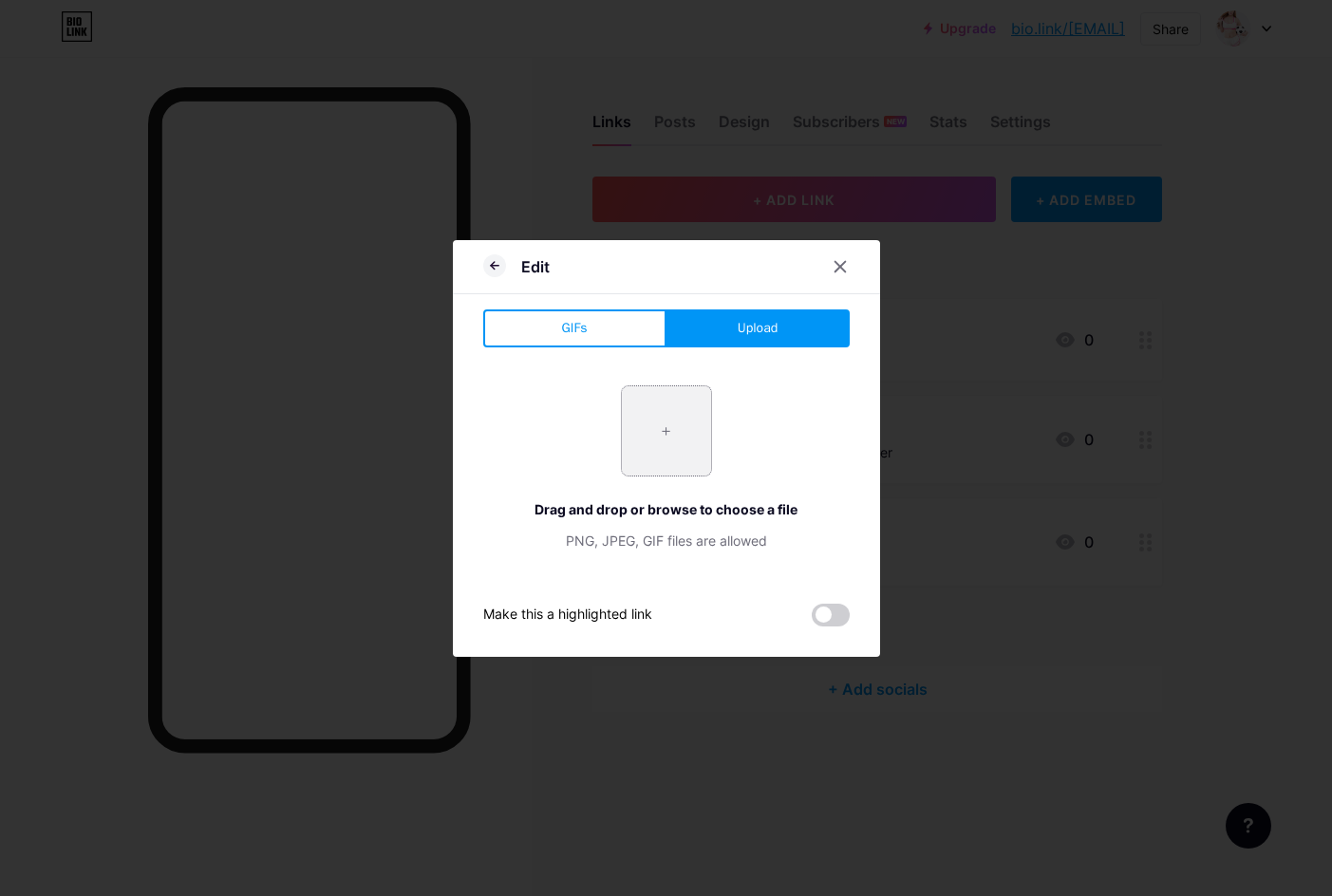 click at bounding box center (666, 431) 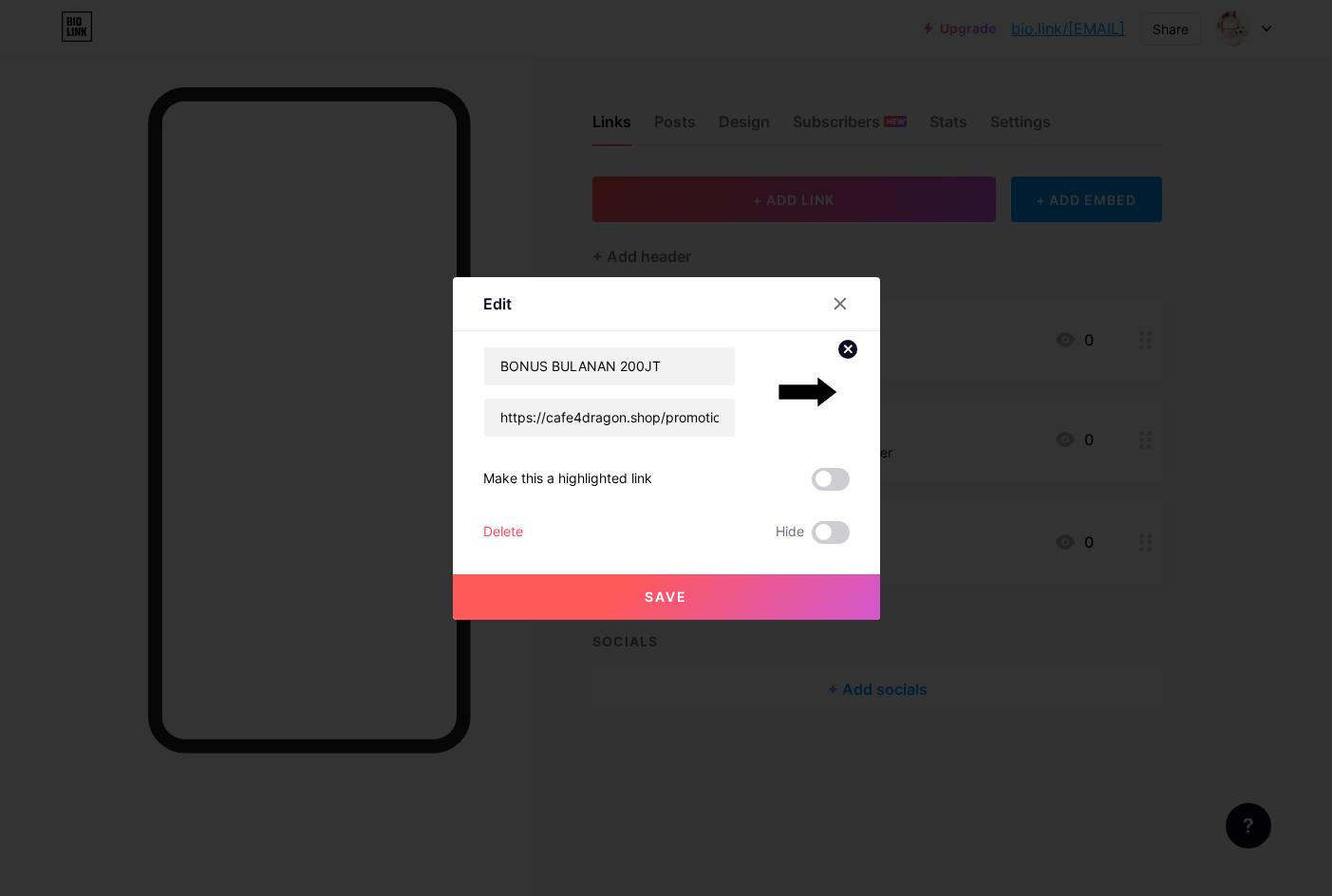 click on "Save" at bounding box center (666, 597) 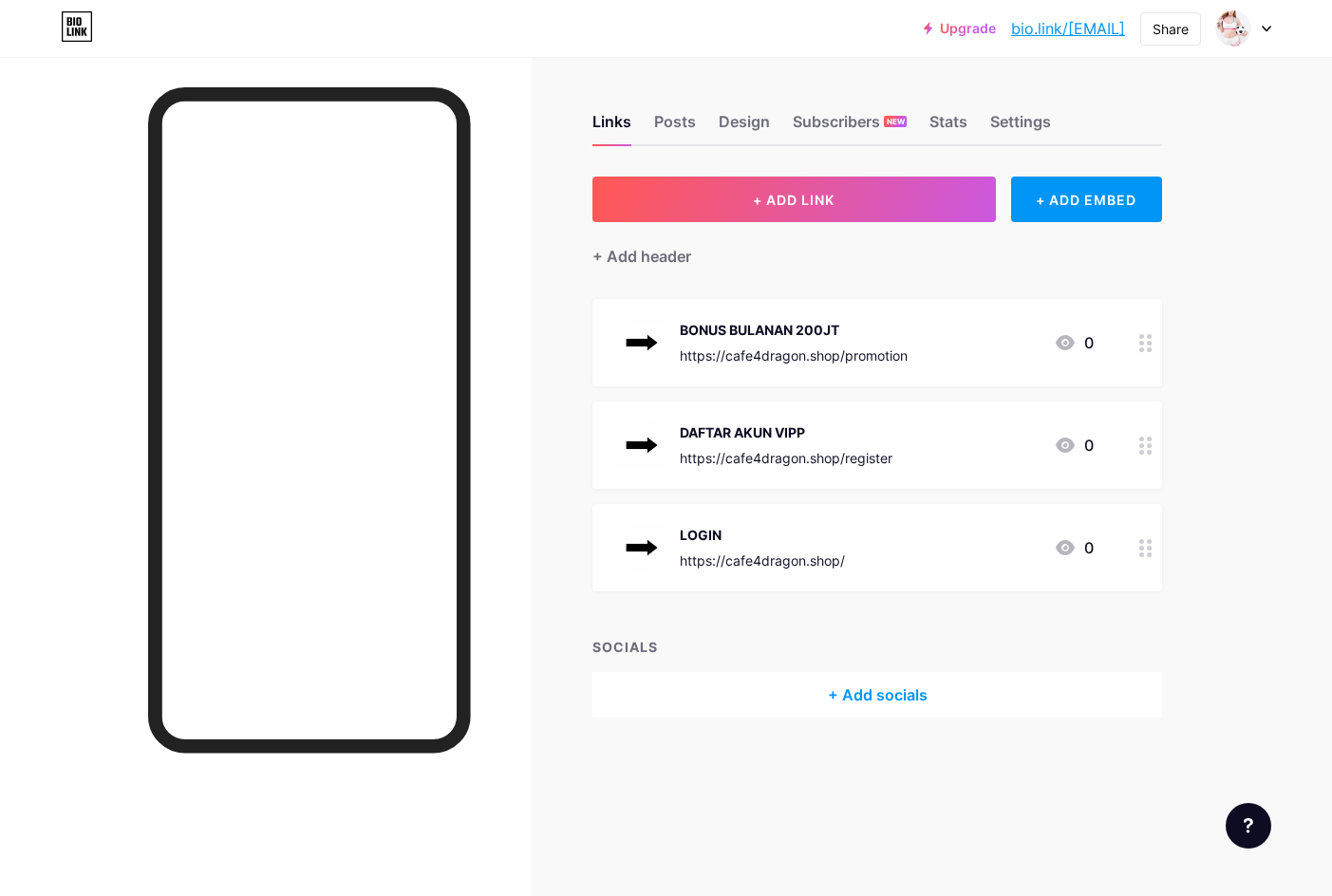 click on "+ Add socials" at bounding box center [877, 695] 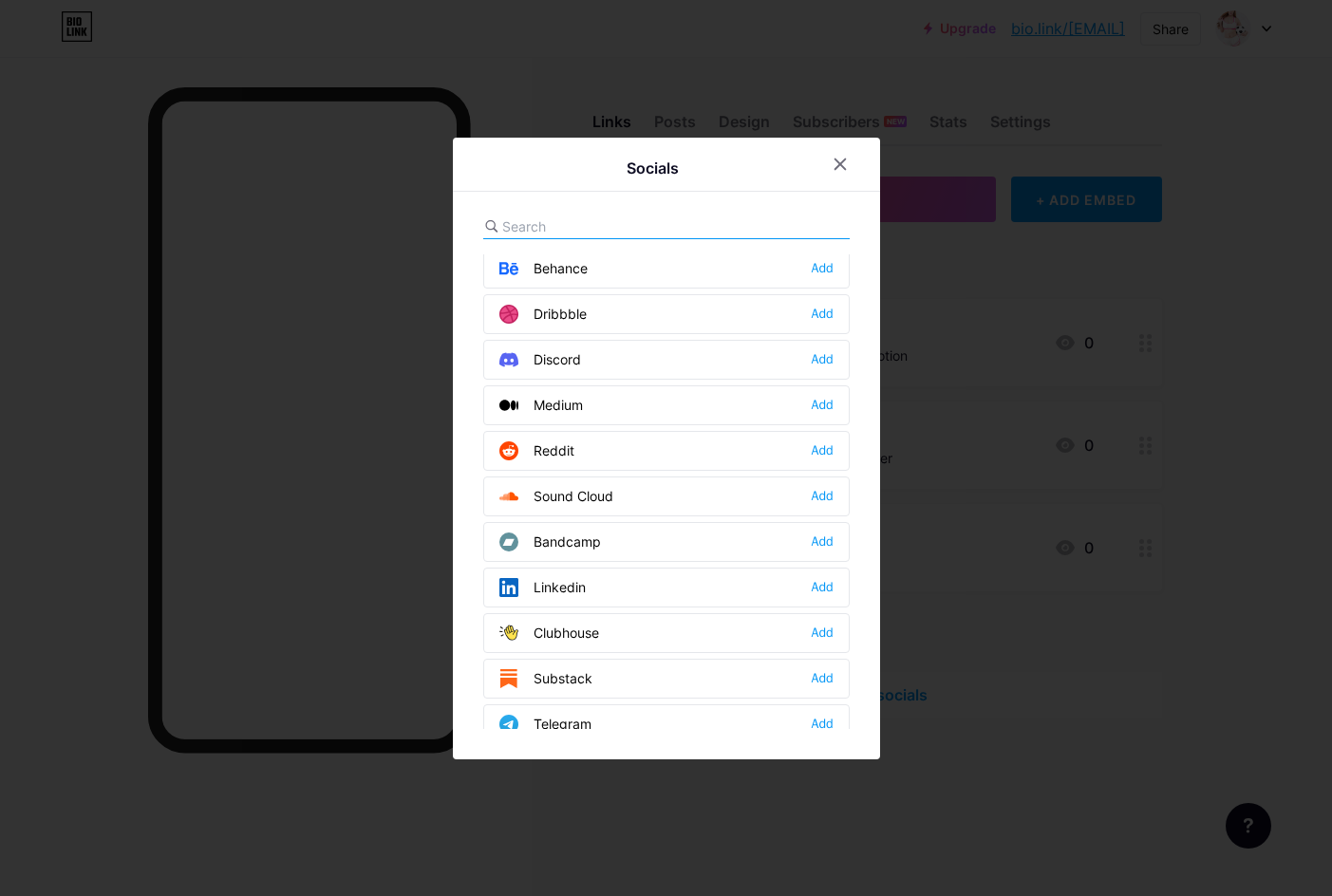 scroll, scrollTop: 759, scrollLeft: 0, axis: vertical 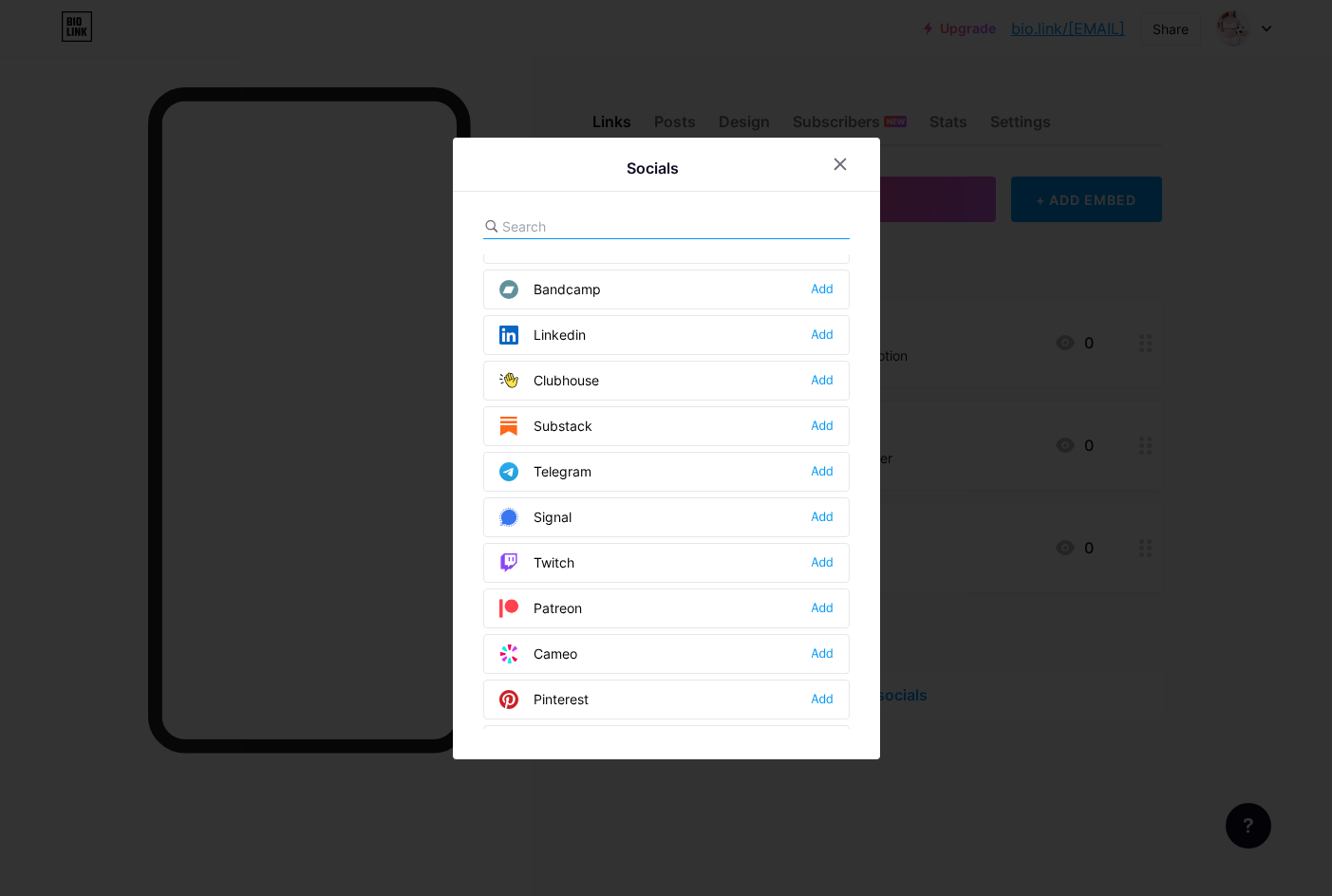 click on "Telegram
Add" at bounding box center [666, 472] 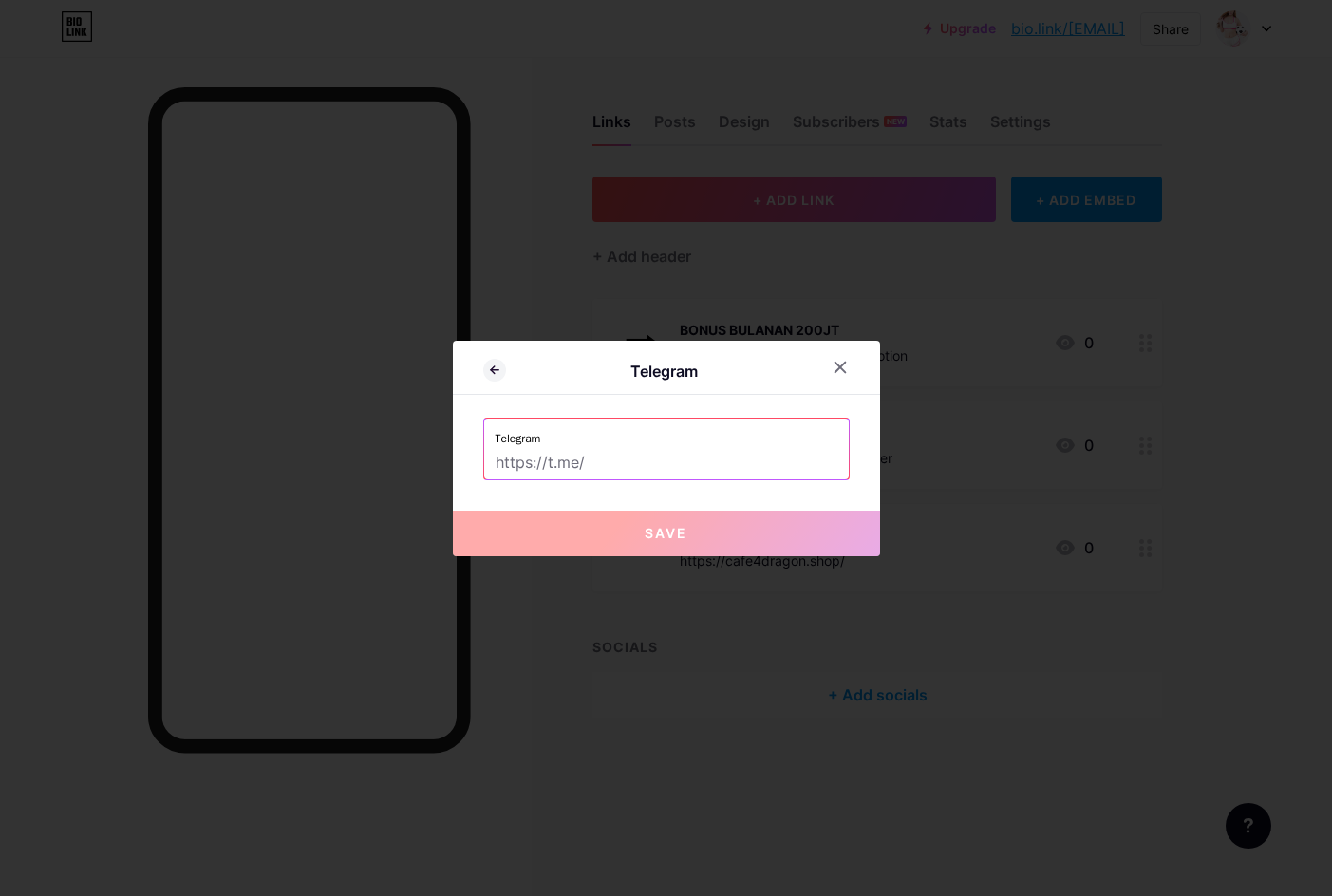 click at bounding box center (666, 463) 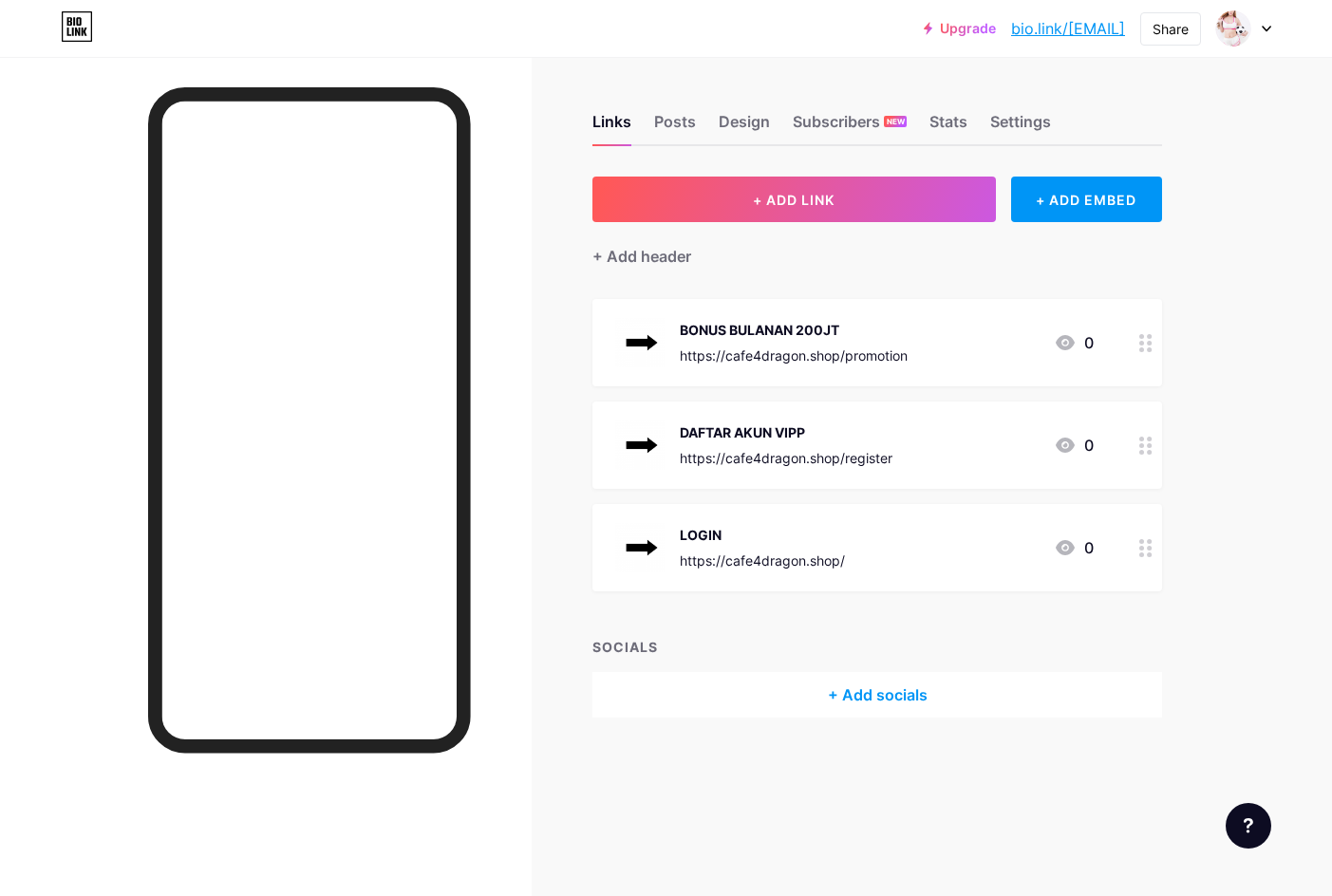 click on "+ Add socials" at bounding box center [877, 695] 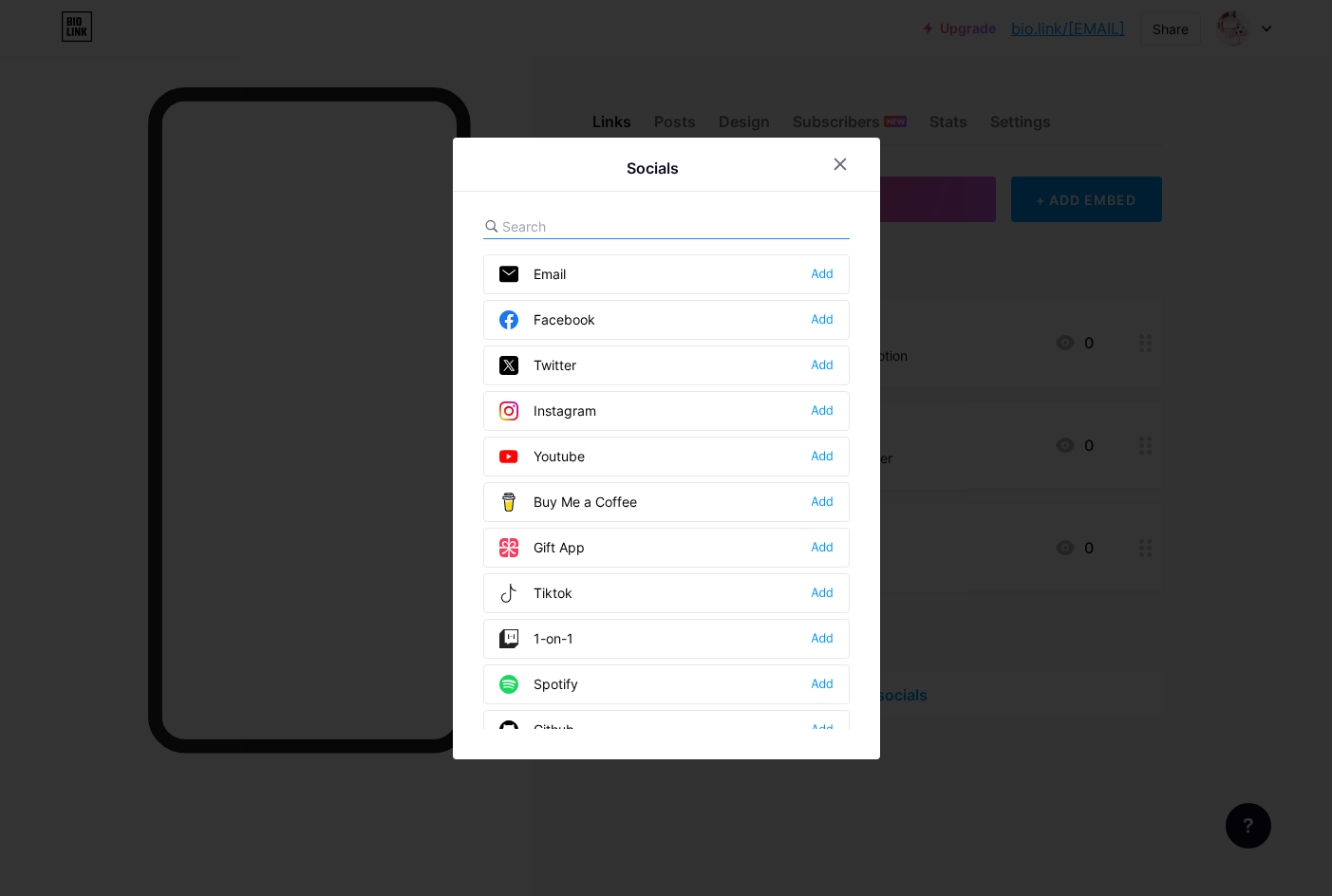 click on "Email
Add
Facebook
Add
Twitter
Add
Instagram
Add
Youtube
Add
Buy Me a Coffee
Add
Gift App
Add
Tiktok
Add
1-on-1
Add
Spotify
Add
Github
Add
Behance
Add
Dribbble
Add
Discord
Add
Medium
Add
Reddit
Add
Sound Cloud
Add
Bandcamp
Add
Linkedin
Add
Clubhouse
Add
Substack
Add
Telegram
Add
Signal
Add" at bounding box center [666, 472] 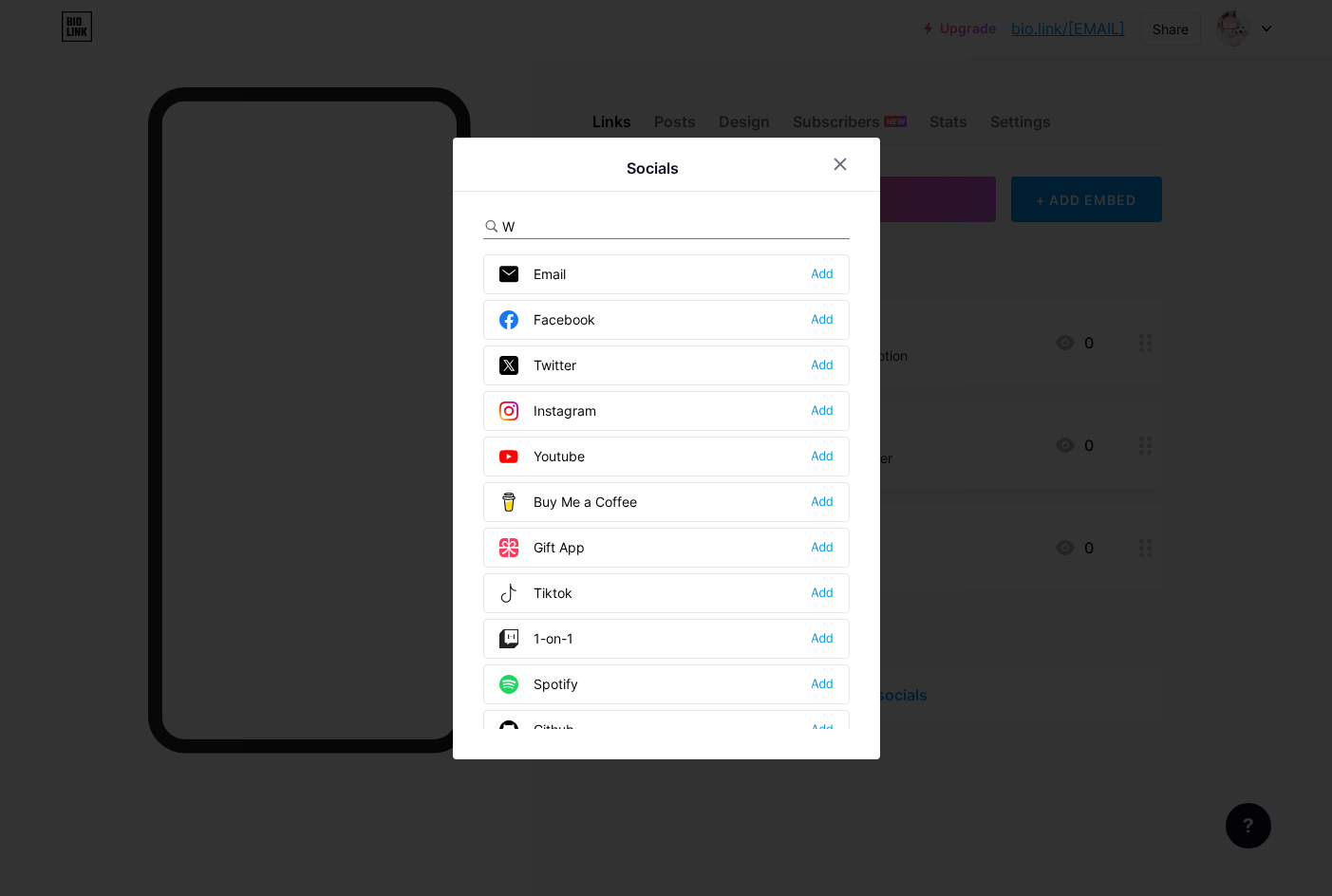 click on "W" at bounding box center (607, 226) 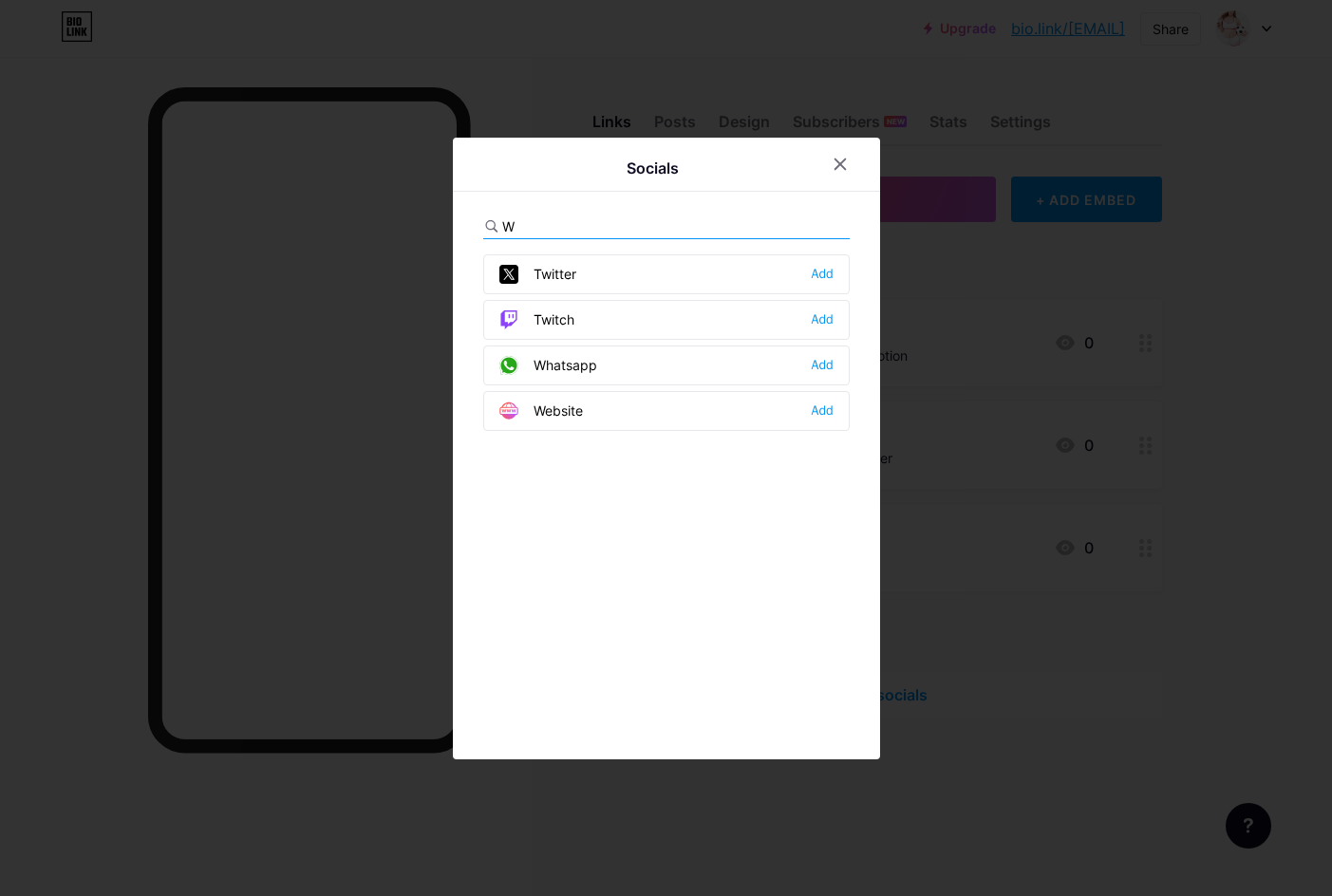 type on "W" 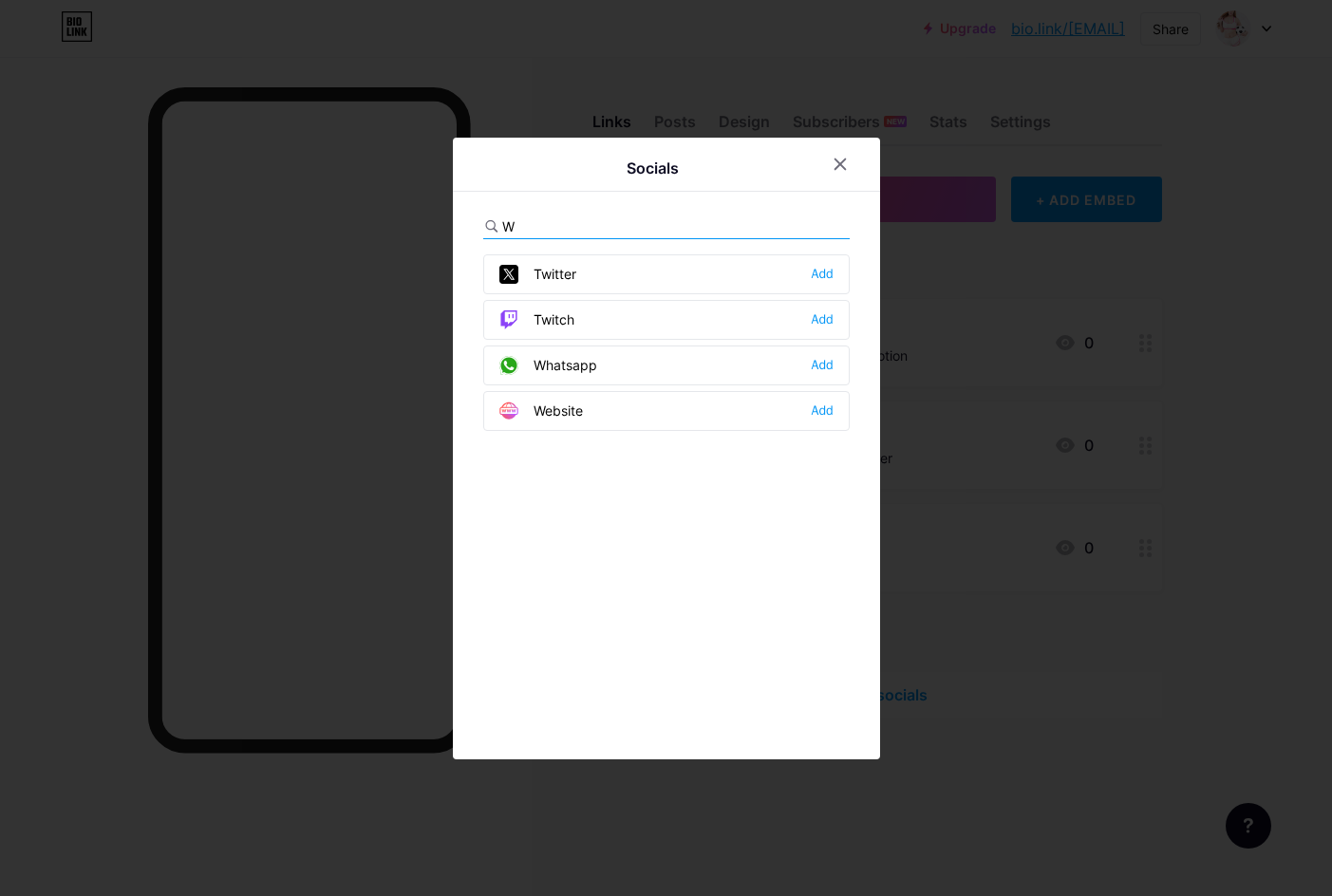 click on "Whatsapp
Add" at bounding box center [666, 365] 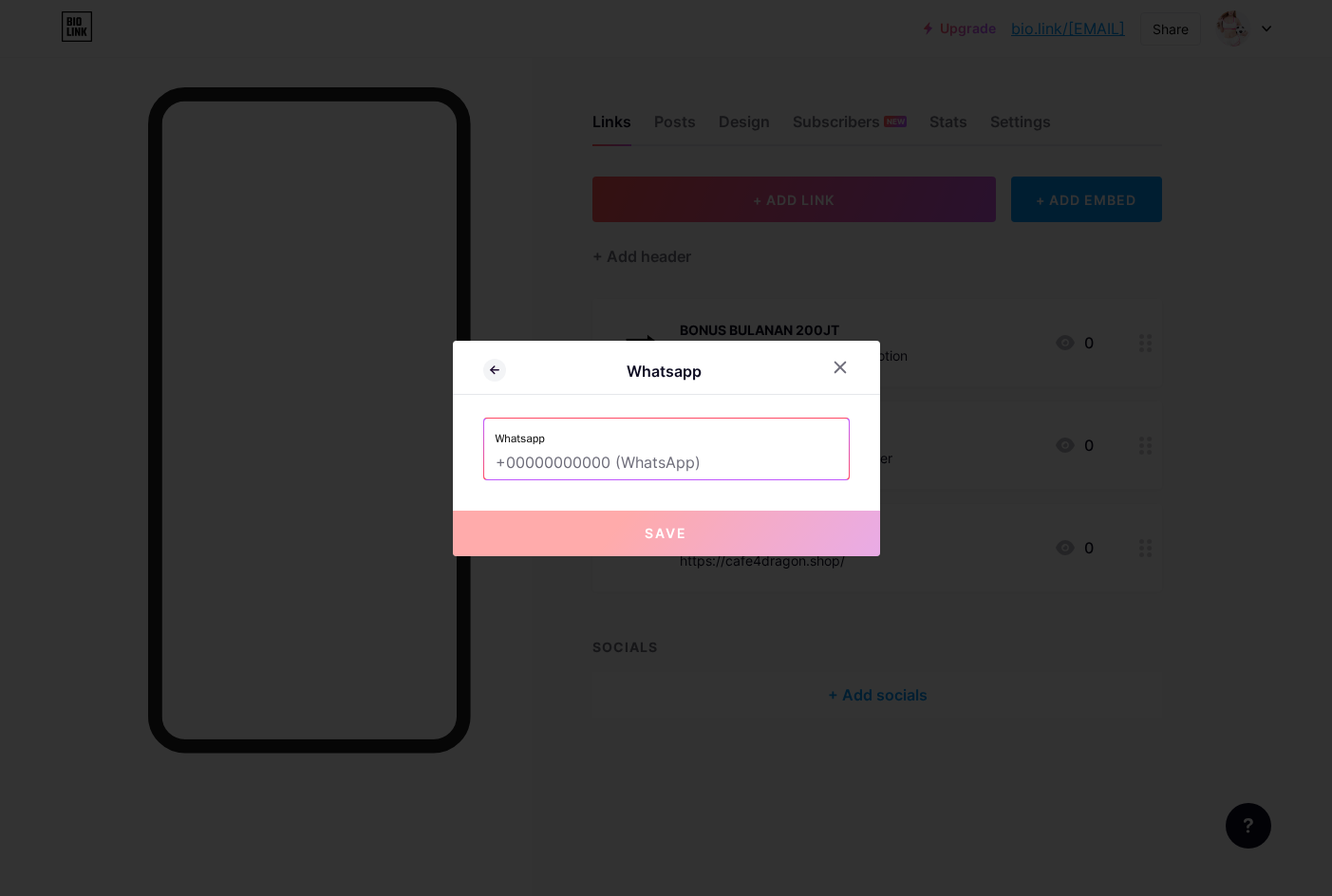 click at bounding box center (666, 463) 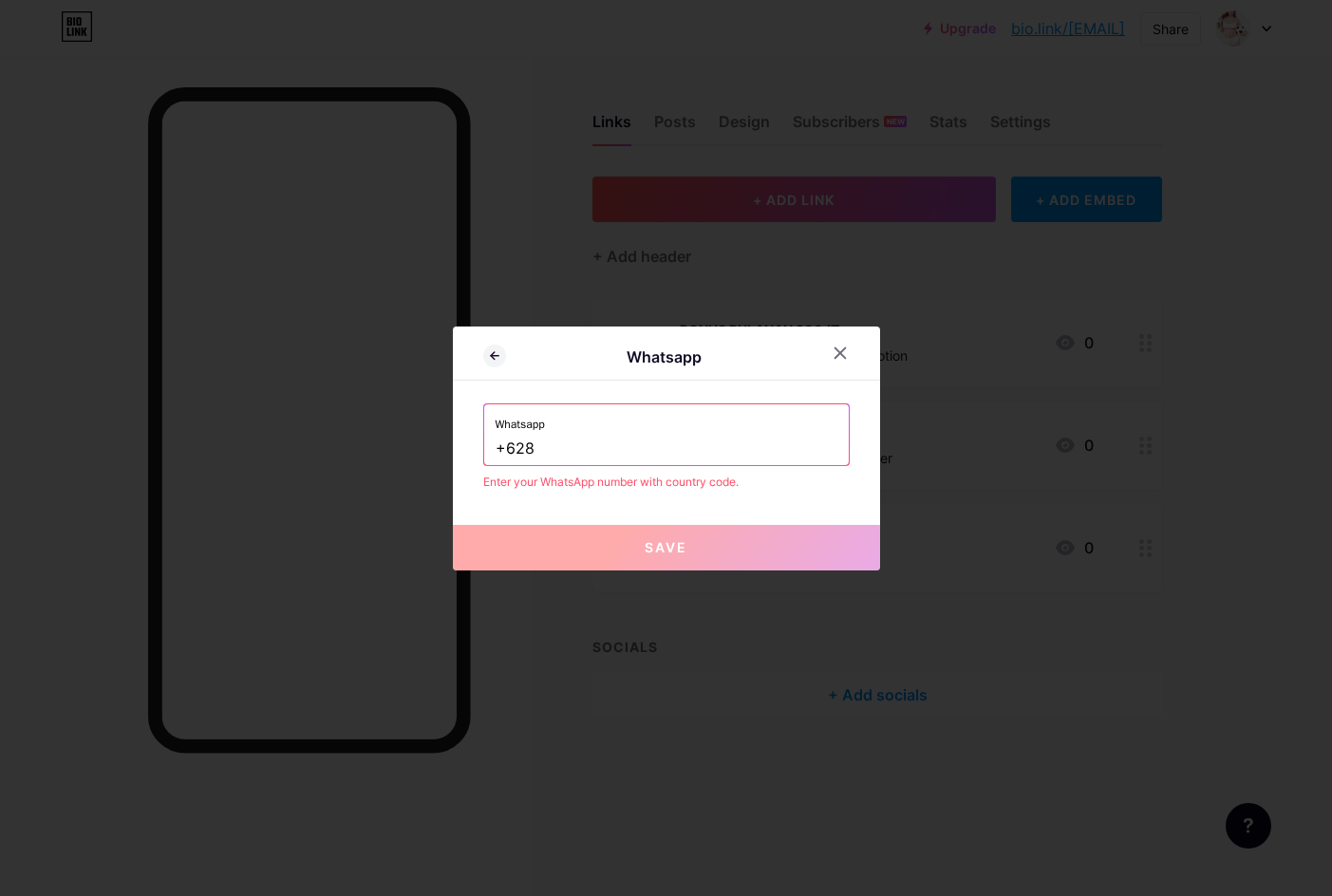 click on "Whatsapp" at bounding box center (666, 419) 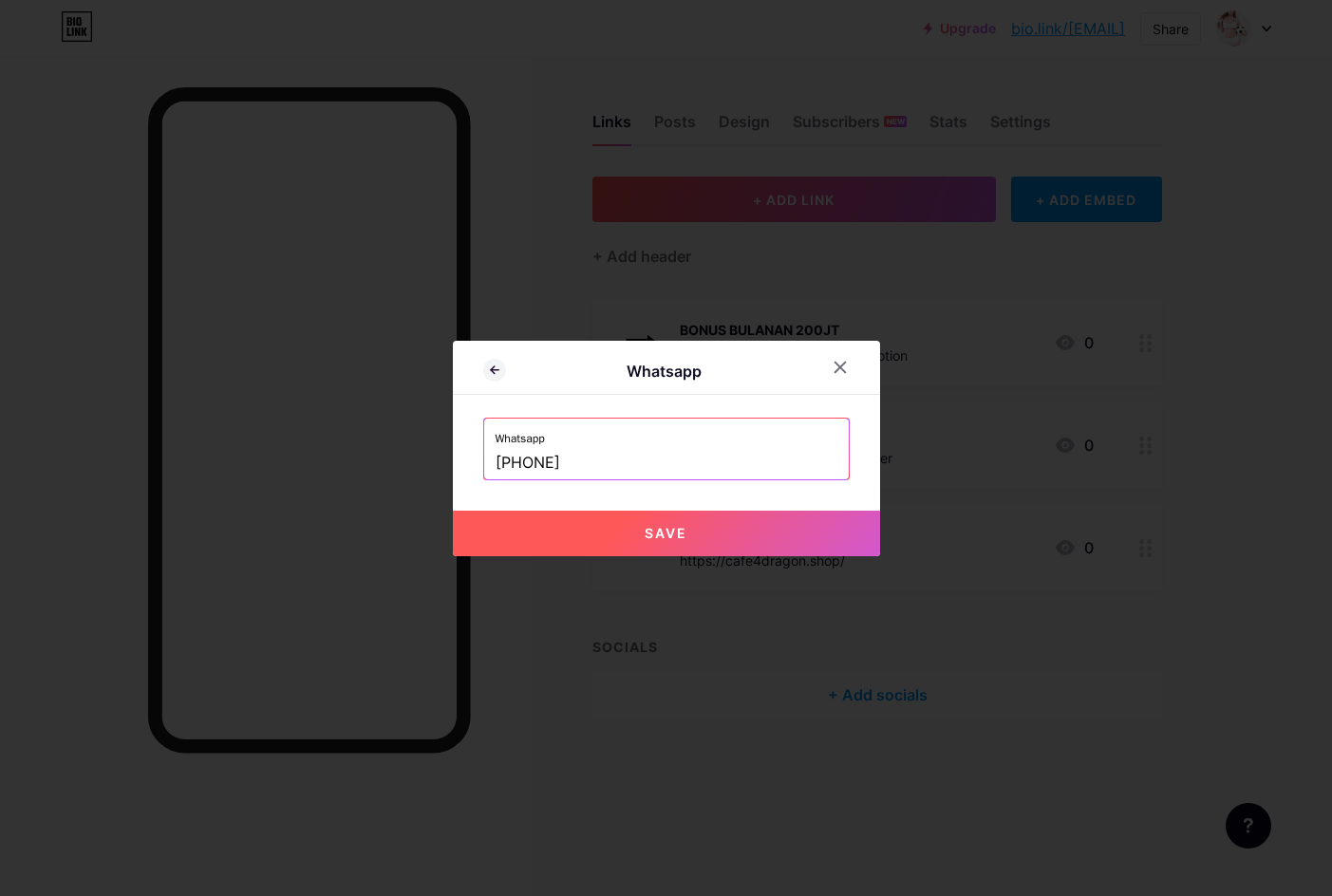 click on "Save" at bounding box center [666, 533] 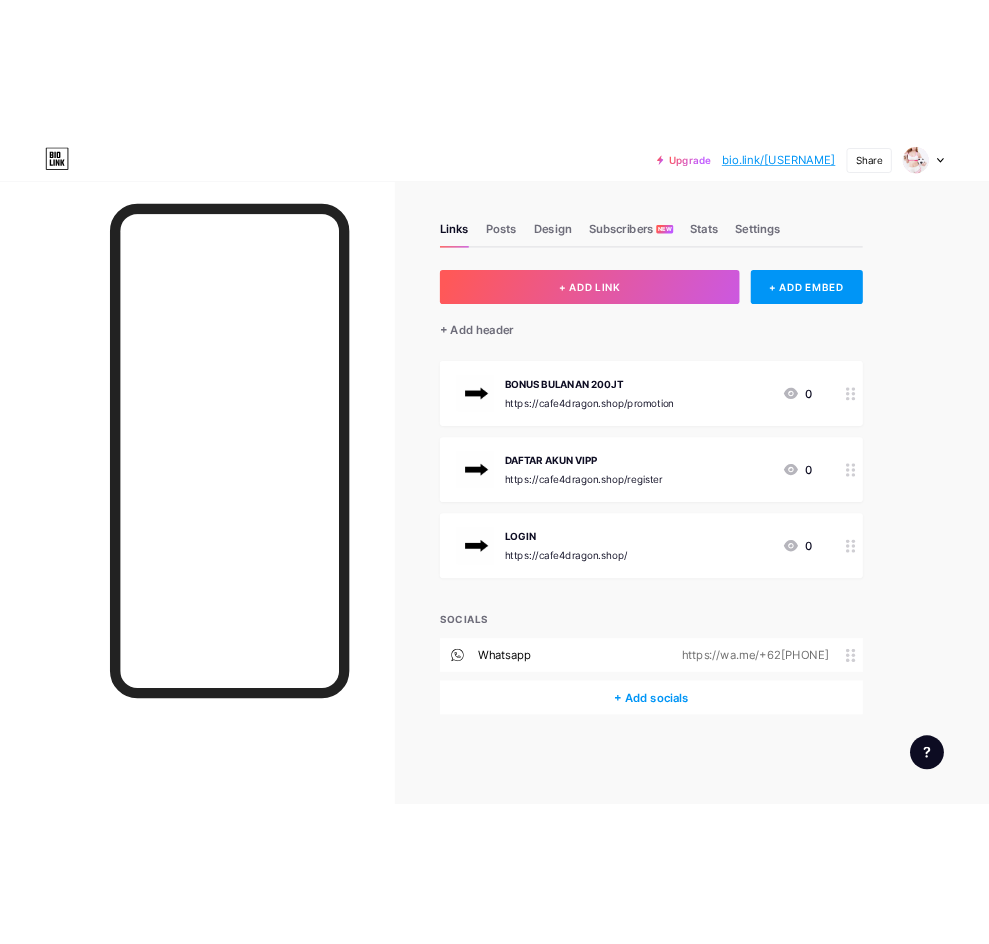scroll, scrollTop: 0, scrollLeft: 0, axis: both 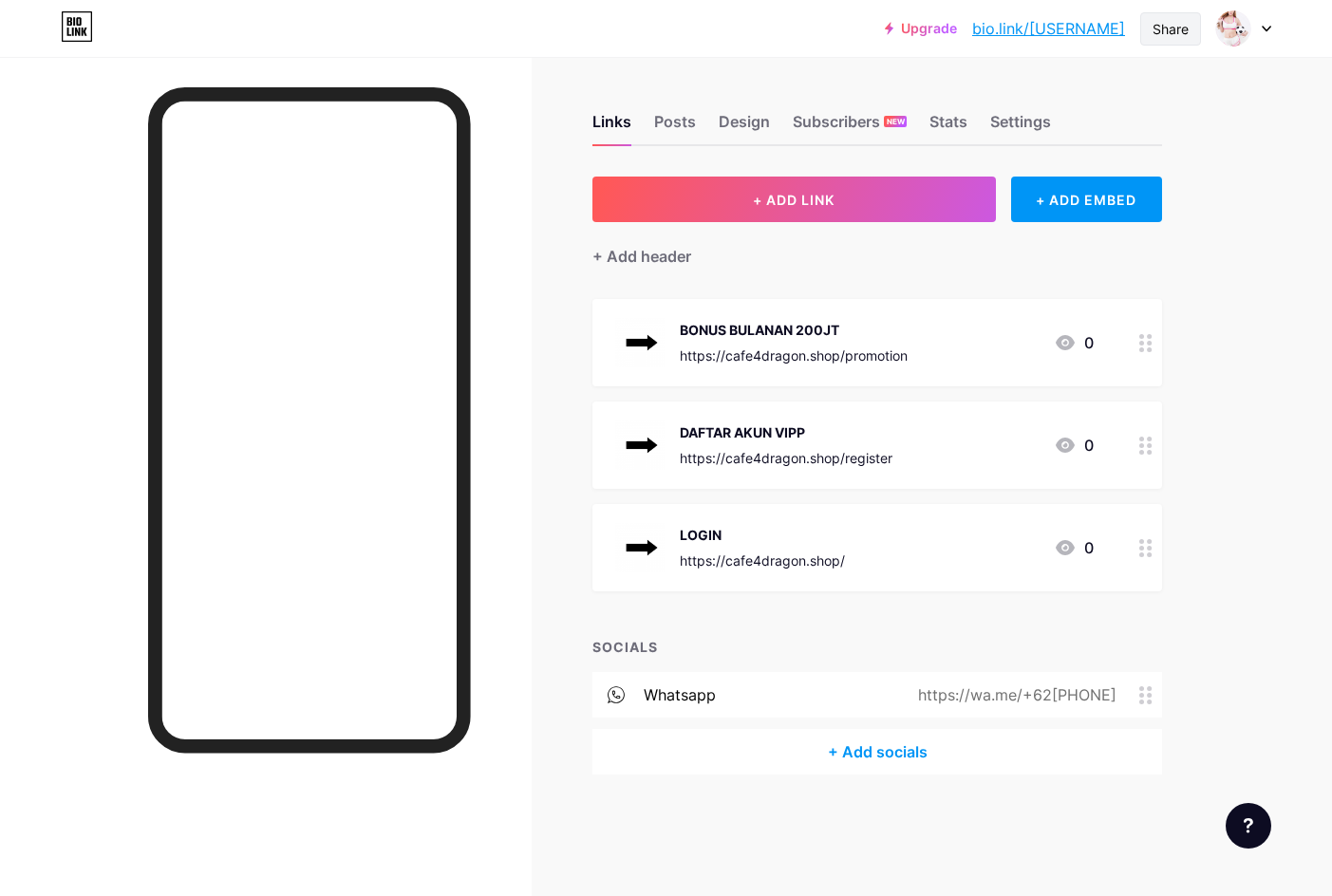 click on "Share" at bounding box center (1171, 28) 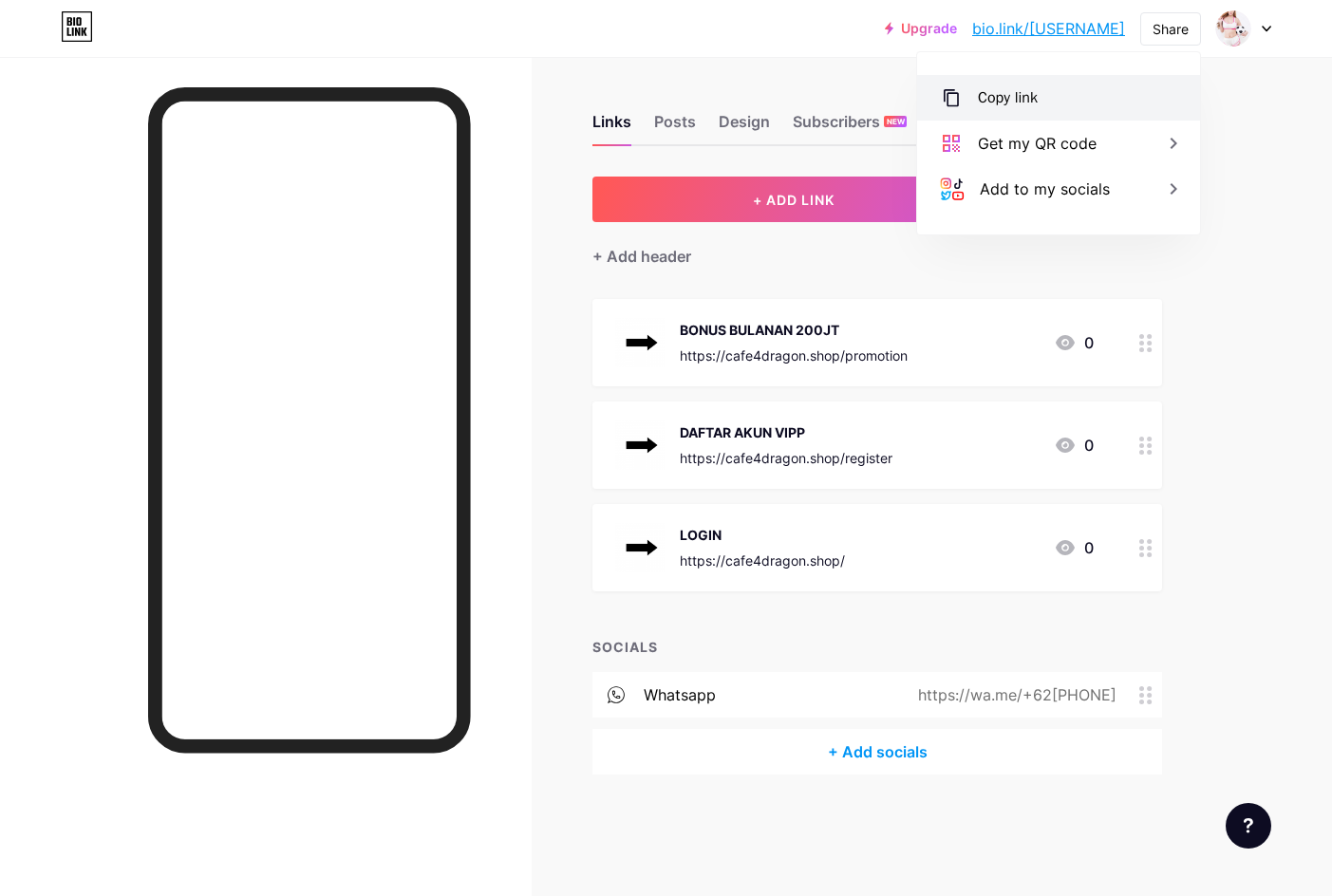 click on "Copy link" at bounding box center (1059, 98) 